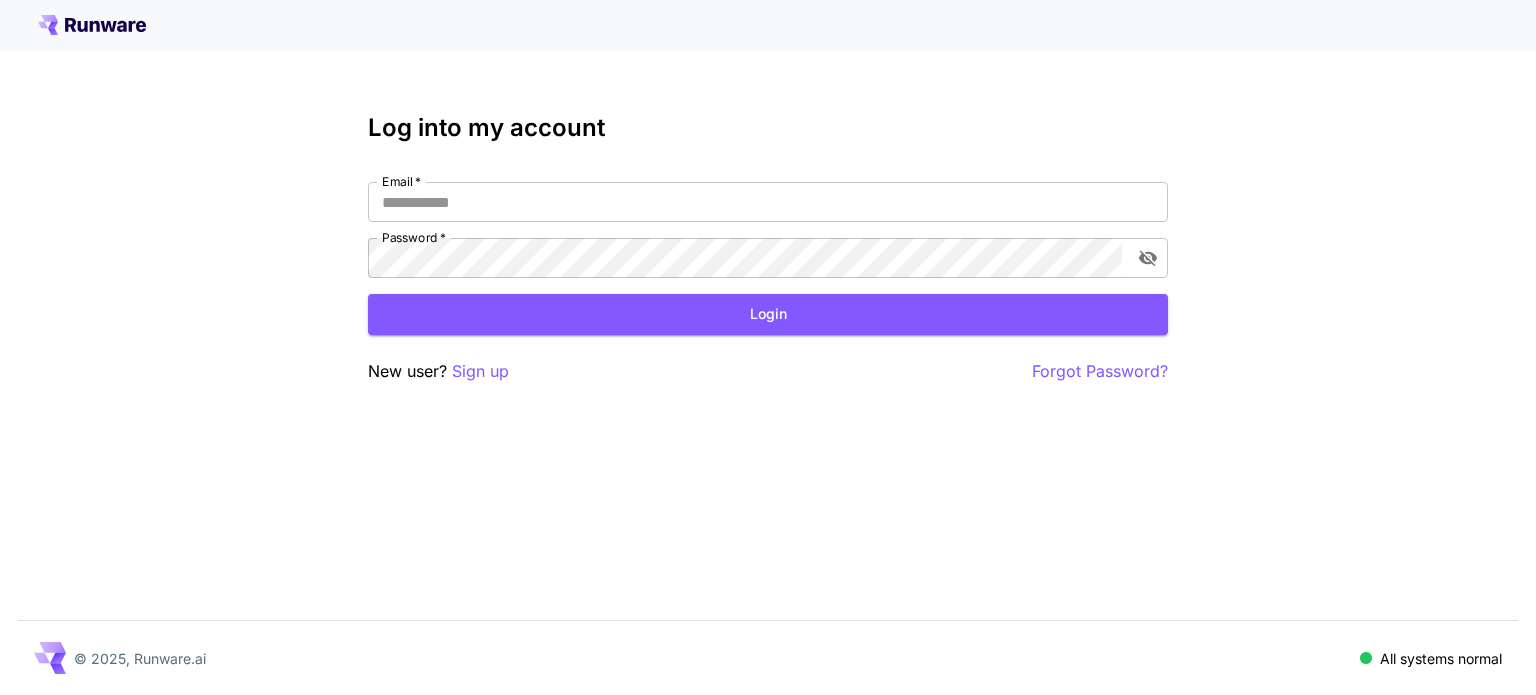 scroll, scrollTop: 0, scrollLeft: 0, axis: both 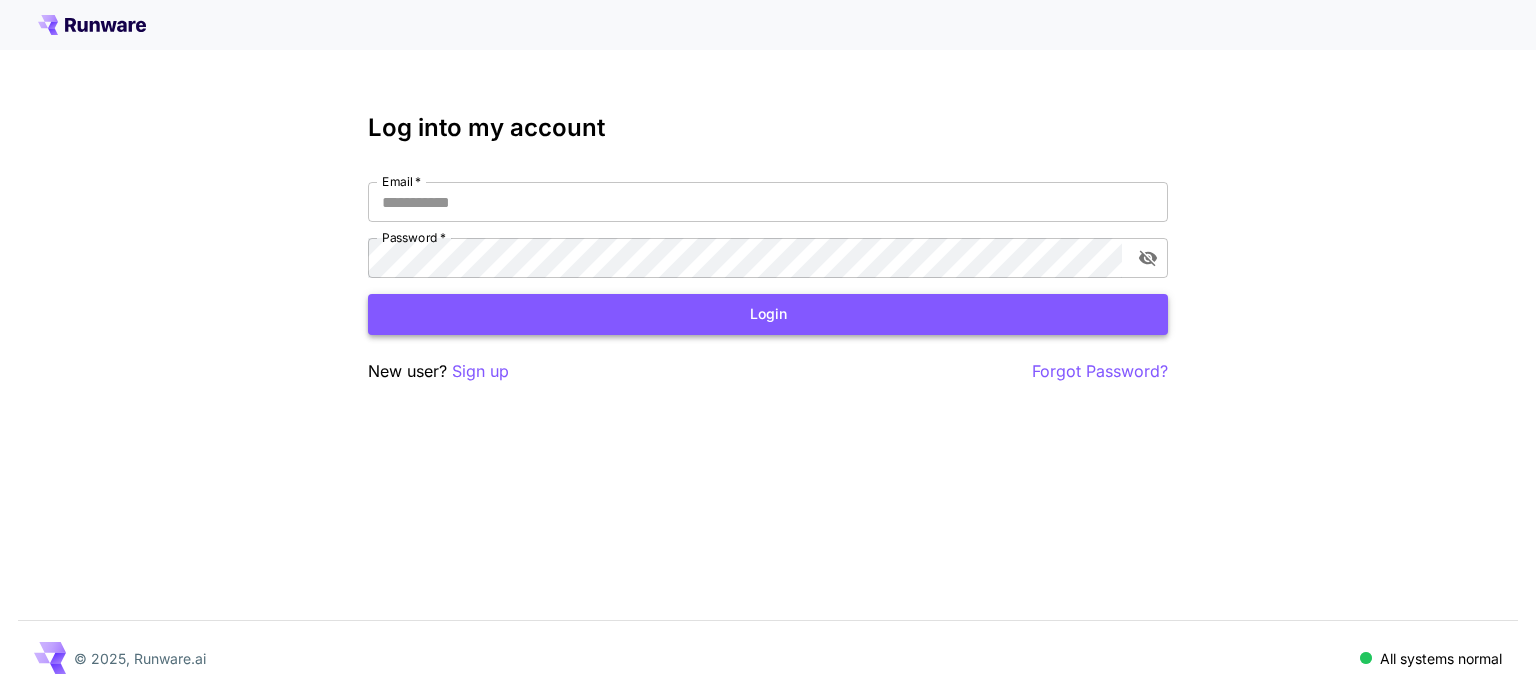 type on "**********" 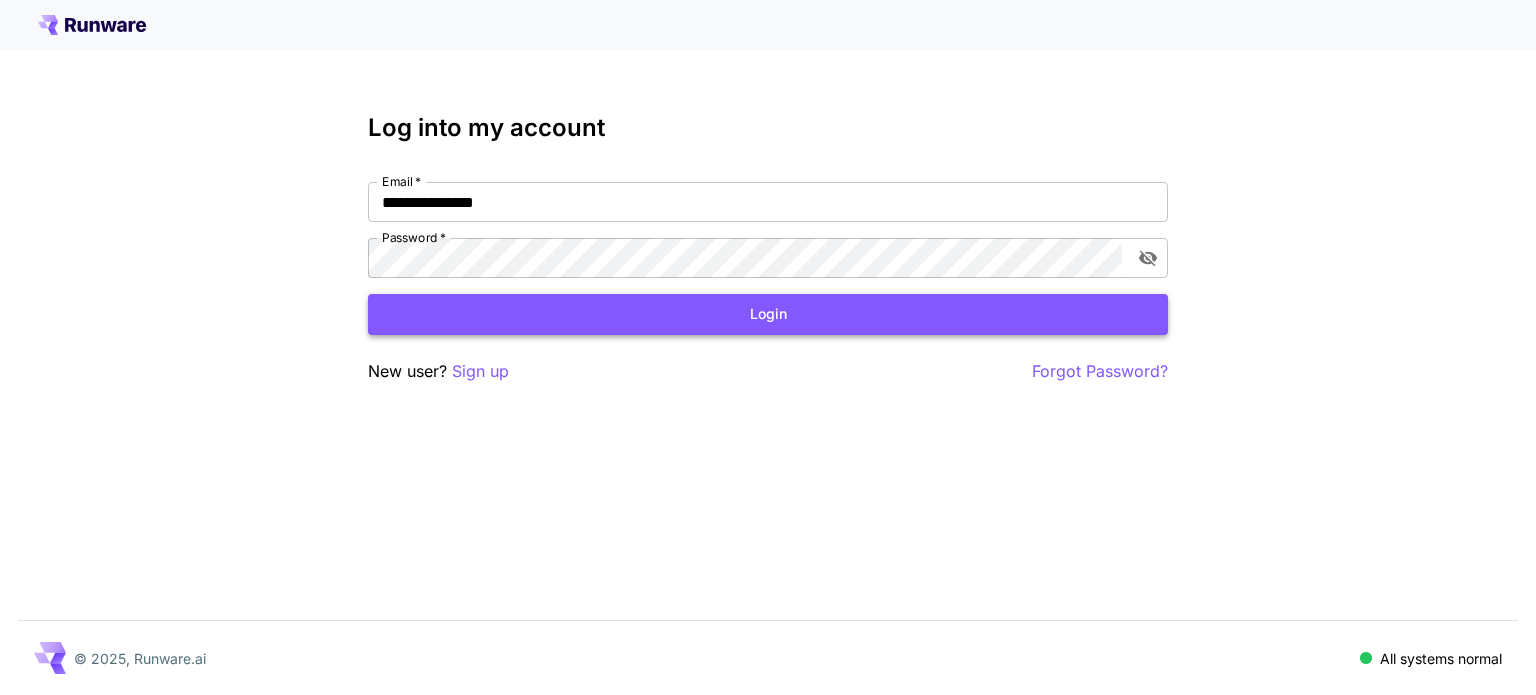 click on "Login" at bounding box center [768, 314] 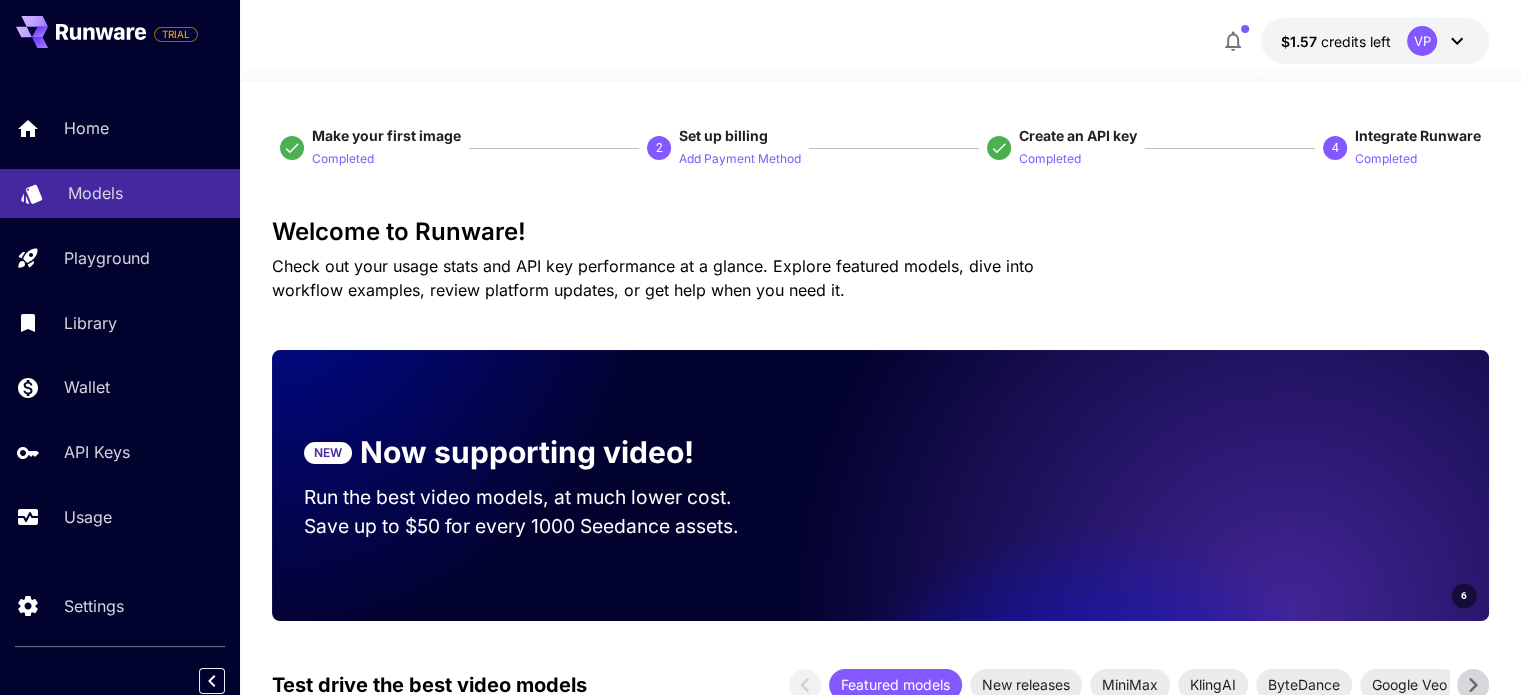 click on "Models" at bounding box center [146, 193] 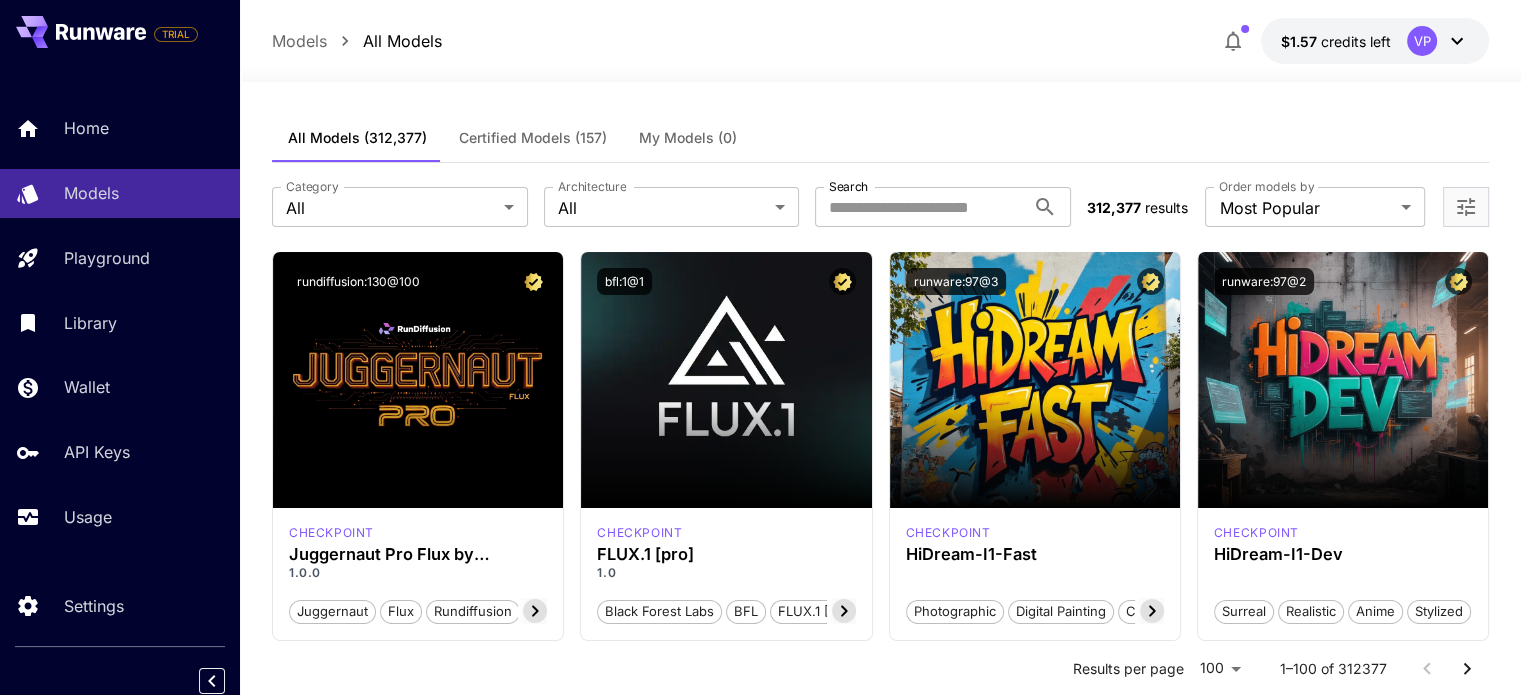 click on "Search" at bounding box center (848, 186) 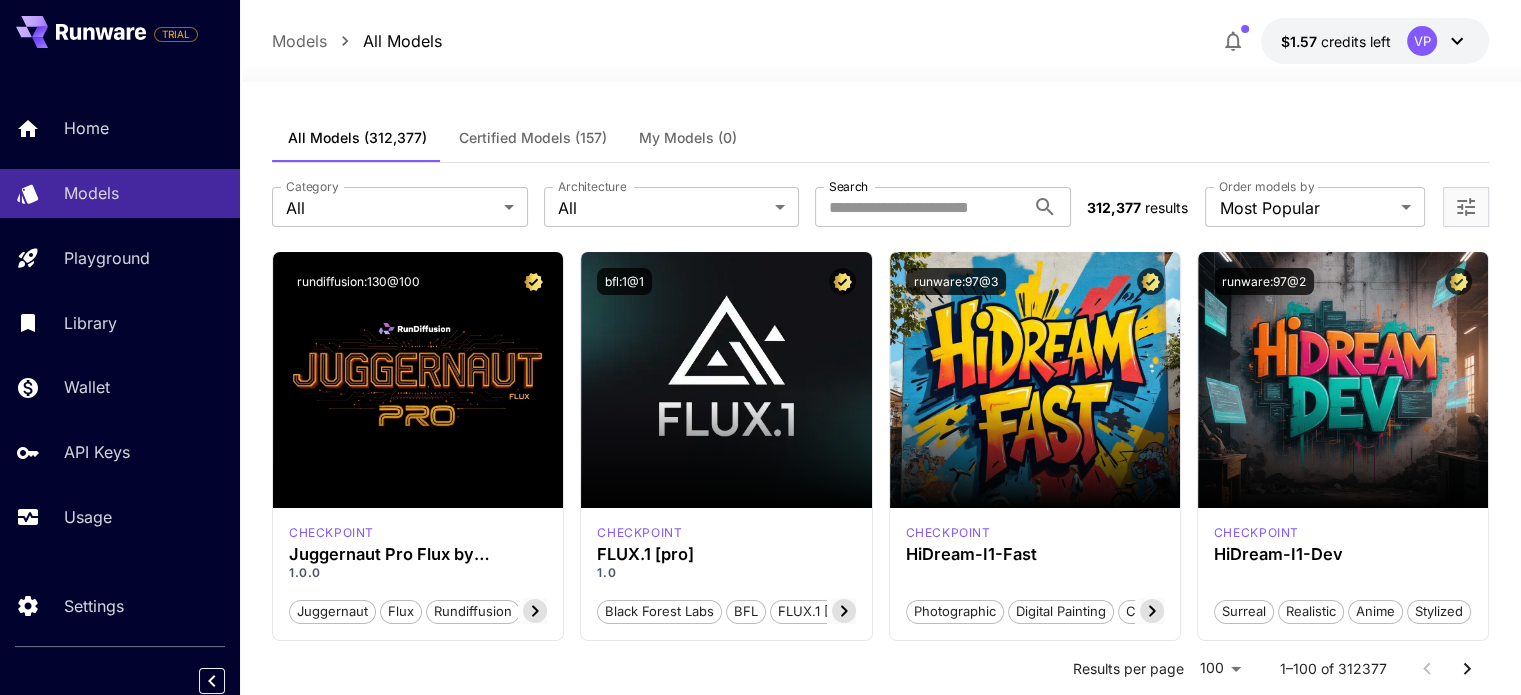 click on "Search" at bounding box center [920, 207] 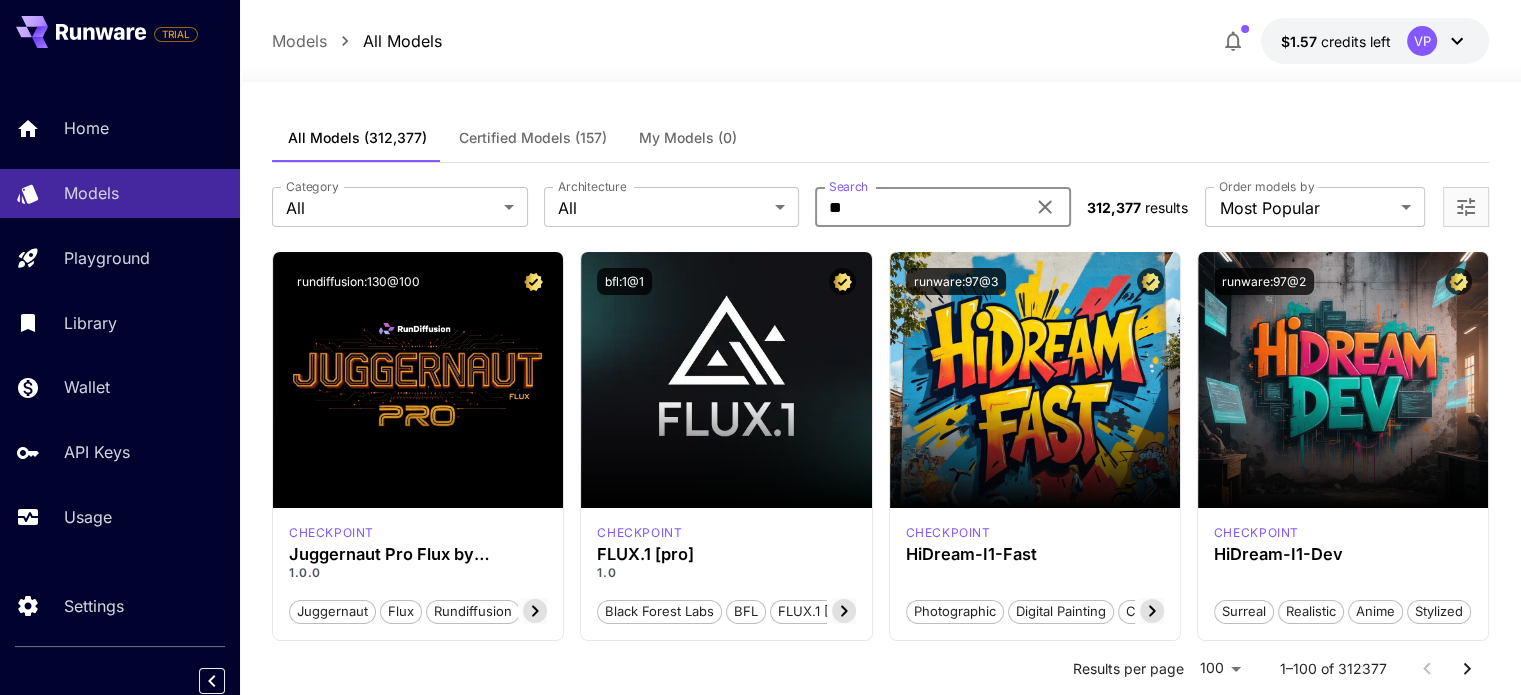 type on "*" 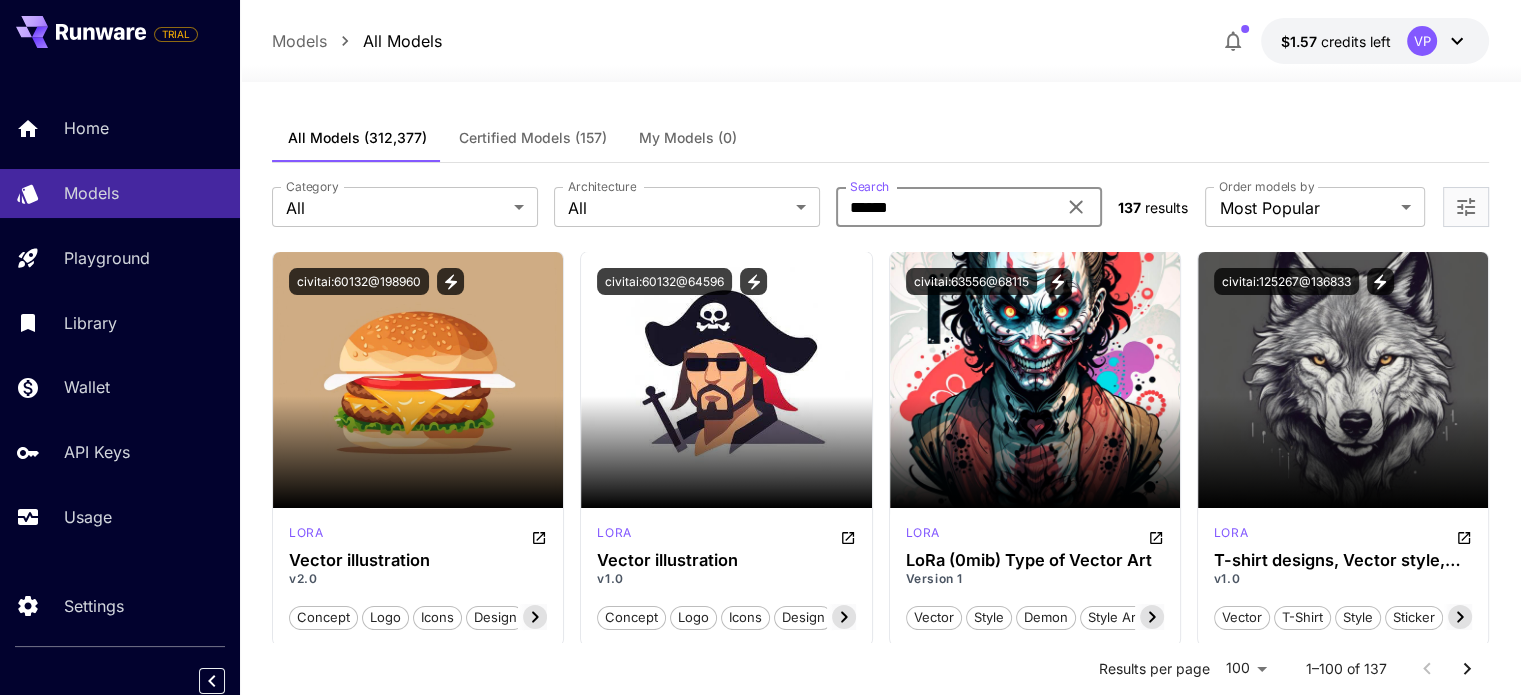 type on "**********" 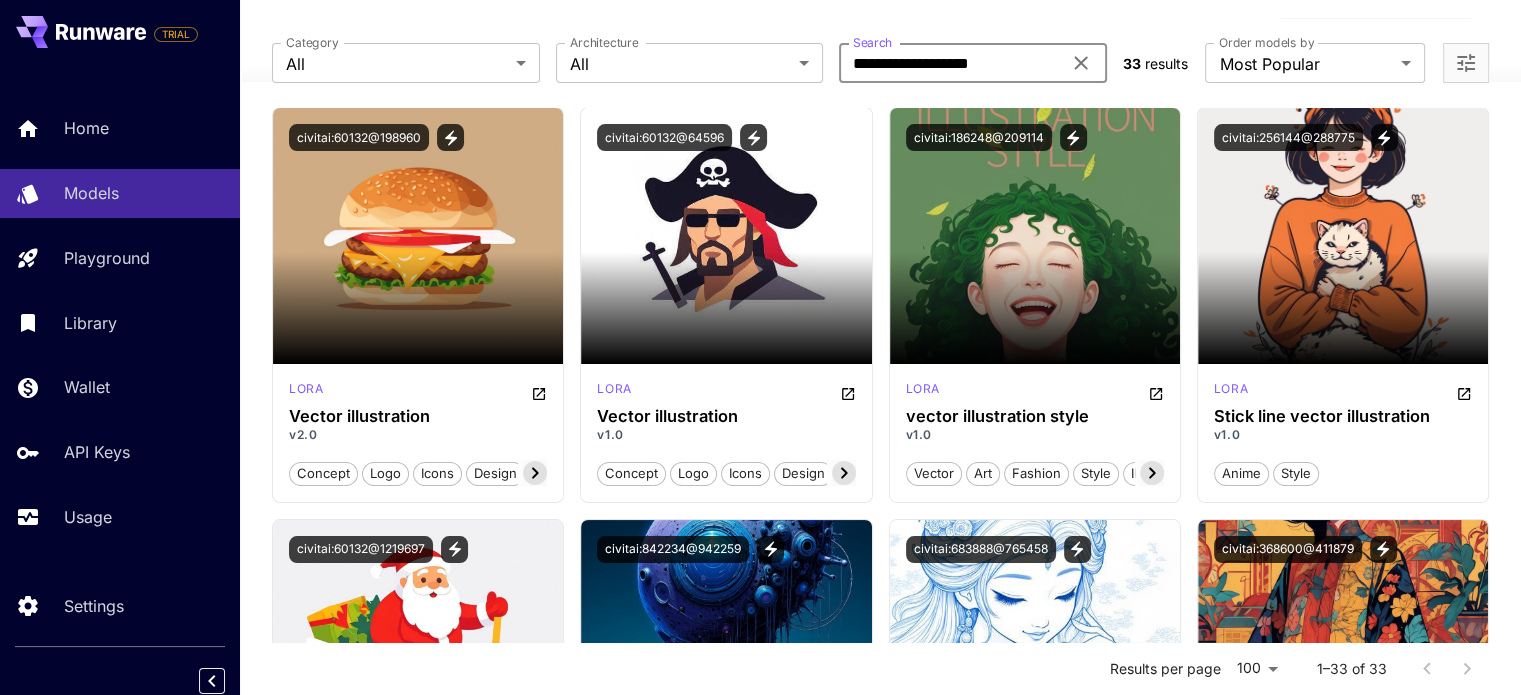 scroll, scrollTop: 144, scrollLeft: 0, axis: vertical 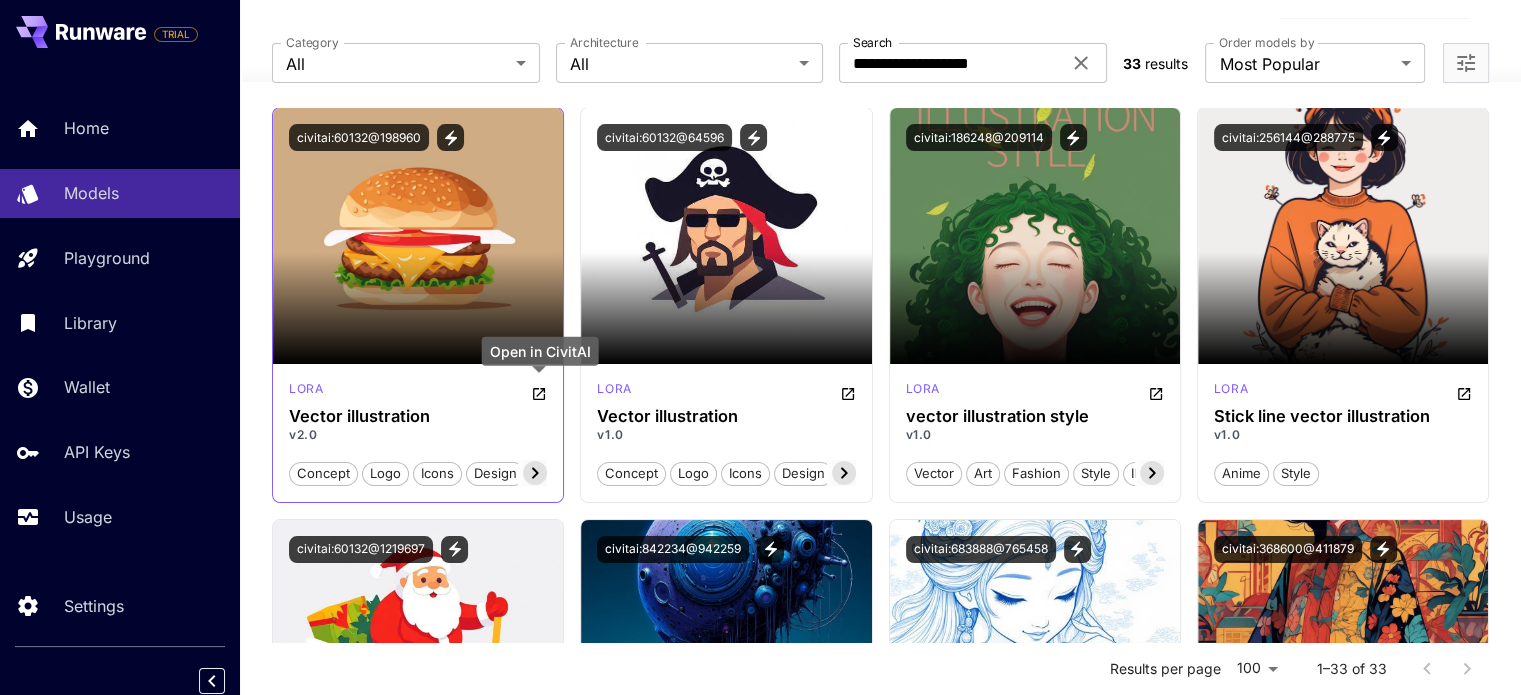 click 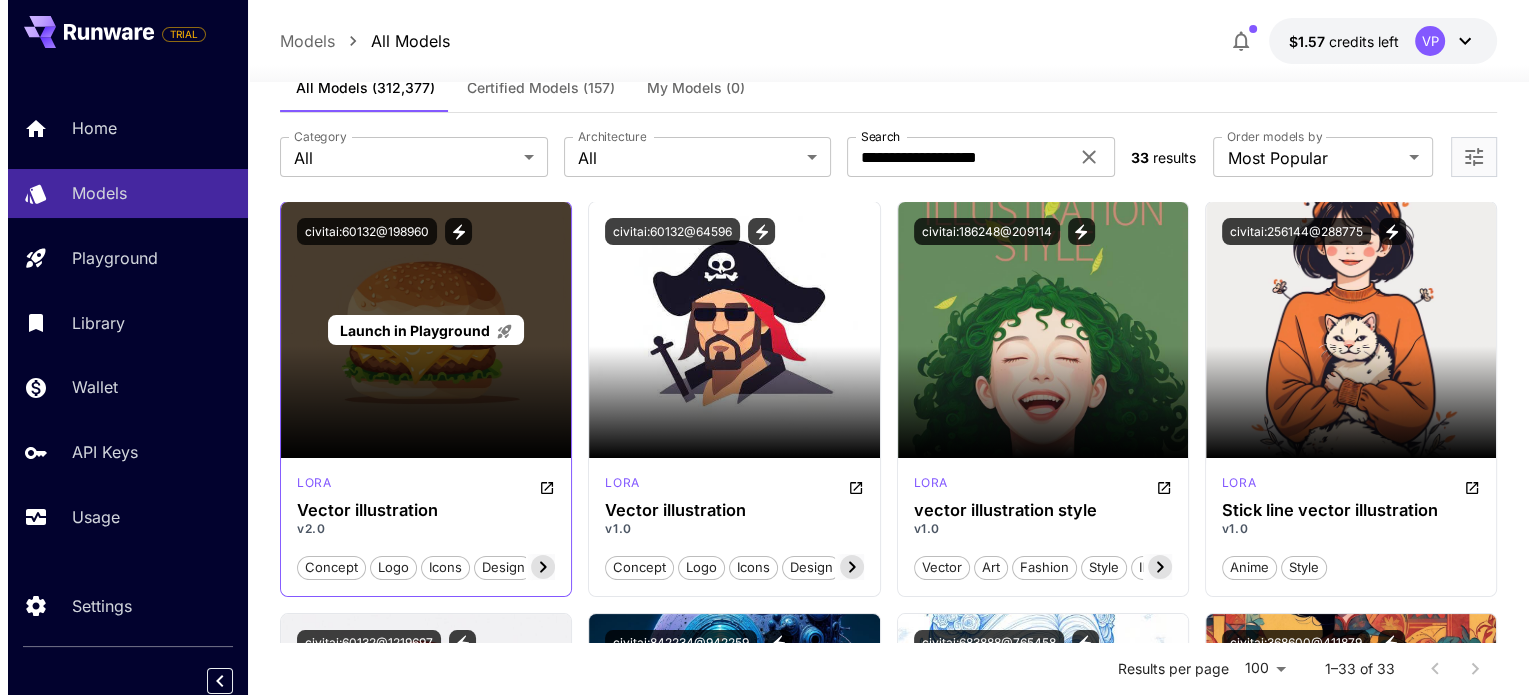 scroll, scrollTop: 48, scrollLeft: 0, axis: vertical 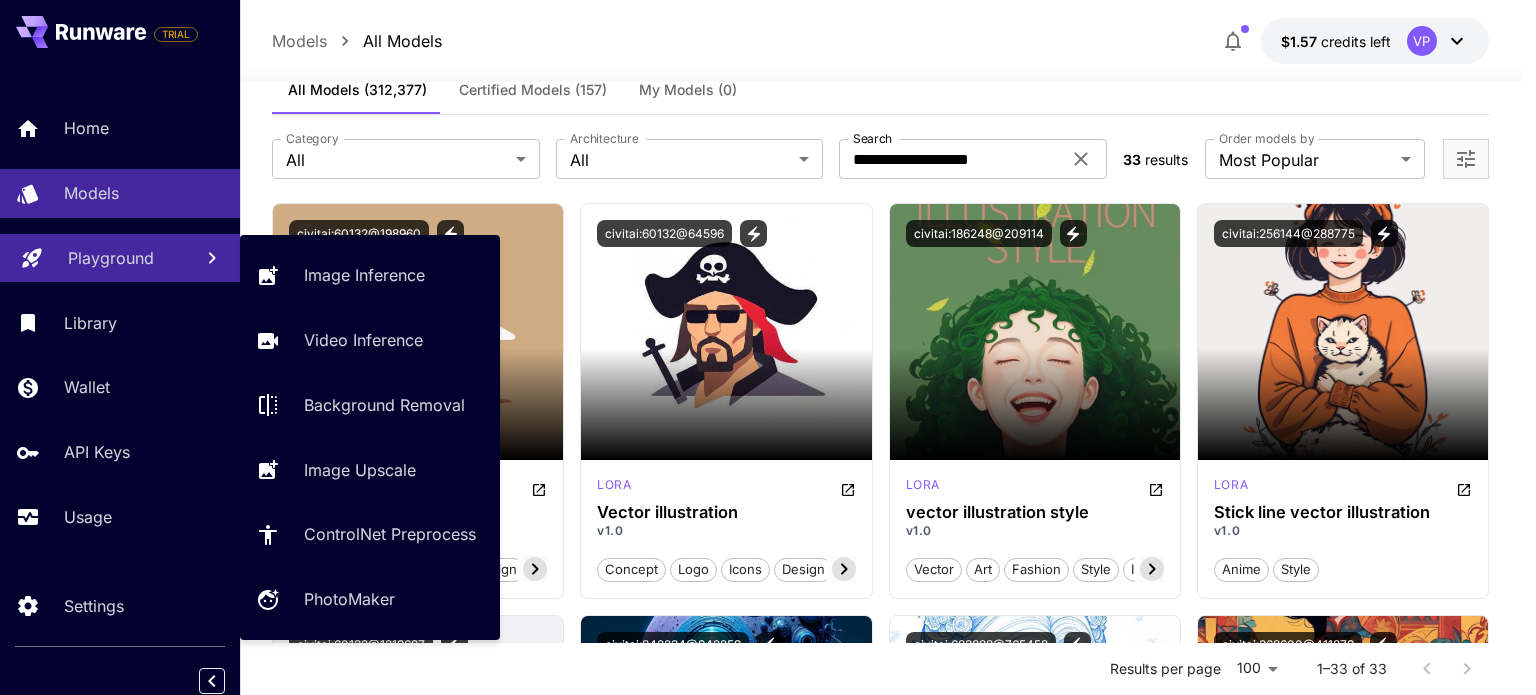 click on "Playground" at bounding box center [120, 258] 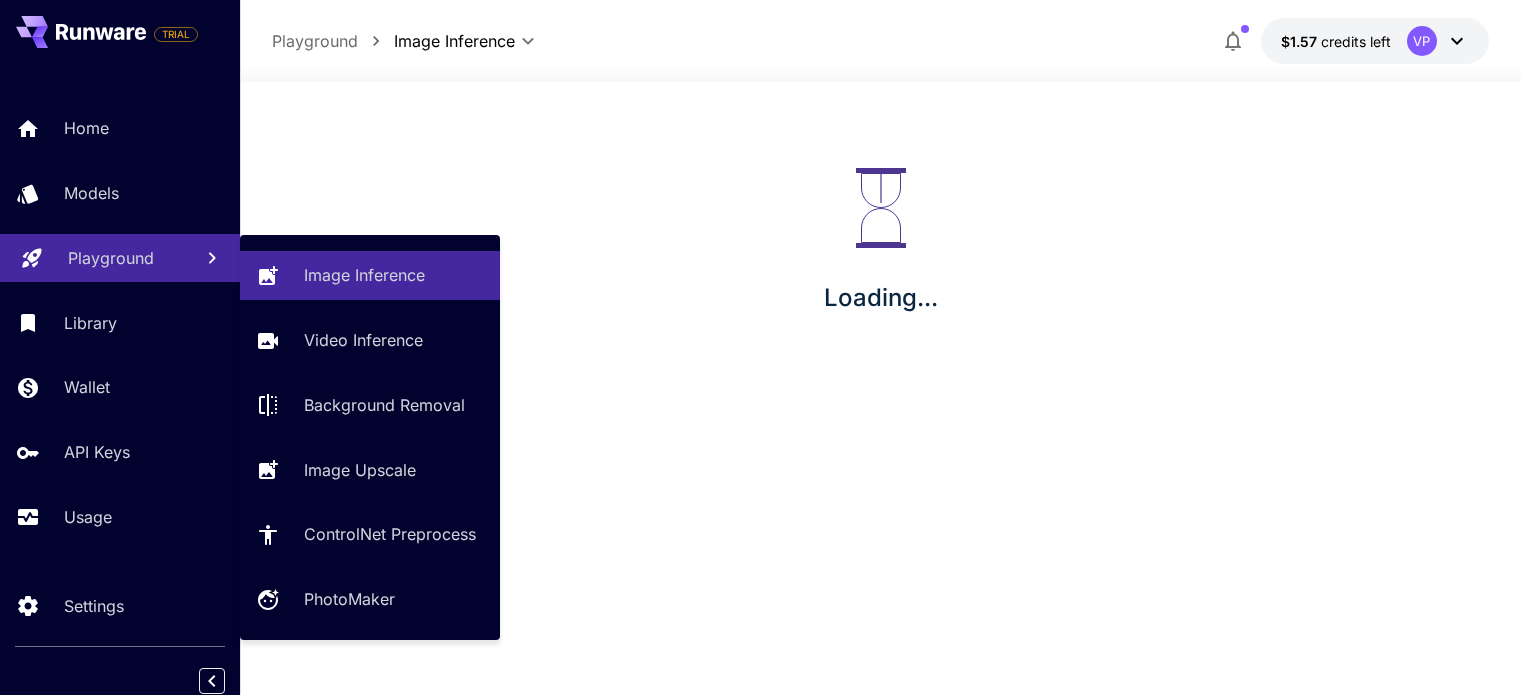 scroll, scrollTop: 0, scrollLeft: 0, axis: both 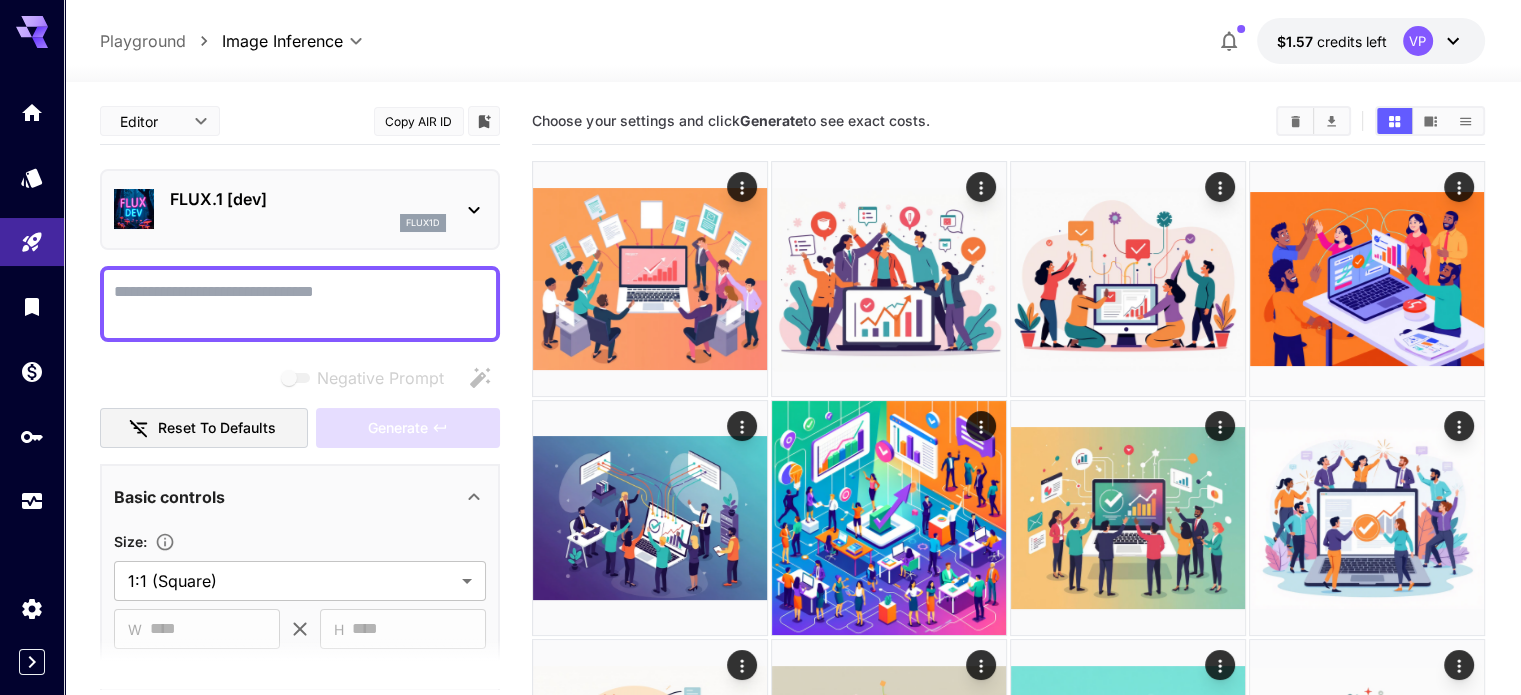 click 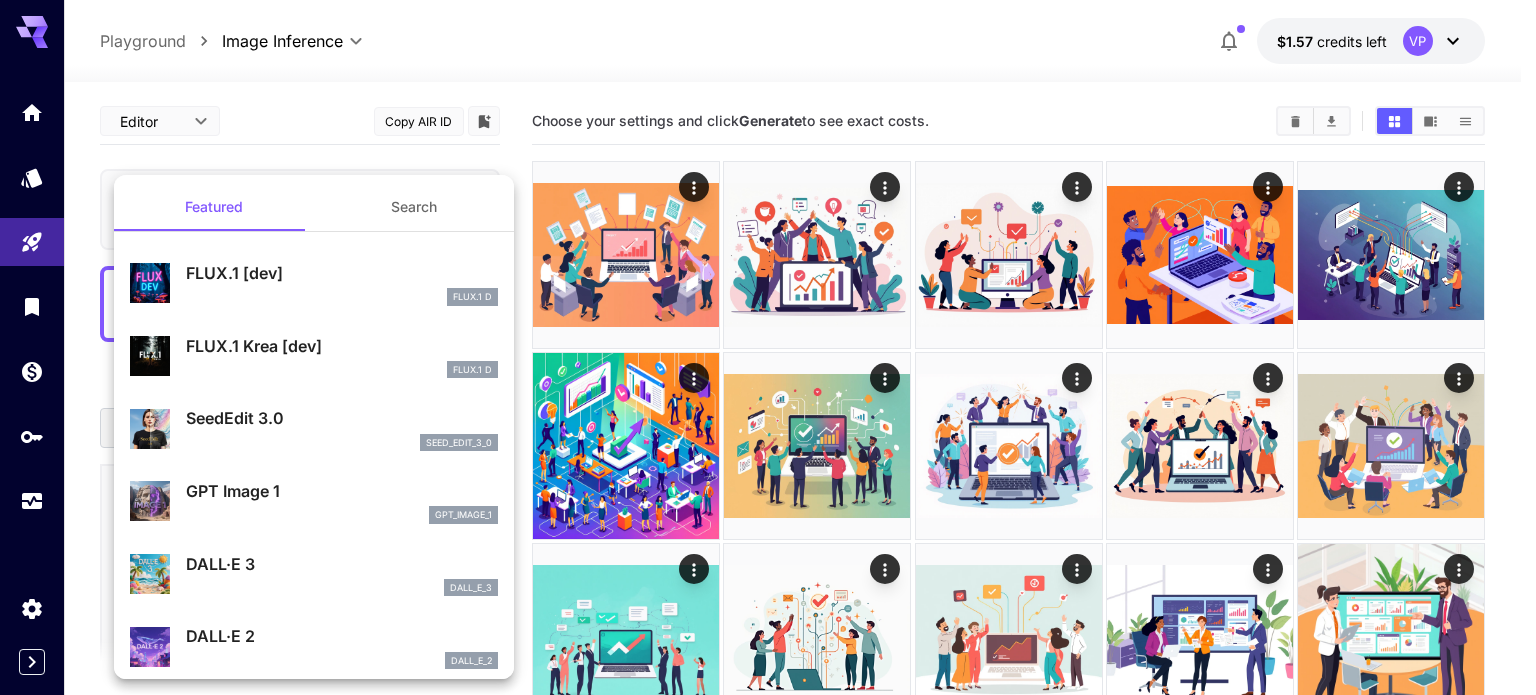 click at bounding box center [768, 347] 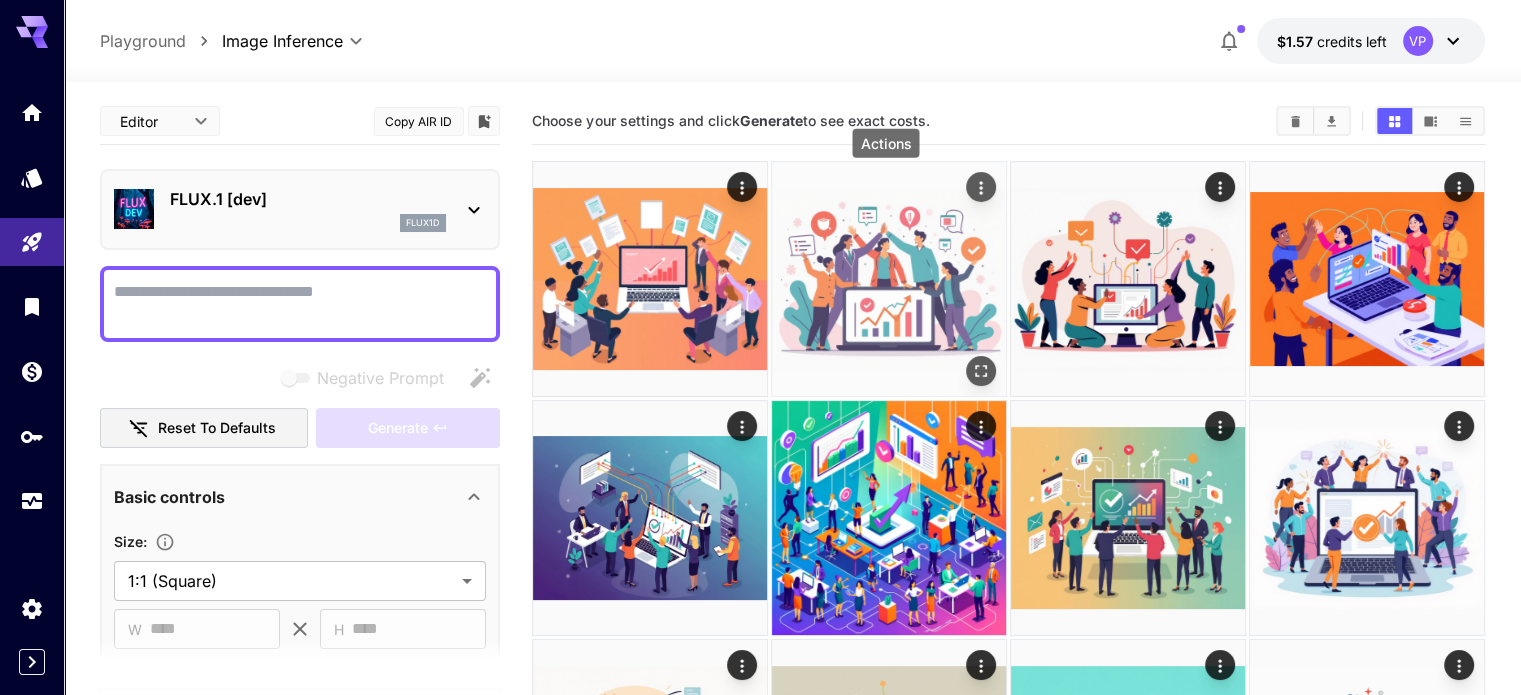 click 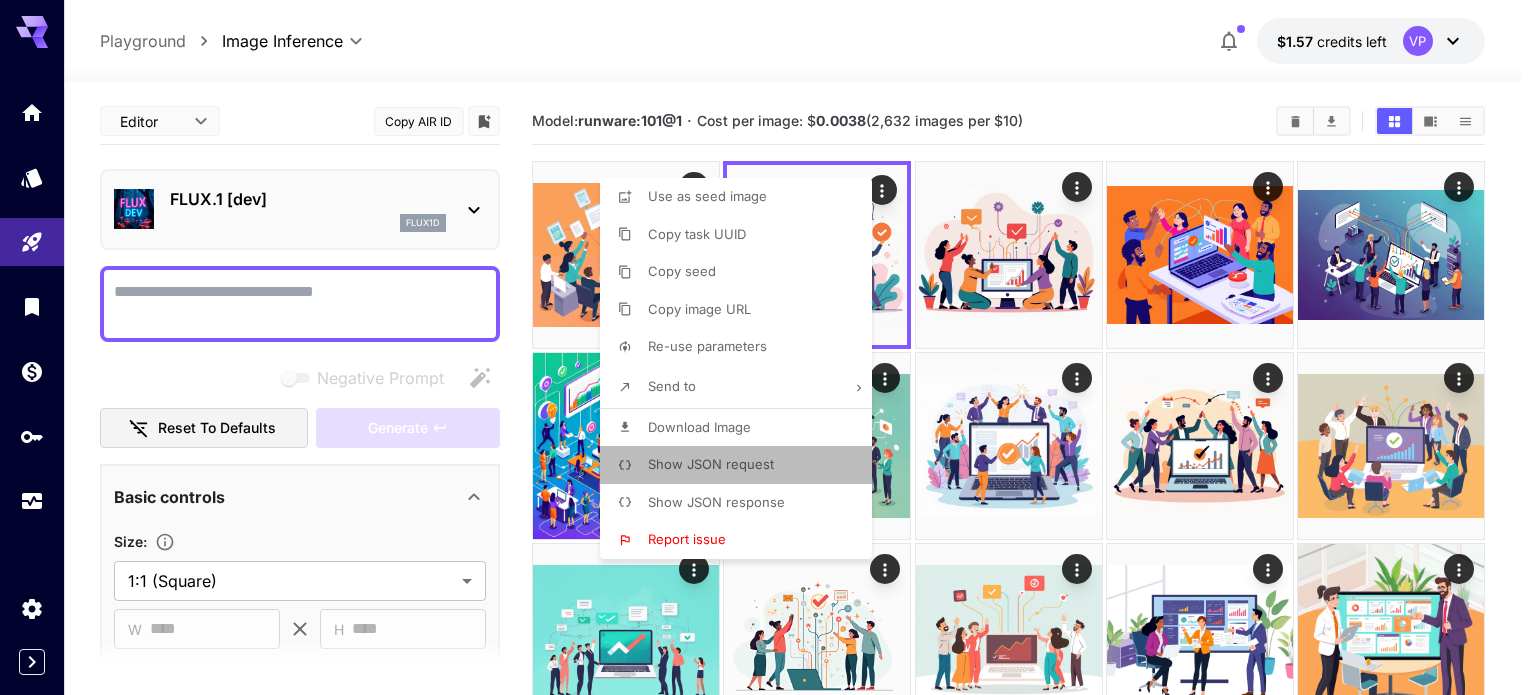 click on "Show JSON request" at bounding box center [711, 464] 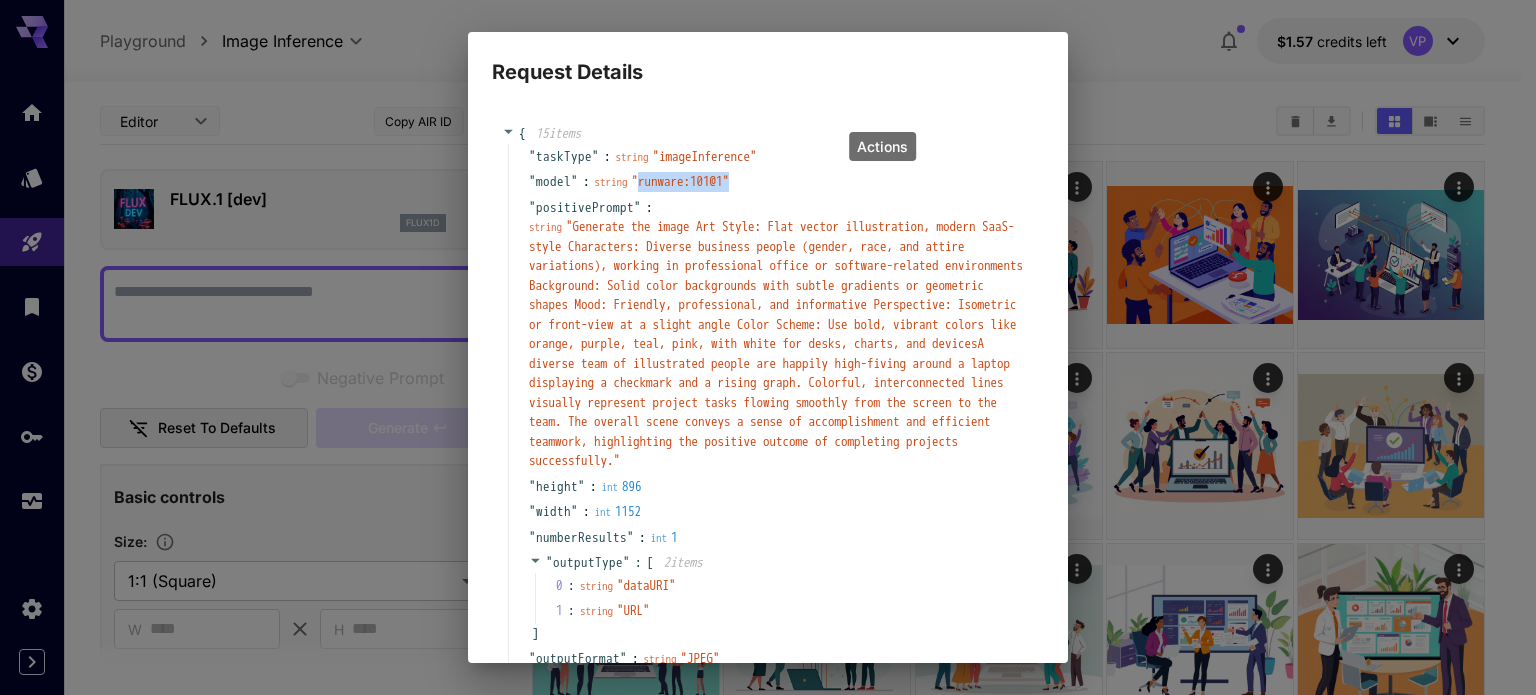 drag, startPoint x: 747, startPoint y: 186, endPoint x: 648, endPoint y: 188, distance: 99.0202 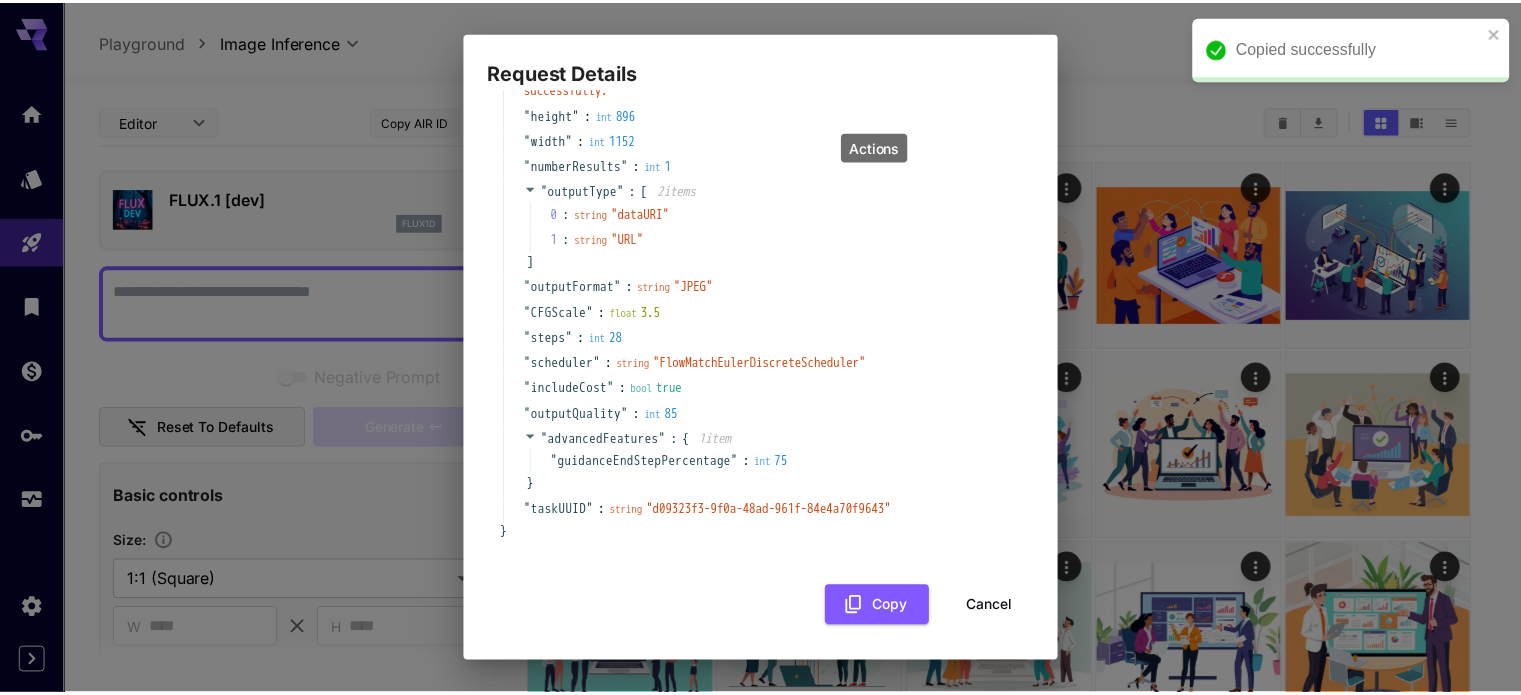 scroll, scrollTop: 411, scrollLeft: 0, axis: vertical 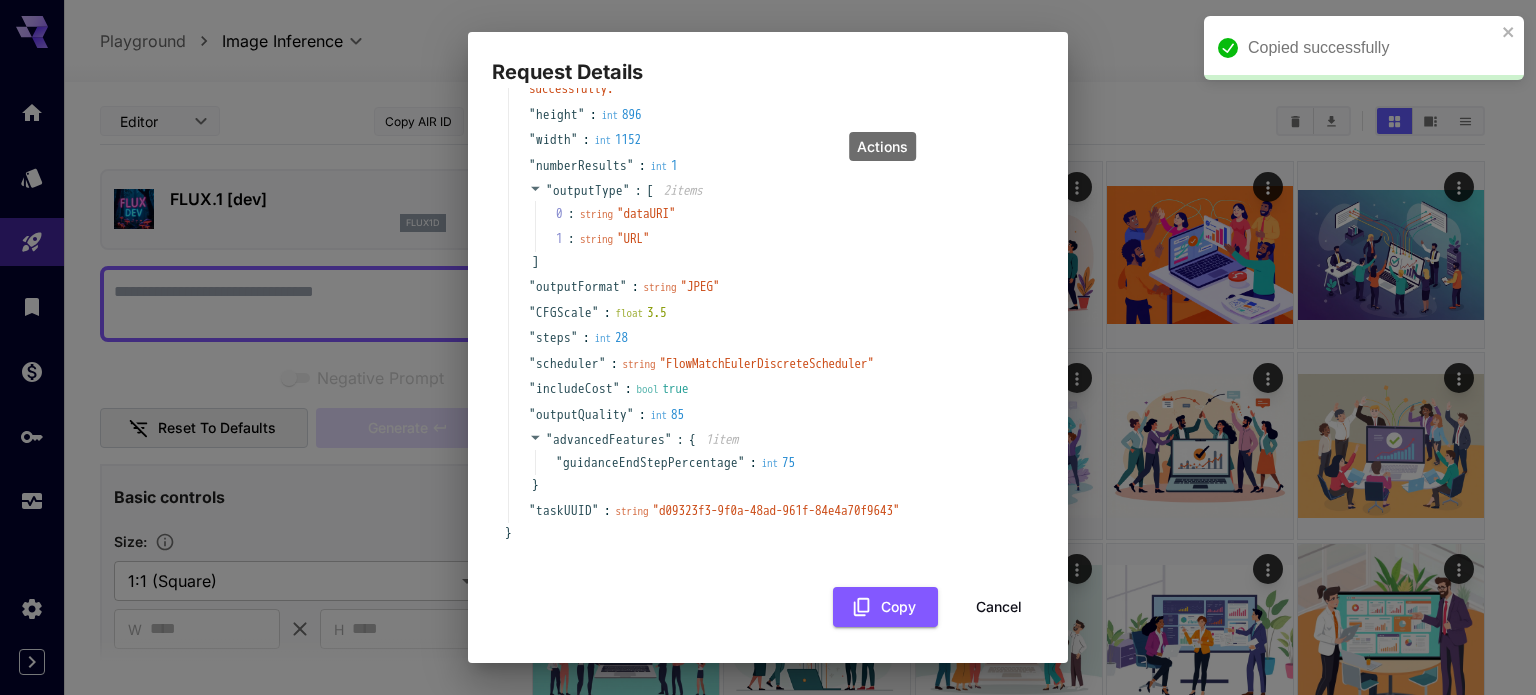 click on "Request Details { 15  item s " taskType " : string " imageInference " " model " : string " runware:101@1 " " positivePrompt " : string " Generate the image Art Style: Flat vector illustration, modern SaaS-style Characters: Diverse business people (gender, race, and attire variations), working in professional office or software-related environments Background: Solid color backgrounds with subtle gradients or geometric shapes Mood: Friendly, professional, and informative Perspective: Isometric or front-view at a slight angle Color Scheme: Use bold, vibrant colors like orange, purple, teal, pink, with white for desks, charts, and devicesA diverse team of illustrated people are happily high-fiving around a laptop displaying a checkmark and a rising graph. Colorful, interconnected lines visually represent project tasks flowing smoothly from the screen to the team. The overall scene conveys a sense of accomplishment and efficient teamwork, highlighting the positive outcome of completing projects successfully. " " "" at bounding box center [768, 347] 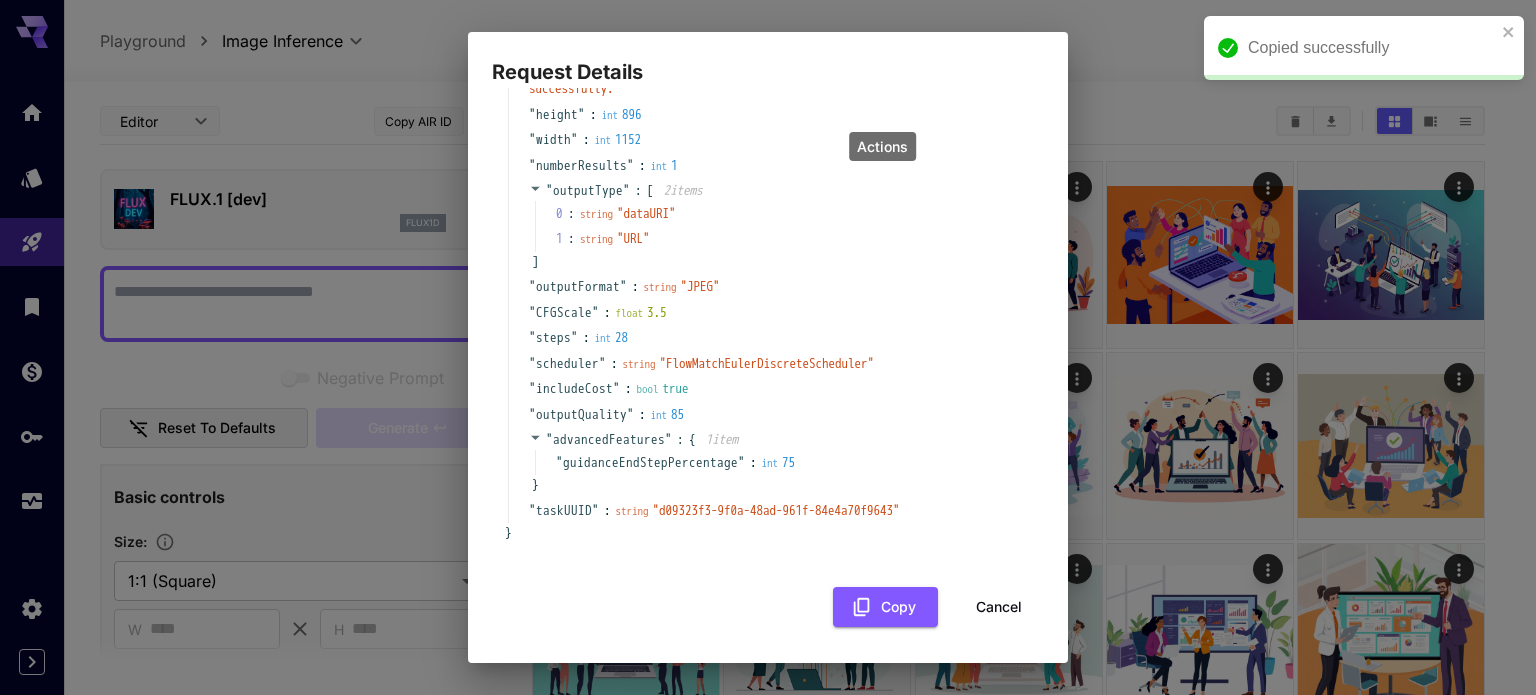 click on "Cancel" at bounding box center [999, 607] 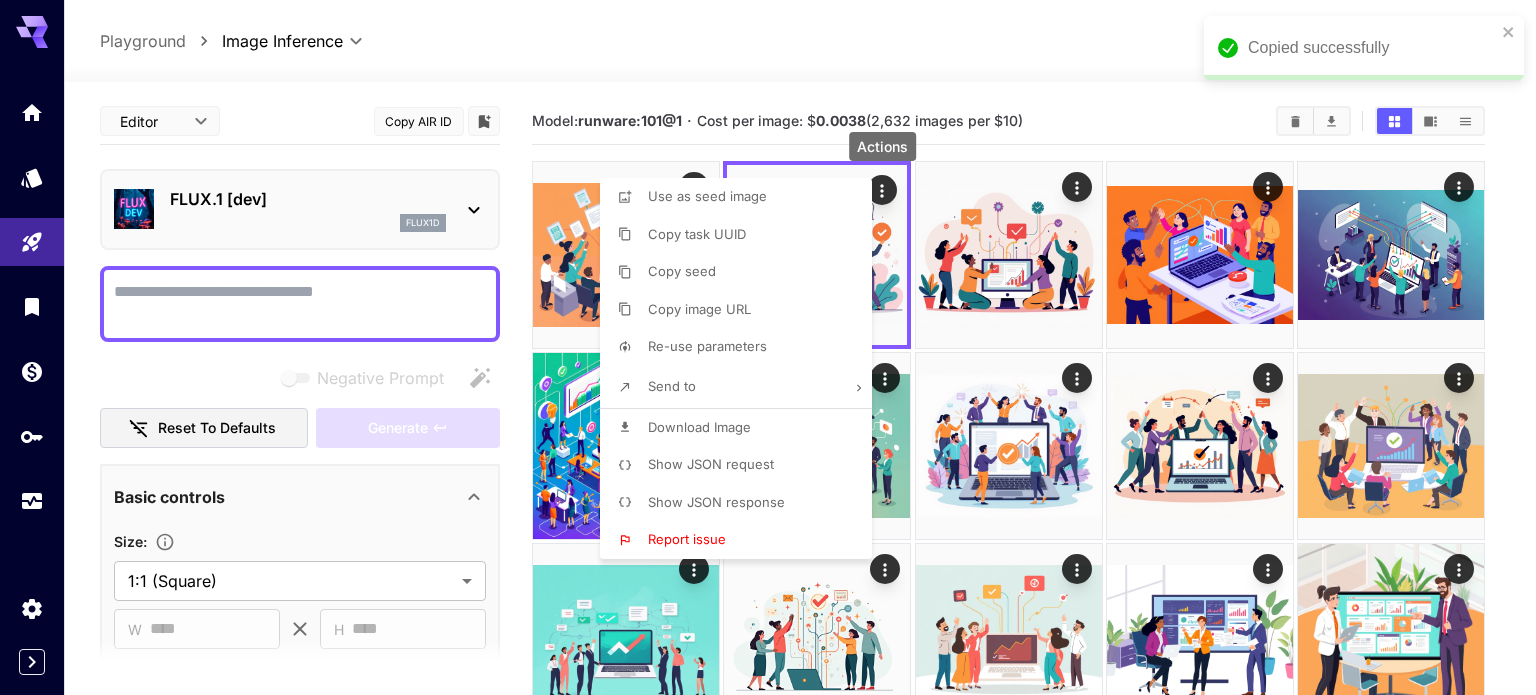type 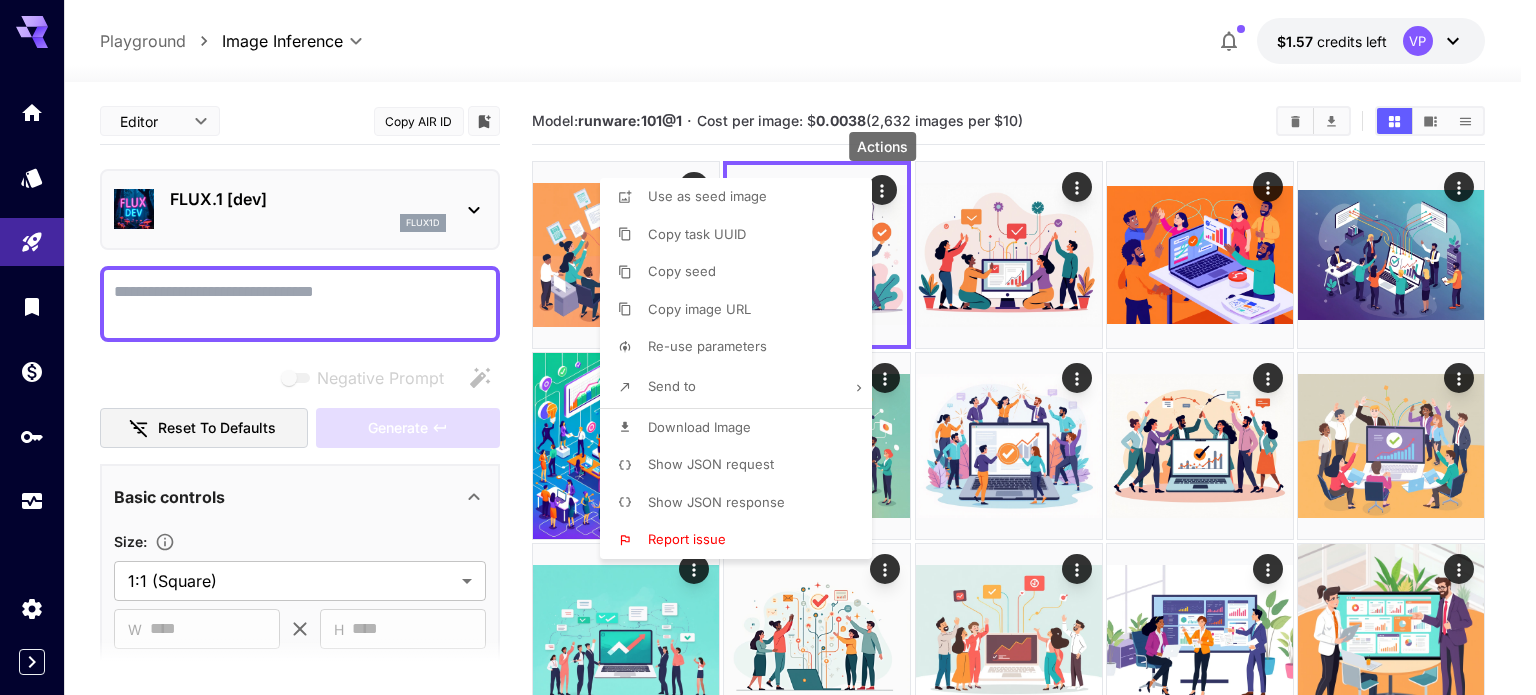 click at bounding box center (768, 347) 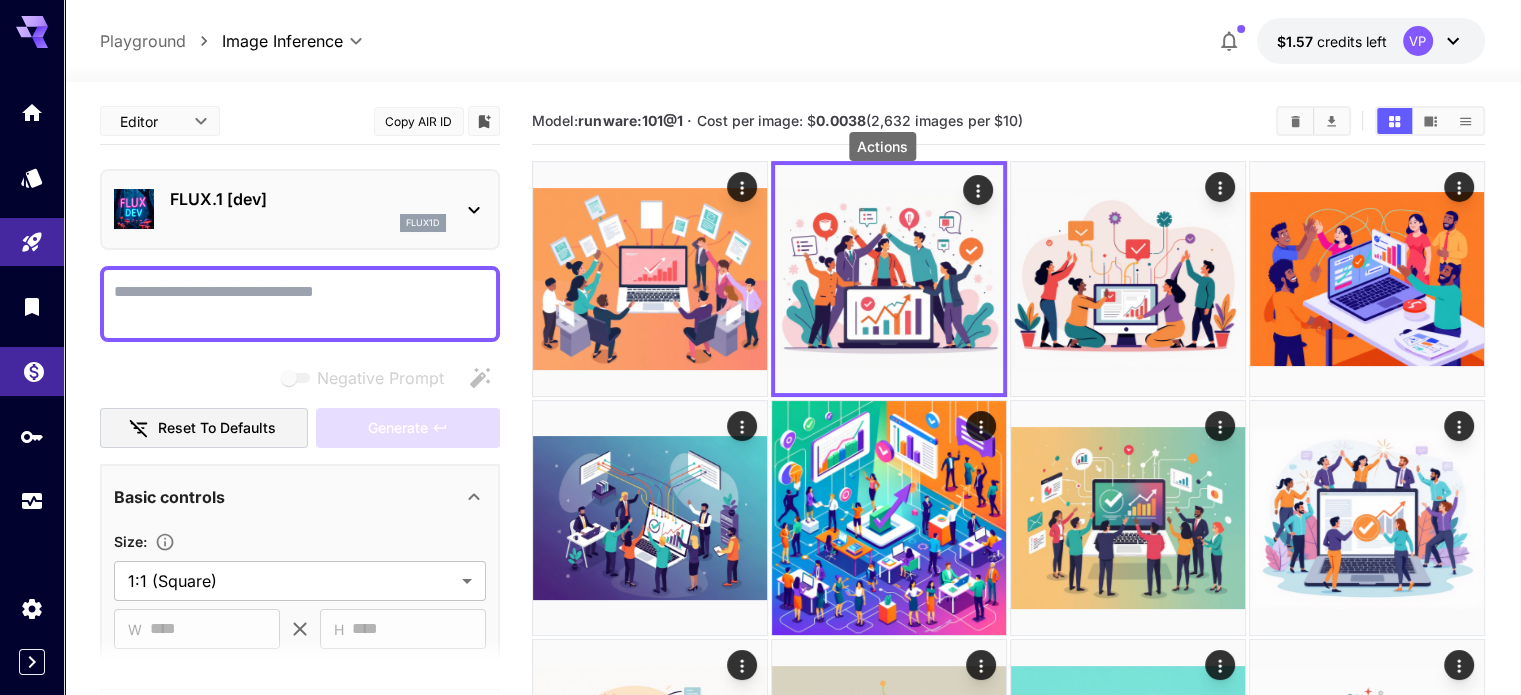 click at bounding box center [32, 371] 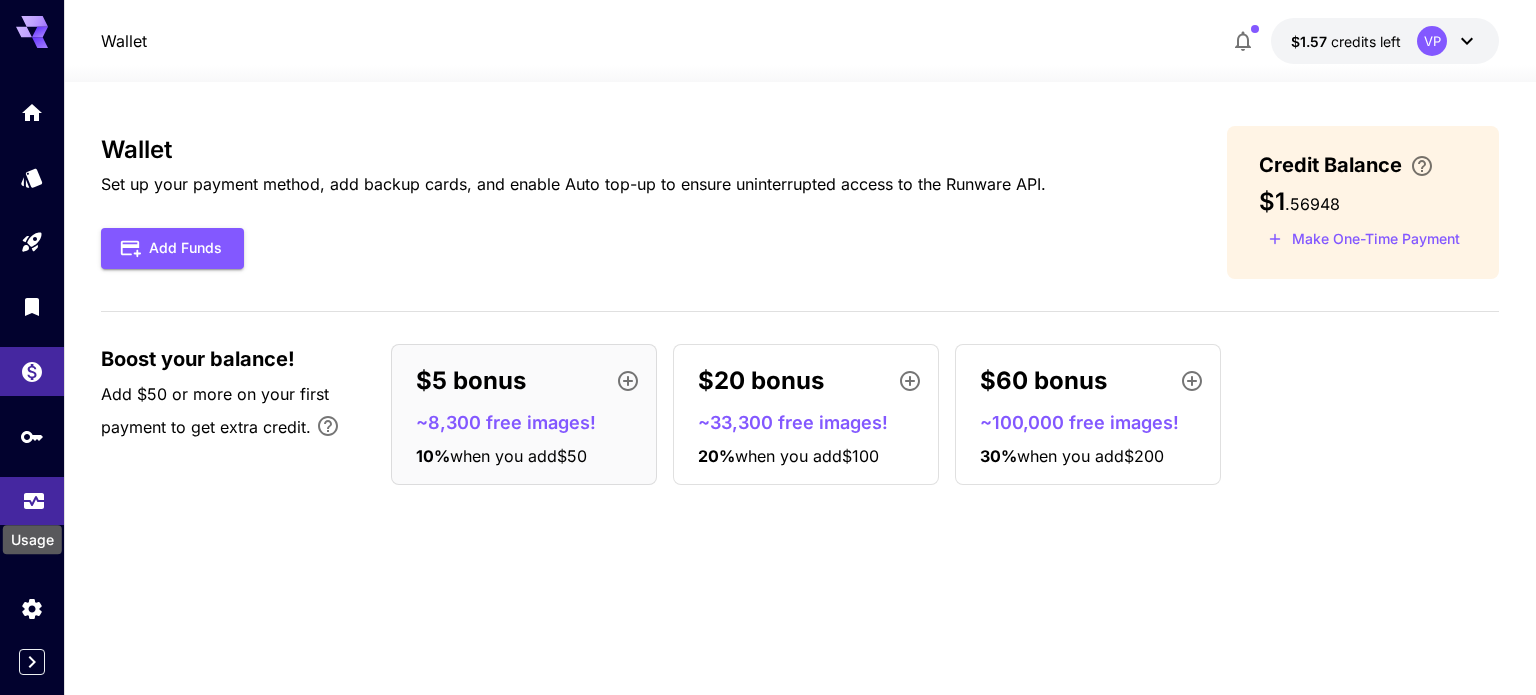 drag, startPoint x: 21, startPoint y: 493, endPoint x: 33, endPoint y: 500, distance: 13.892444 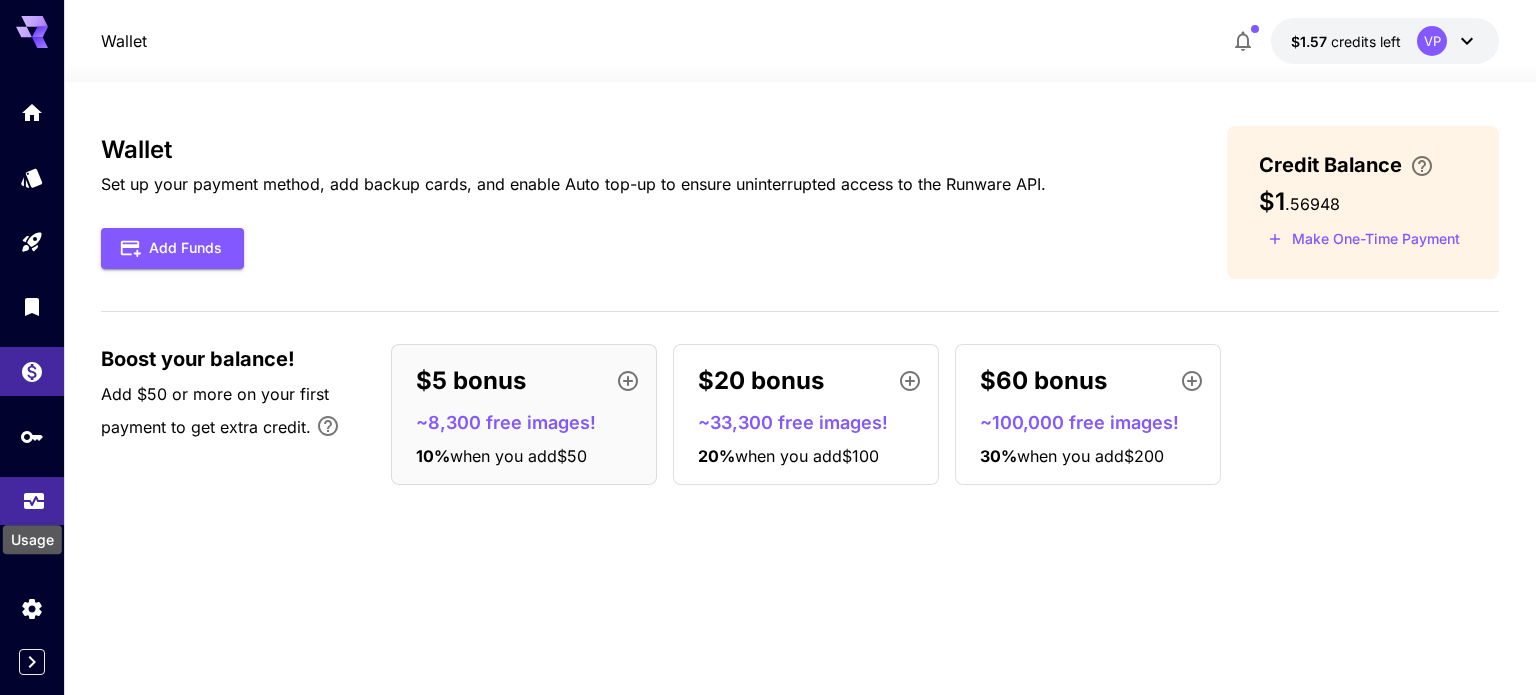 click 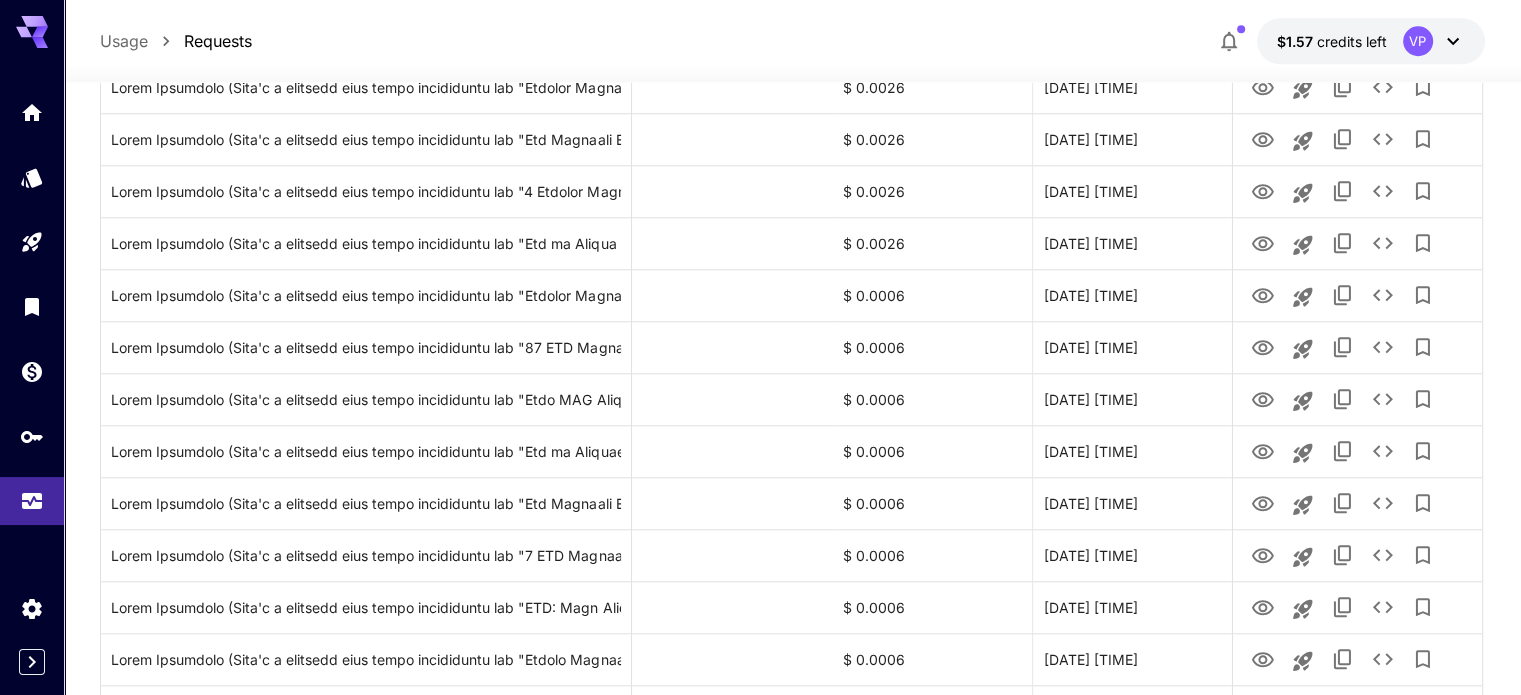 scroll, scrollTop: 1788, scrollLeft: 0, axis: vertical 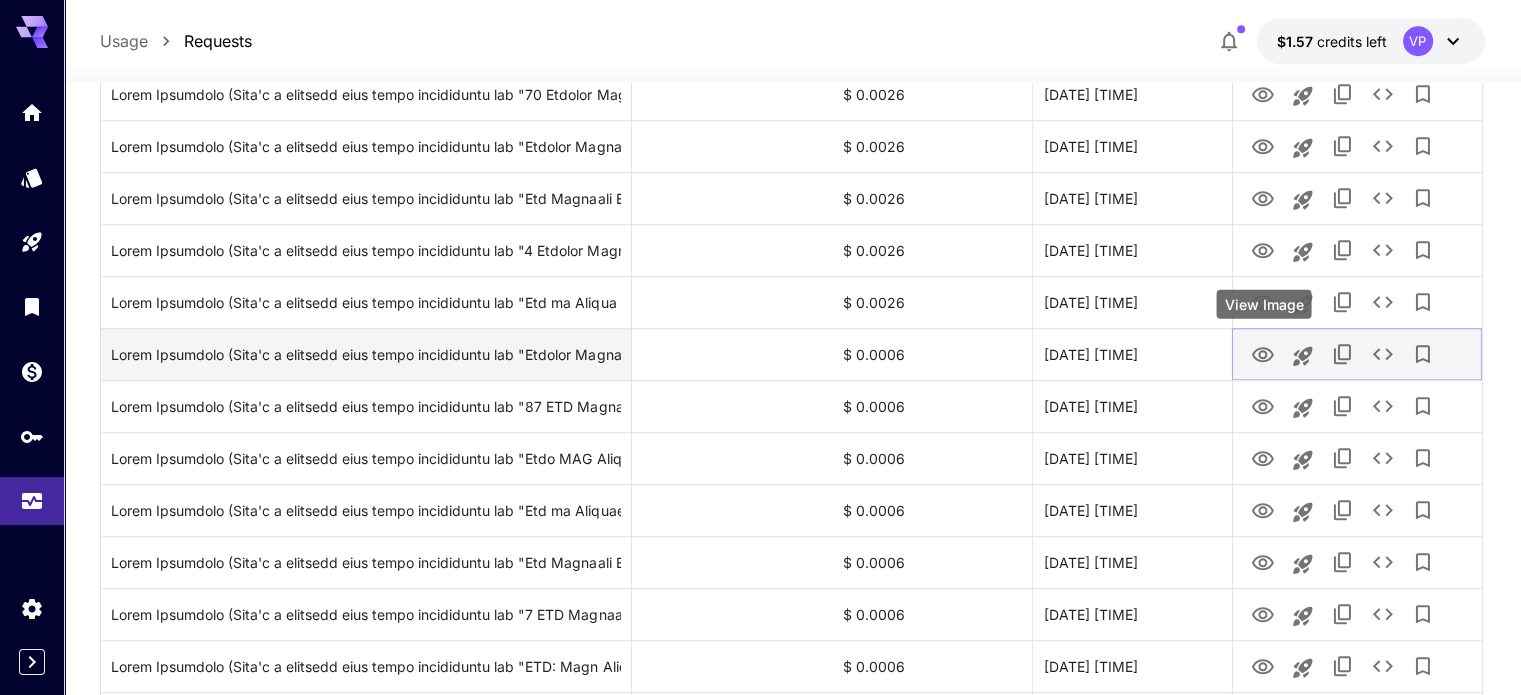 click 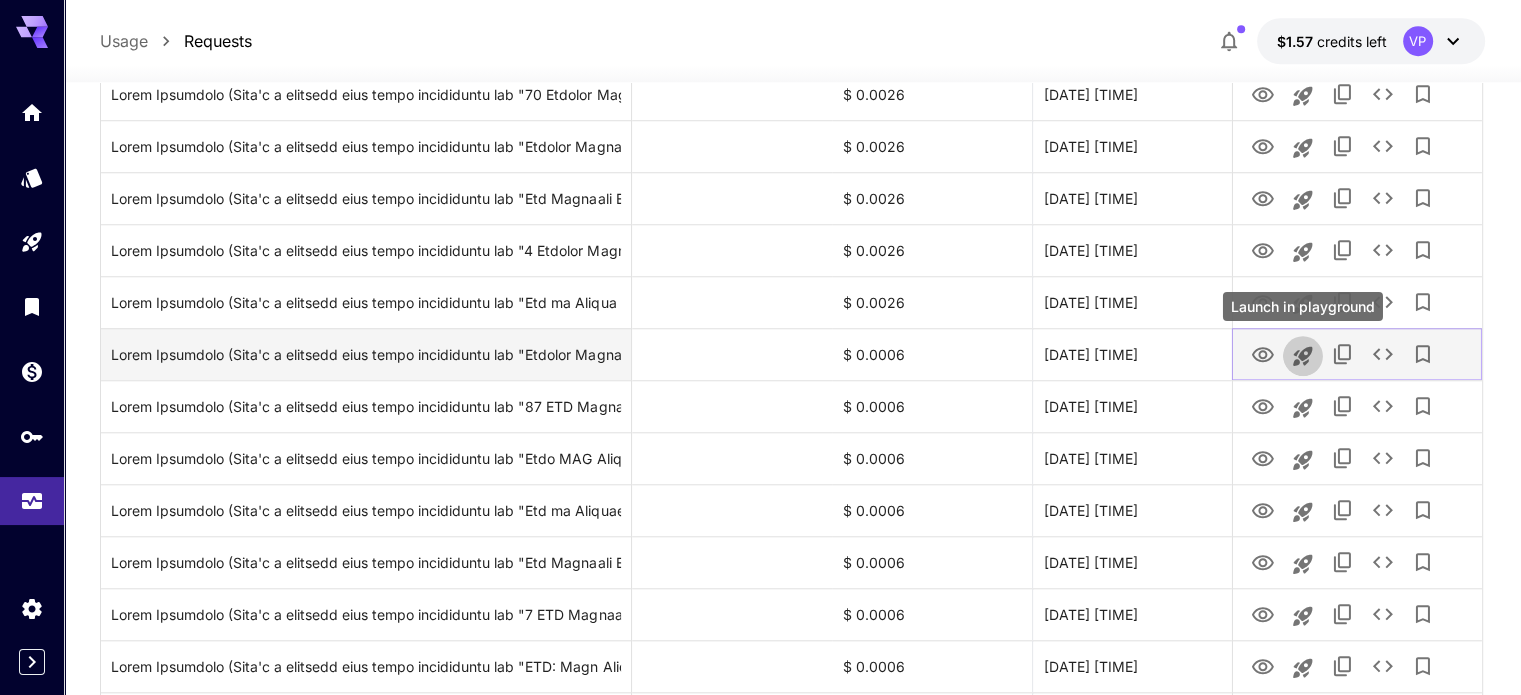click 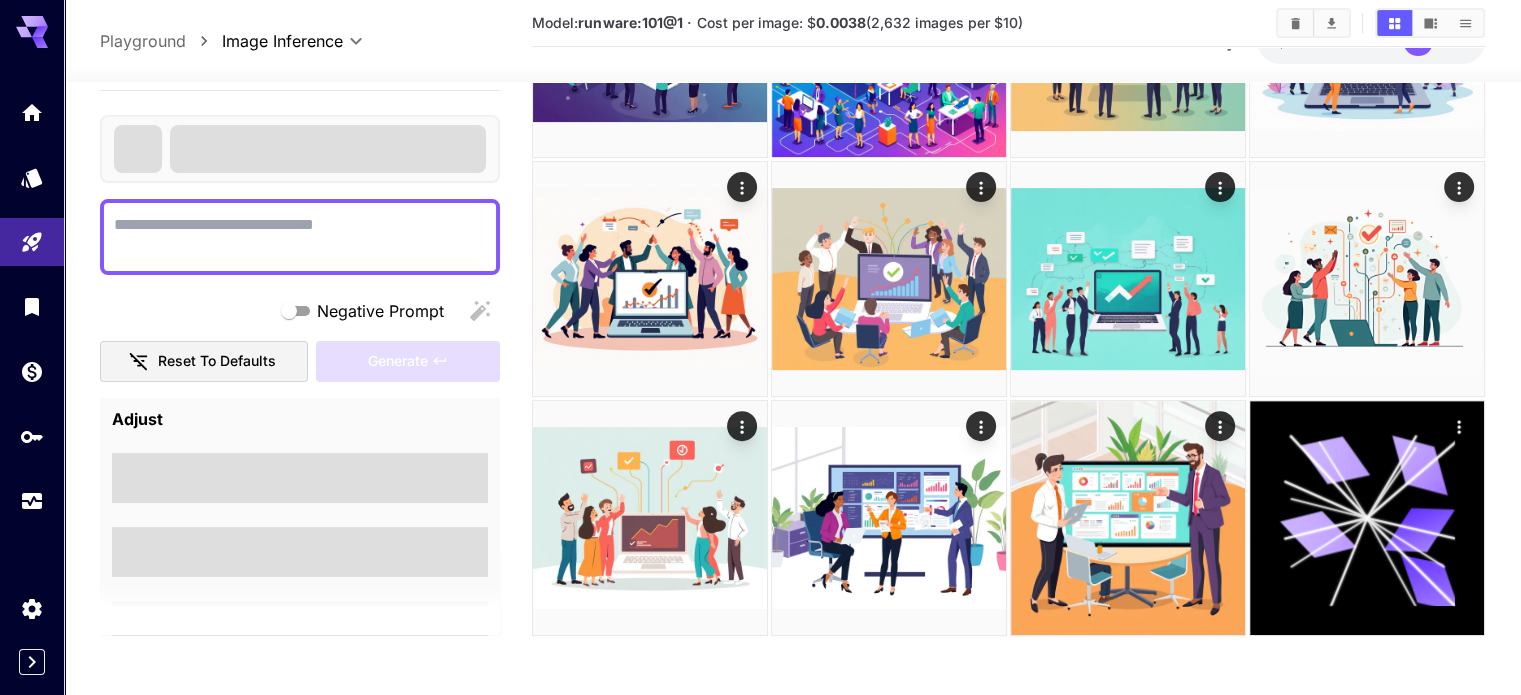 scroll, scrollTop: 286, scrollLeft: 0, axis: vertical 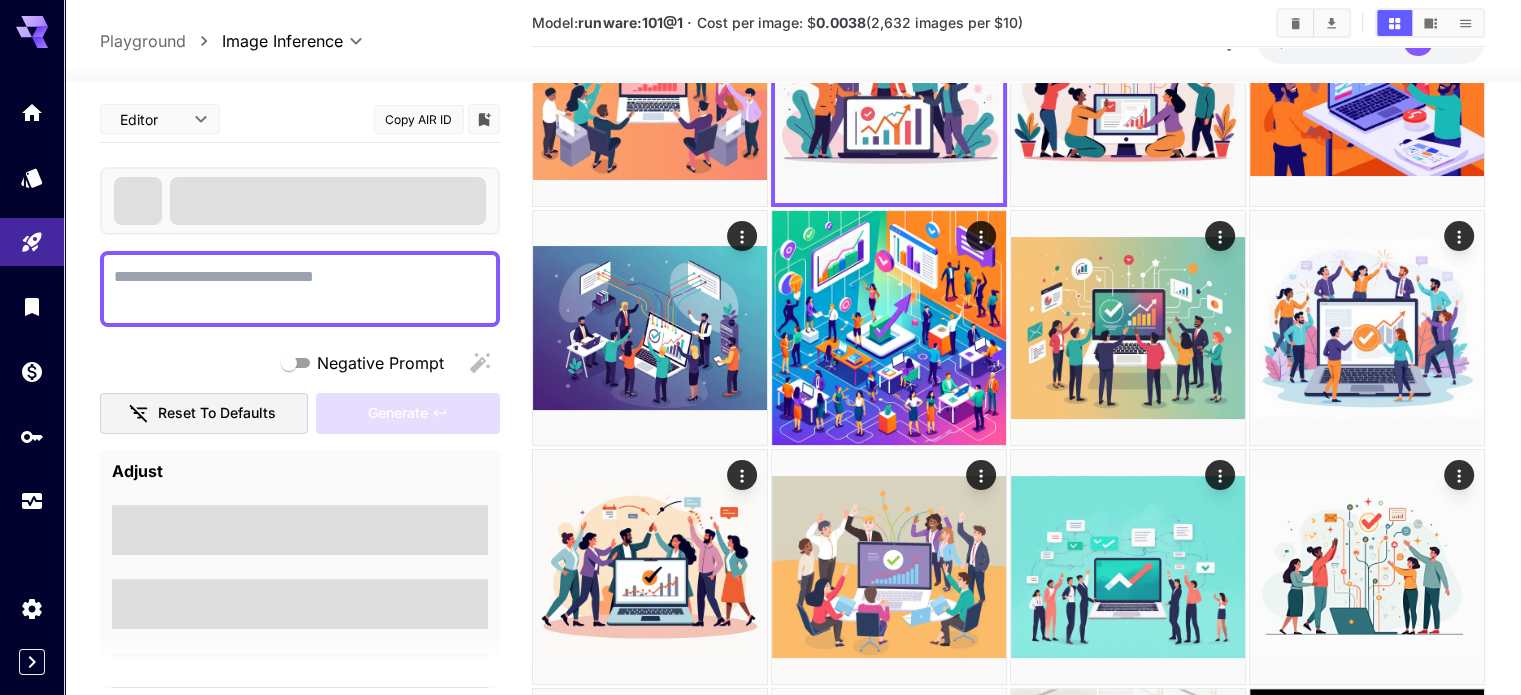 type on "**********" 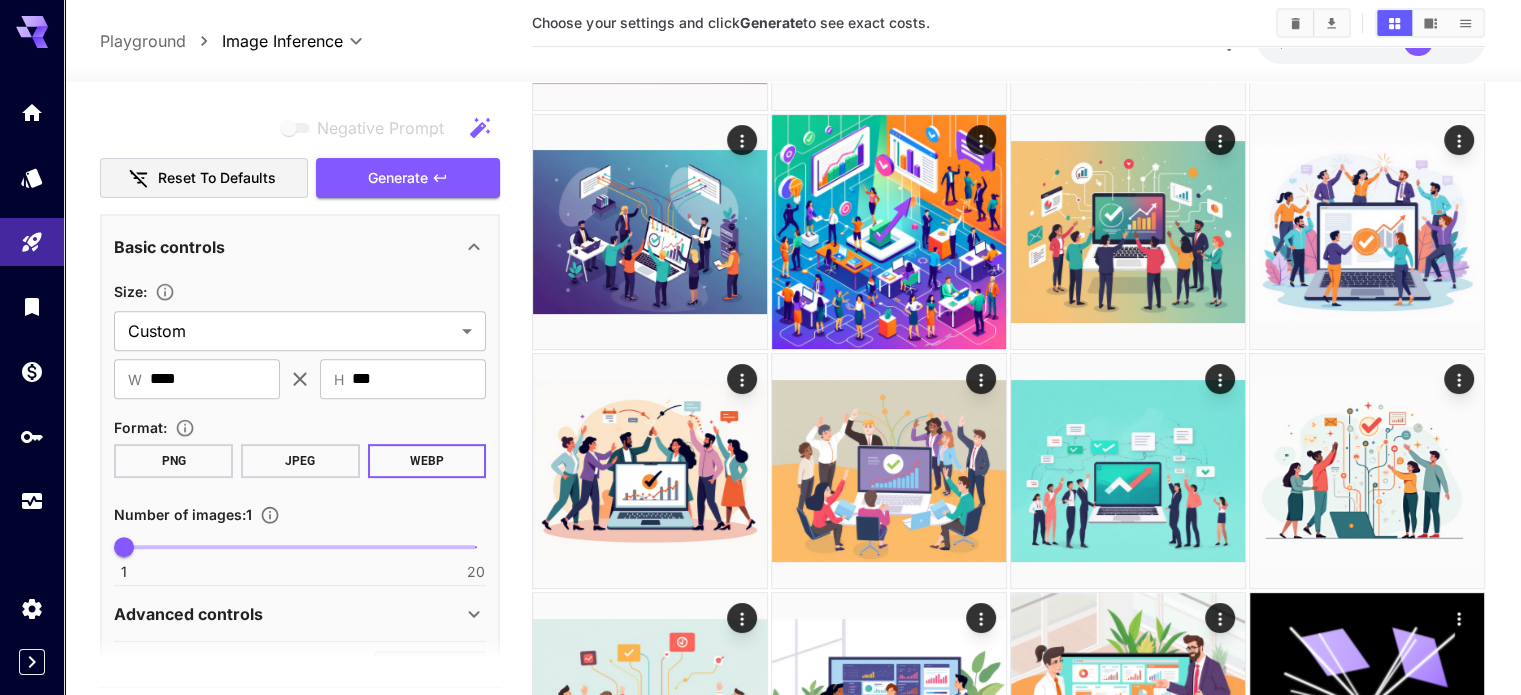 scroll, scrollTop: 751, scrollLeft: 0, axis: vertical 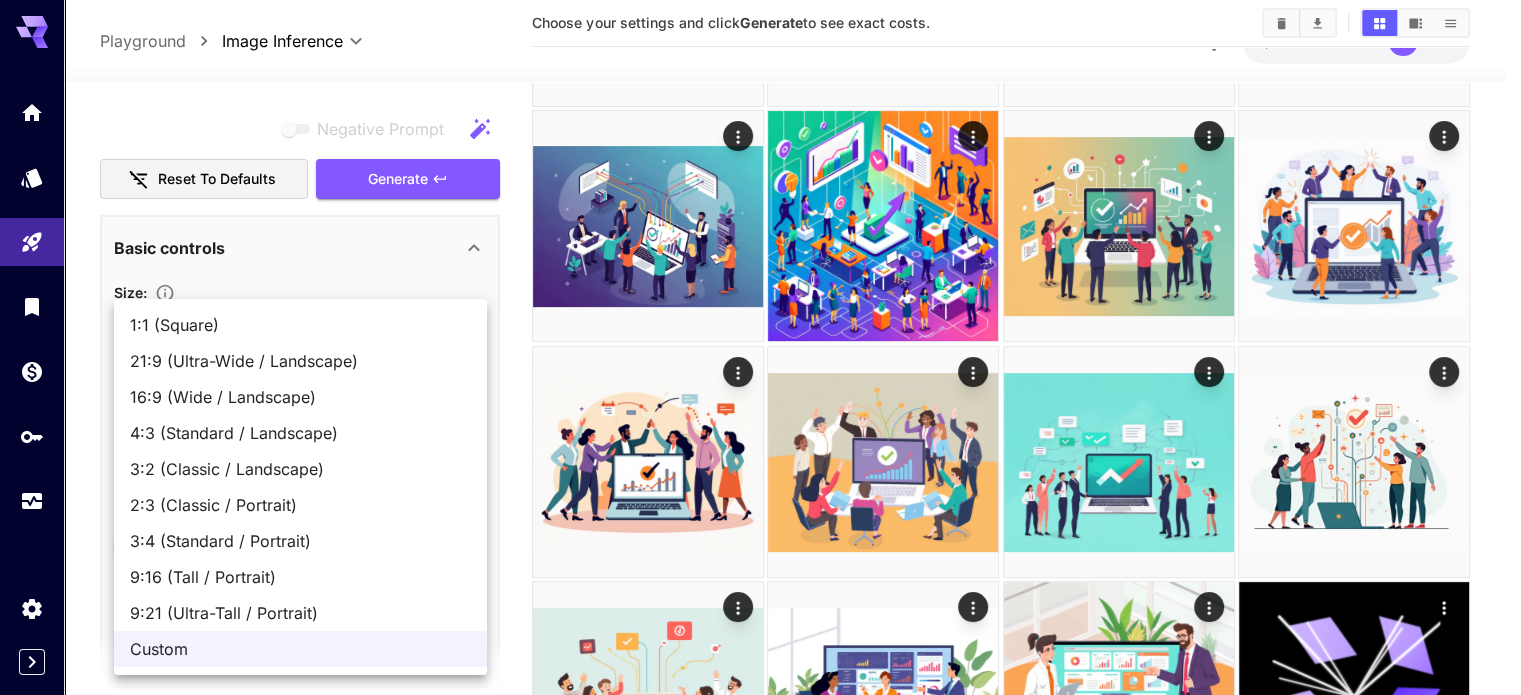 click on "**********" at bounding box center (760, 293) 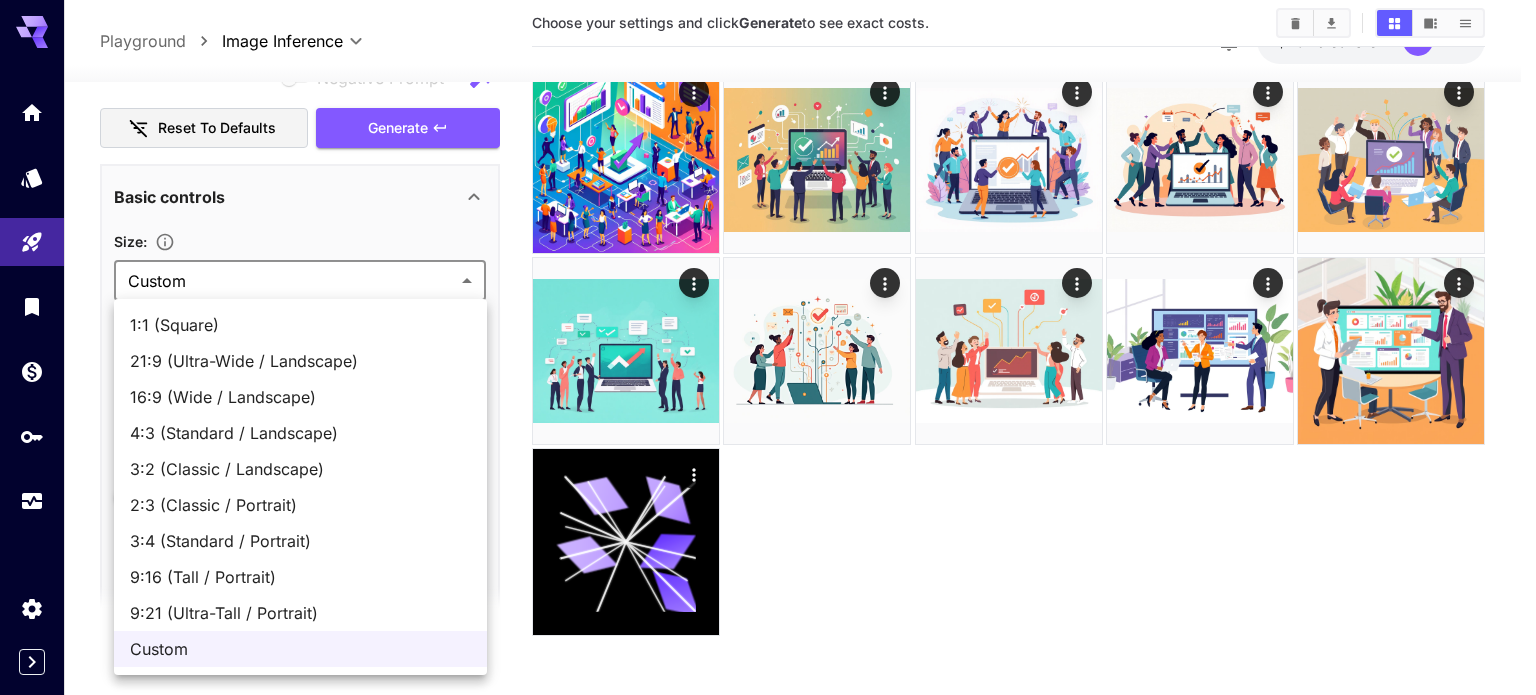 click on "16:9 (Wide / Landscape)" at bounding box center [300, 397] 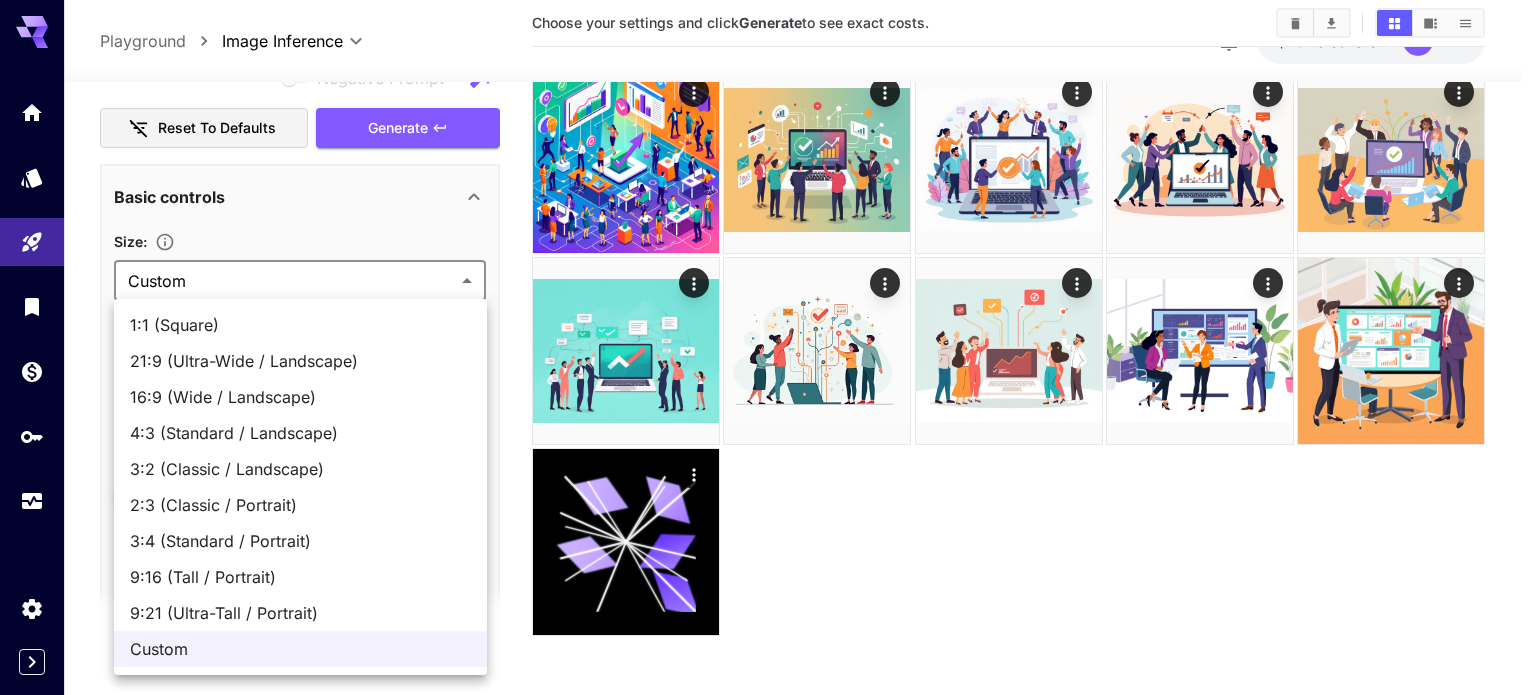 type on "****" 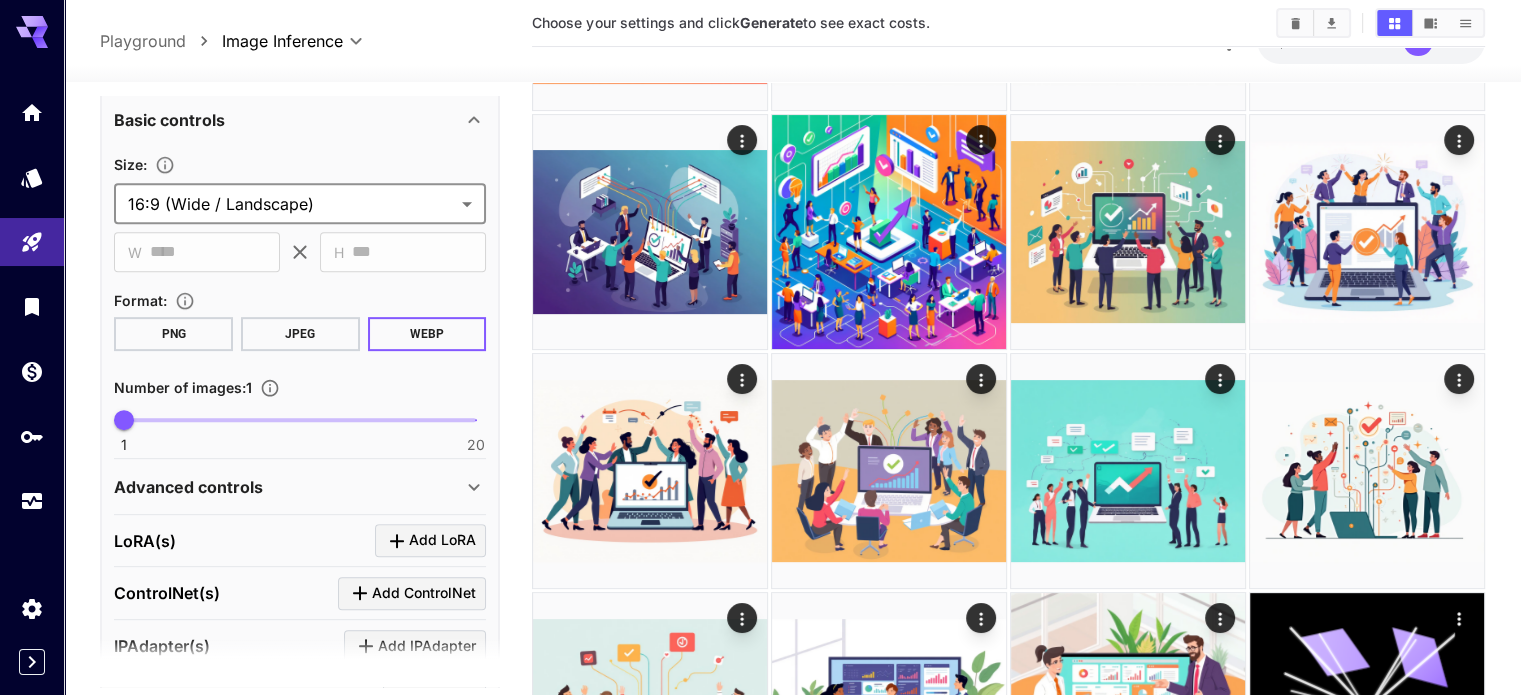 scroll, scrollTop: 915, scrollLeft: 0, axis: vertical 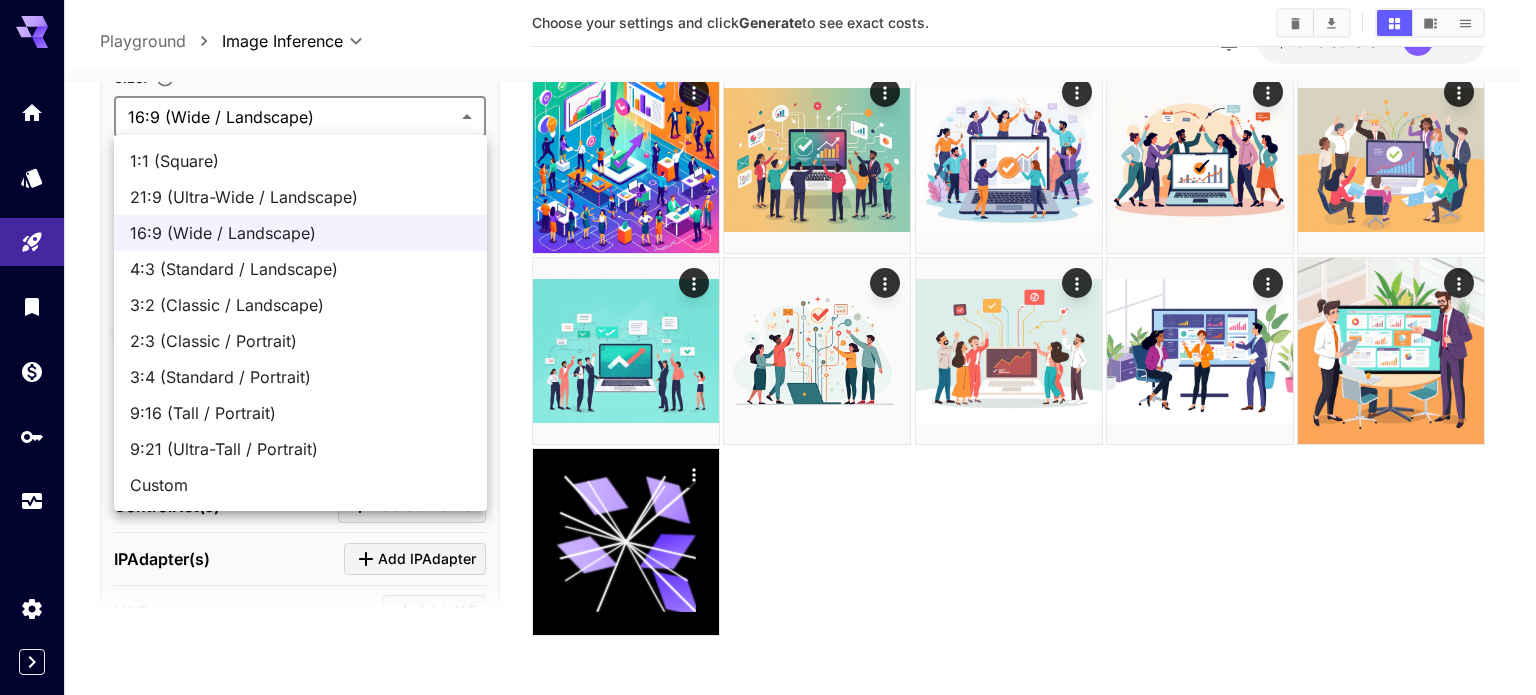 click on "**********" at bounding box center [768, 205] 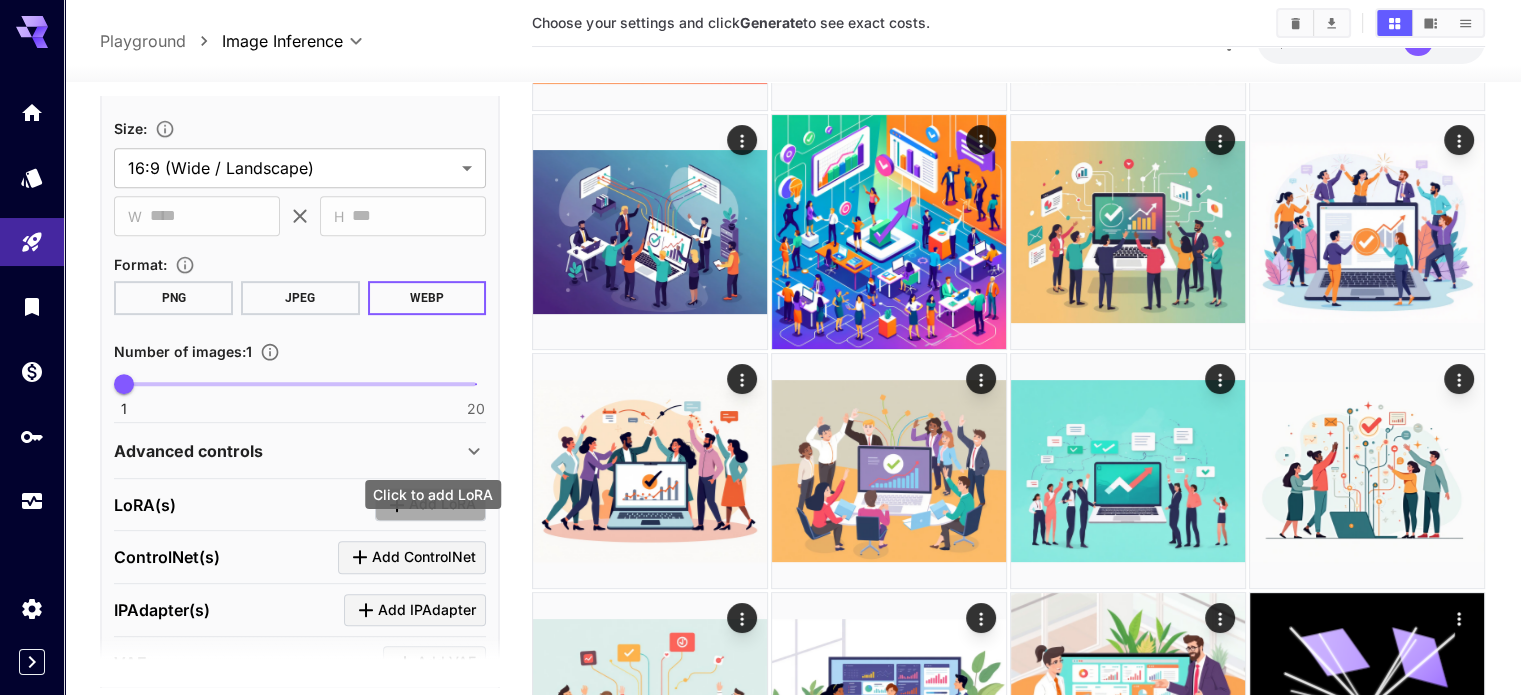 click on "Add LoRA" at bounding box center (442, 504) 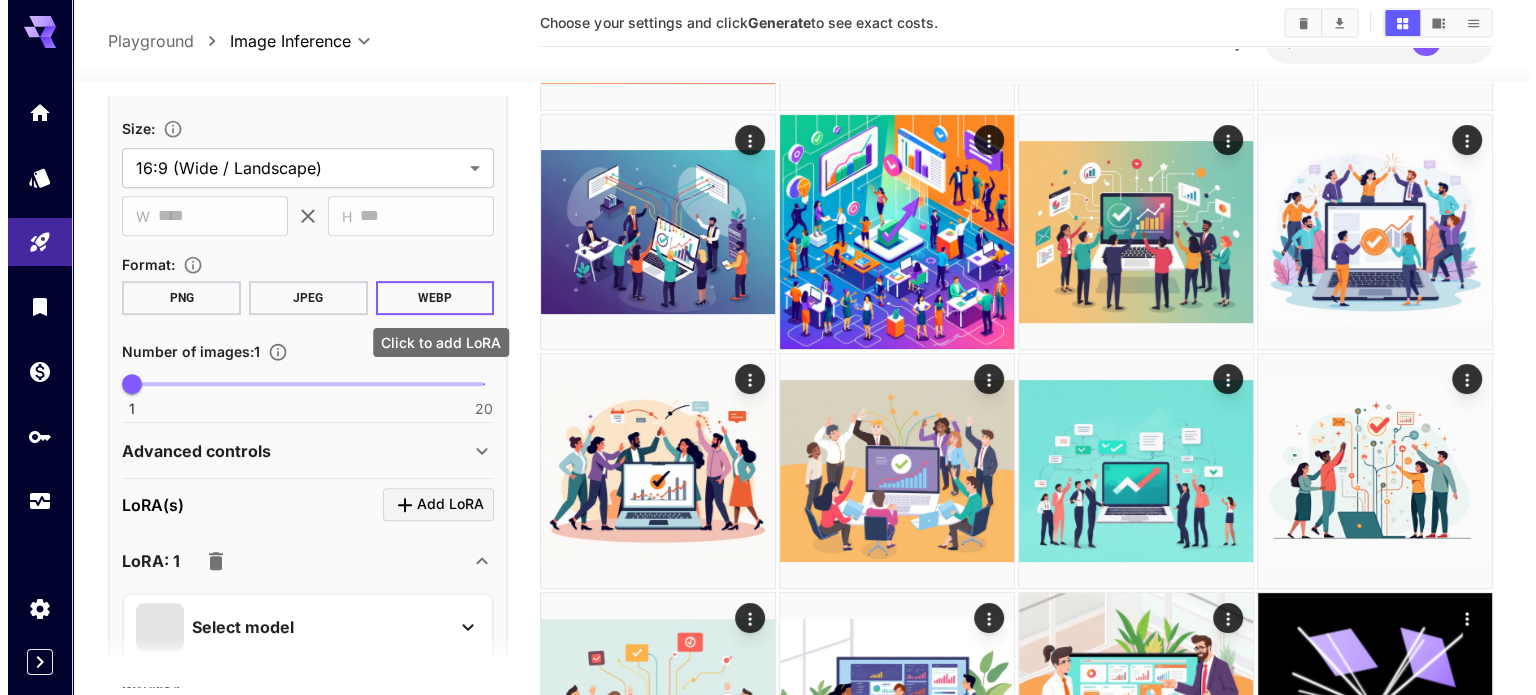 scroll, scrollTop: 1072, scrollLeft: 0, axis: vertical 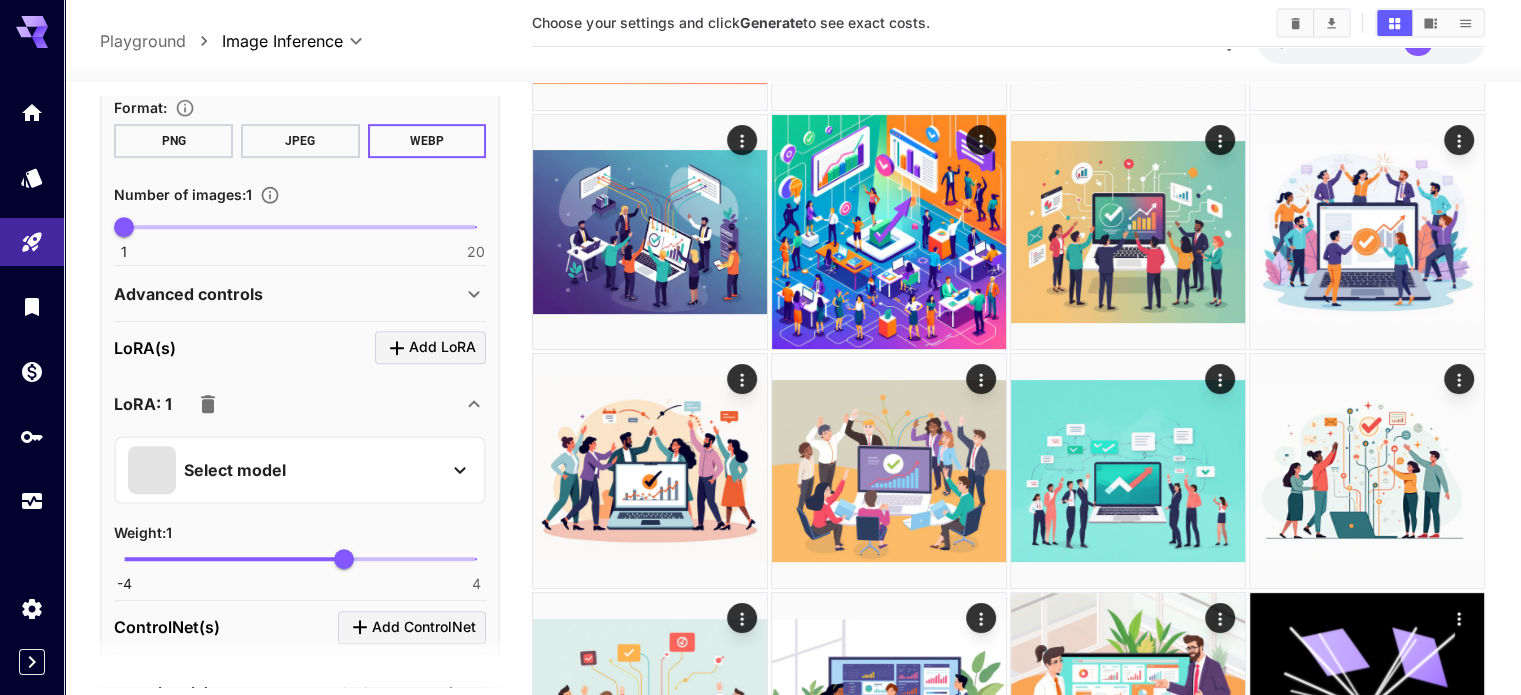 click on "Select model" at bounding box center (284, 470) 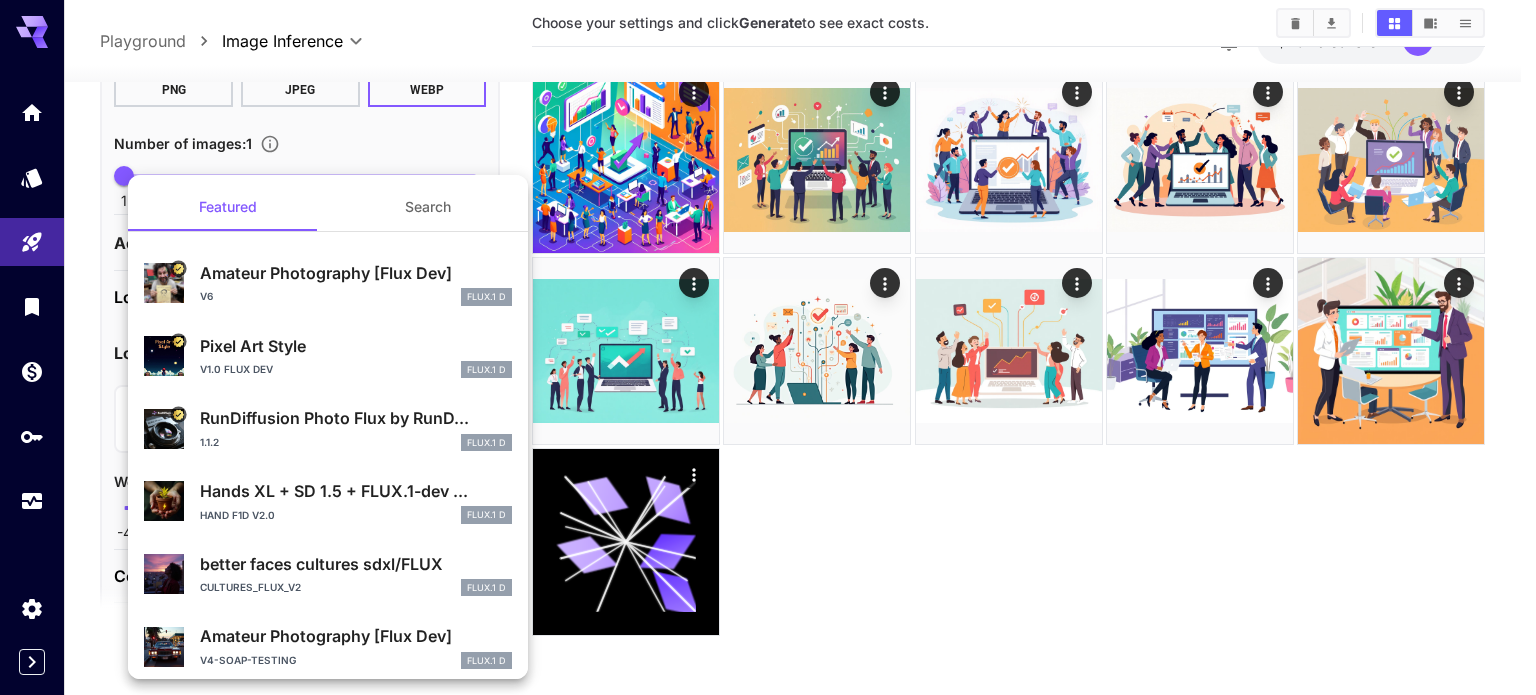 click on "Search" at bounding box center (428, 207) 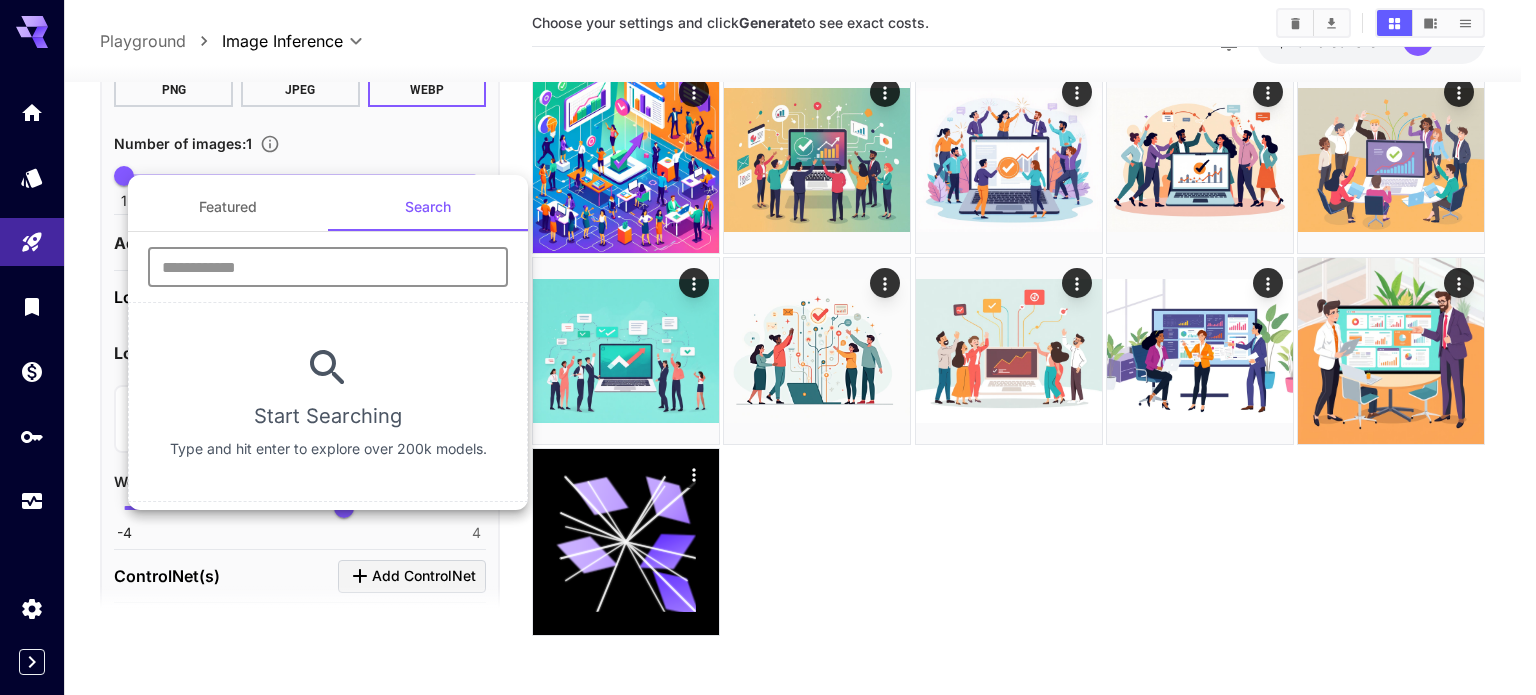 click at bounding box center (328, 267) 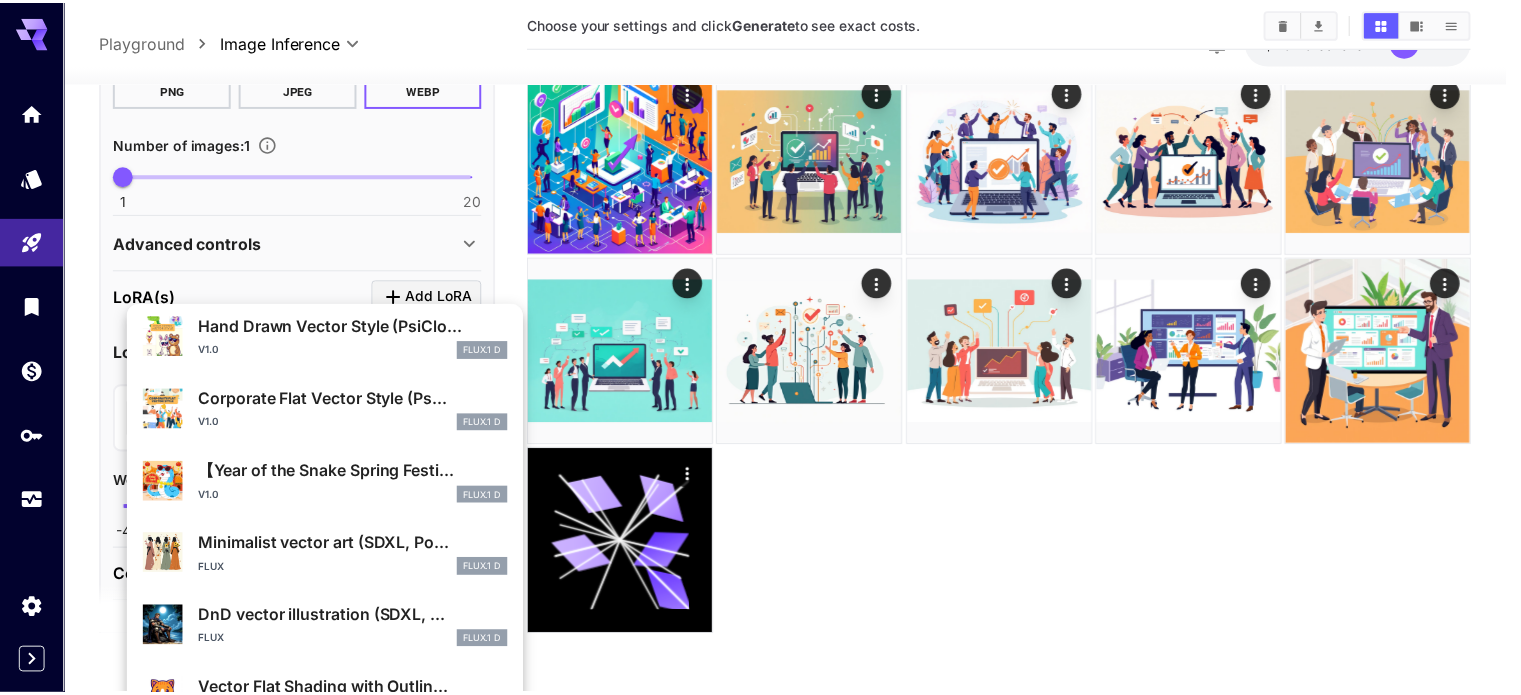 scroll, scrollTop: 1088, scrollLeft: 0, axis: vertical 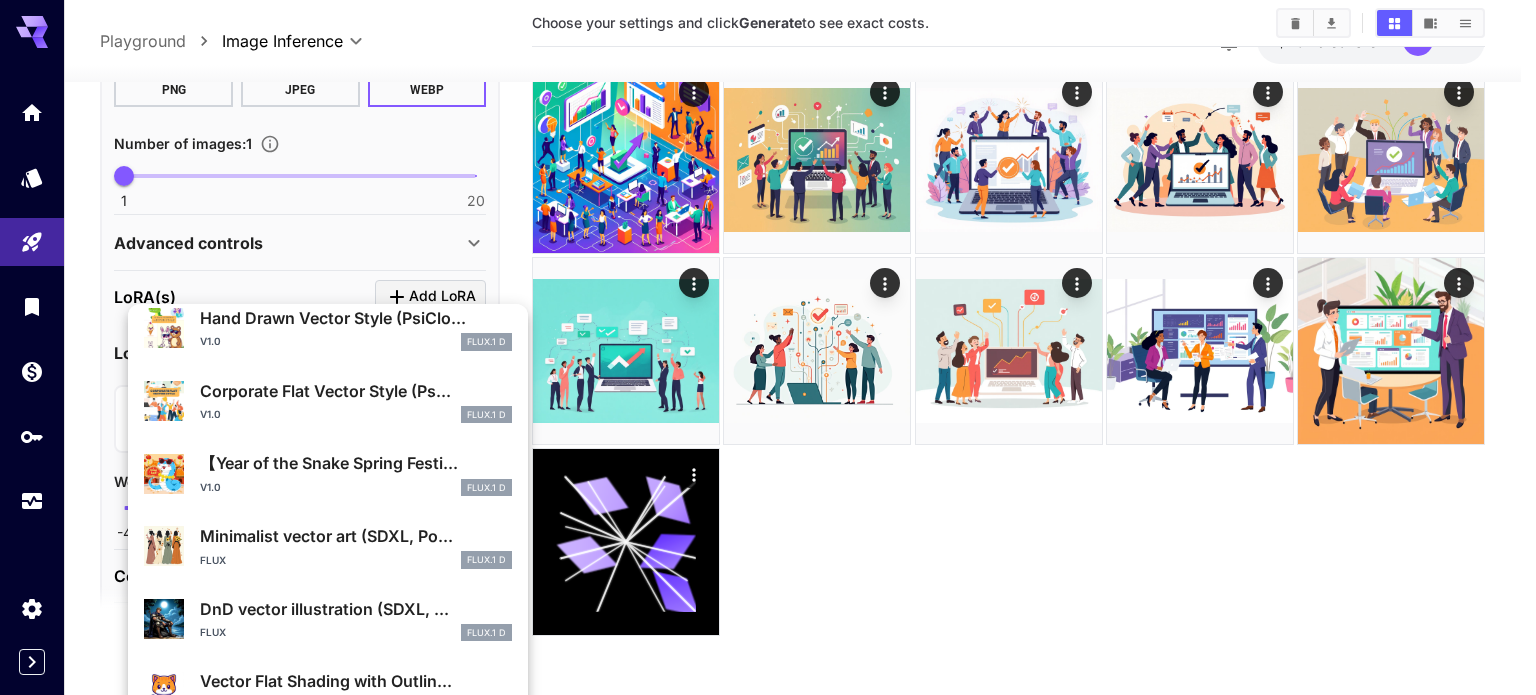 type on "******" 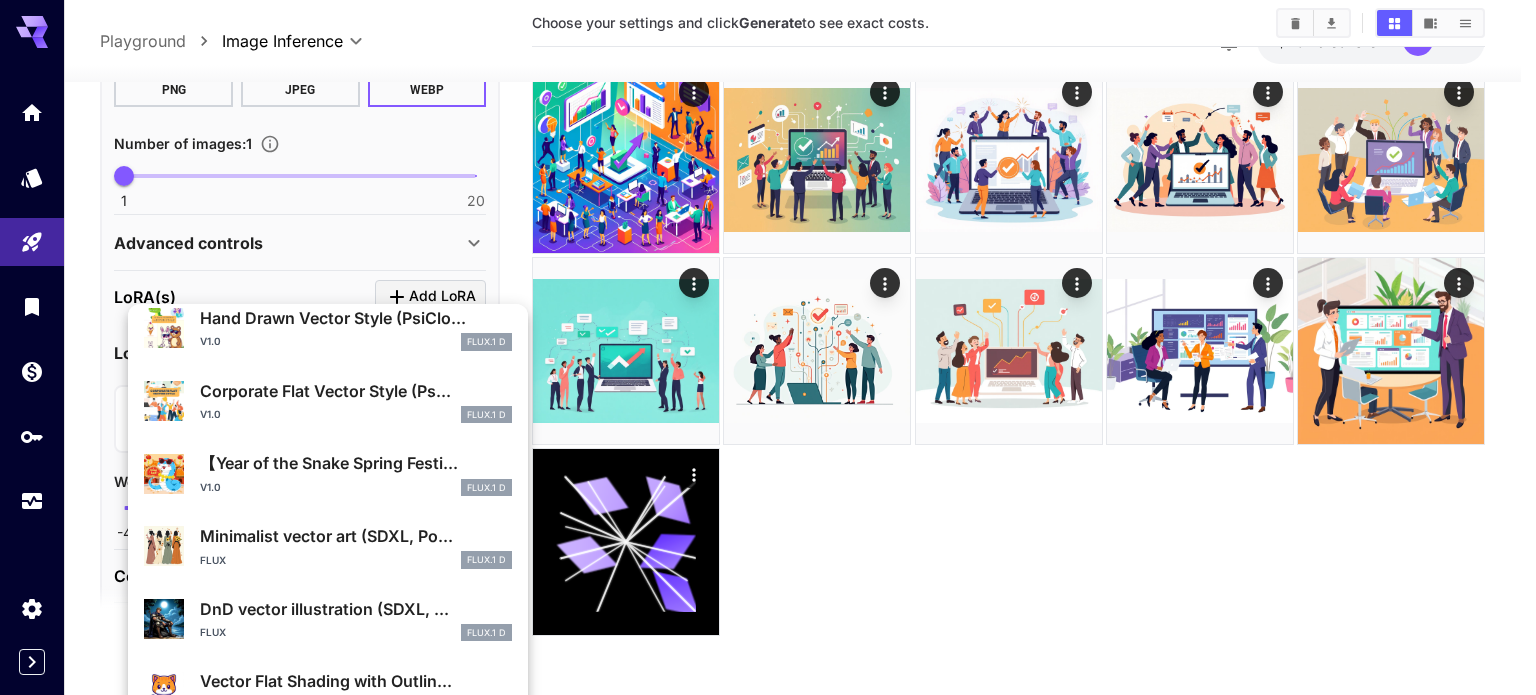 click at bounding box center [768, 347] 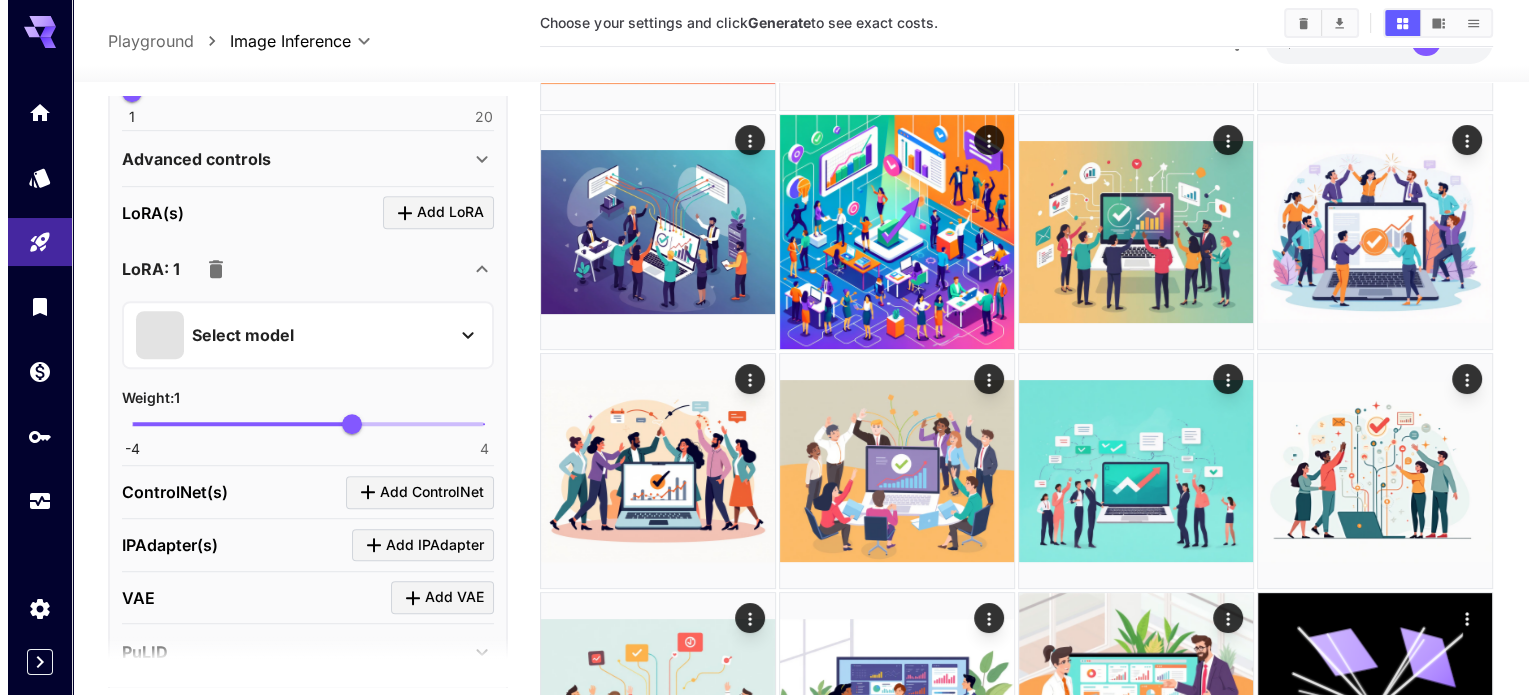 scroll, scrollTop: 1208, scrollLeft: 0, axis: vertical 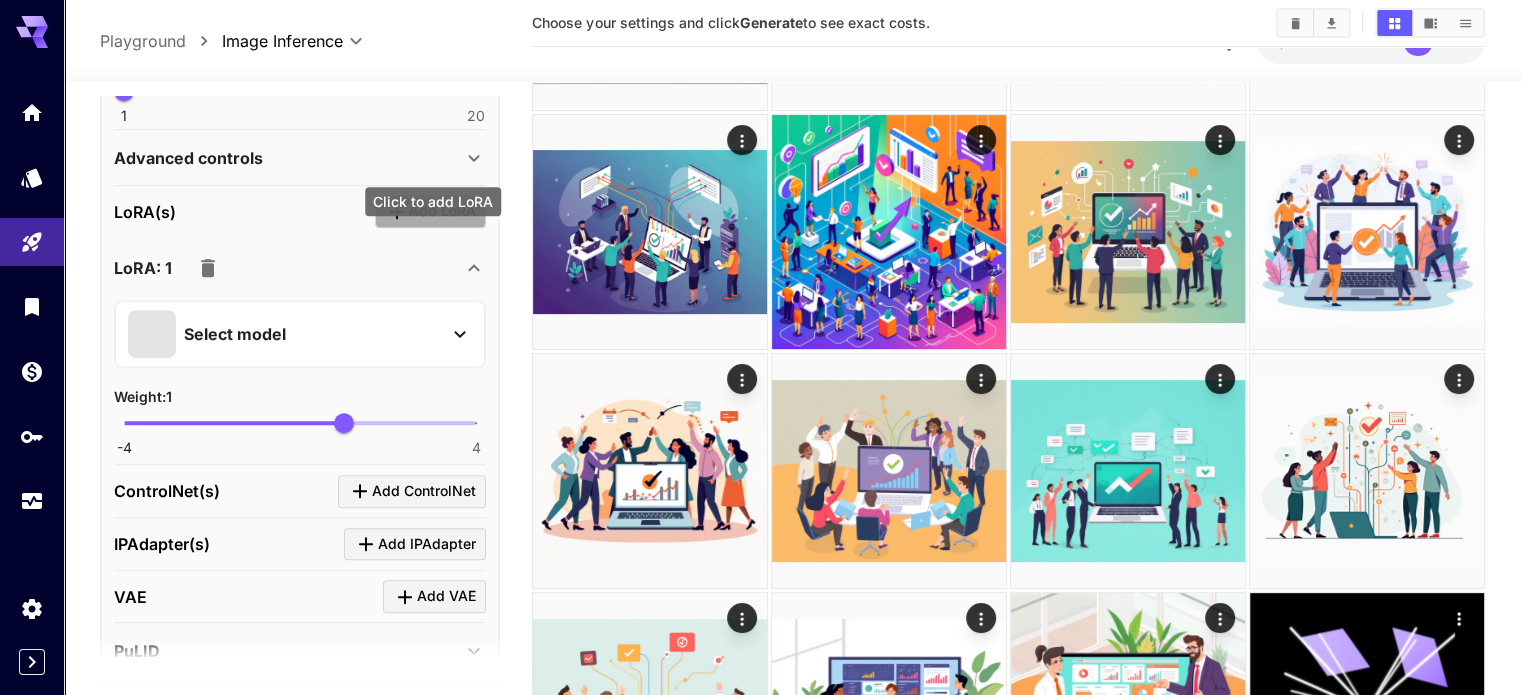 click 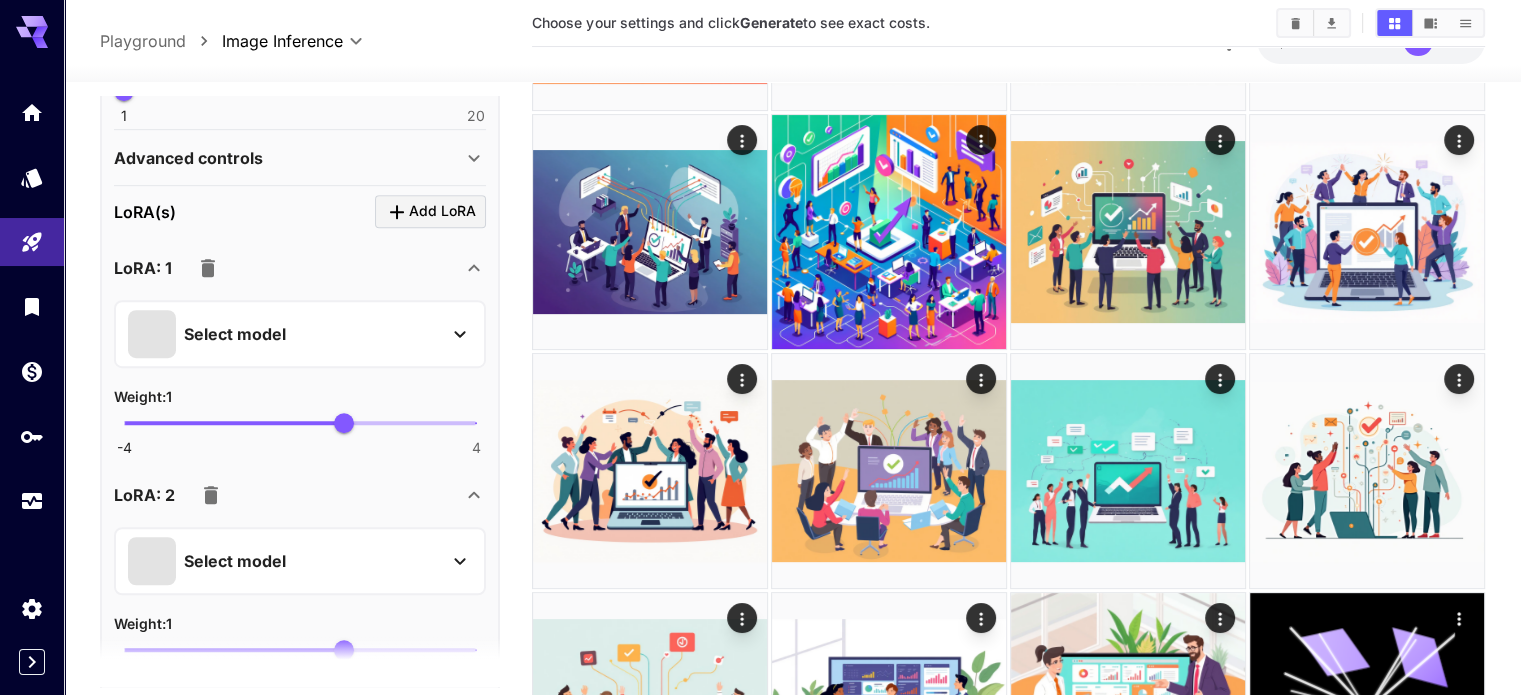 click 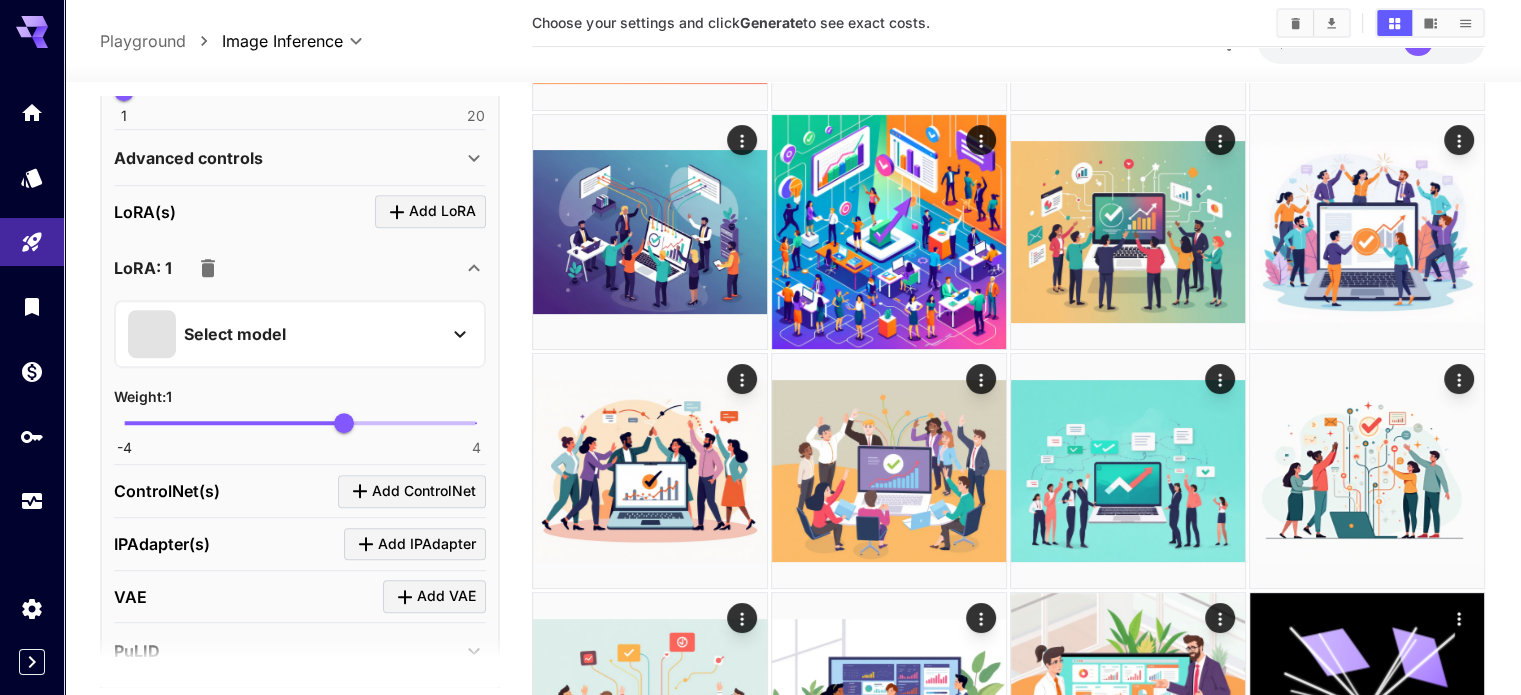 click on "Select model" at bounding box center (284, 334) 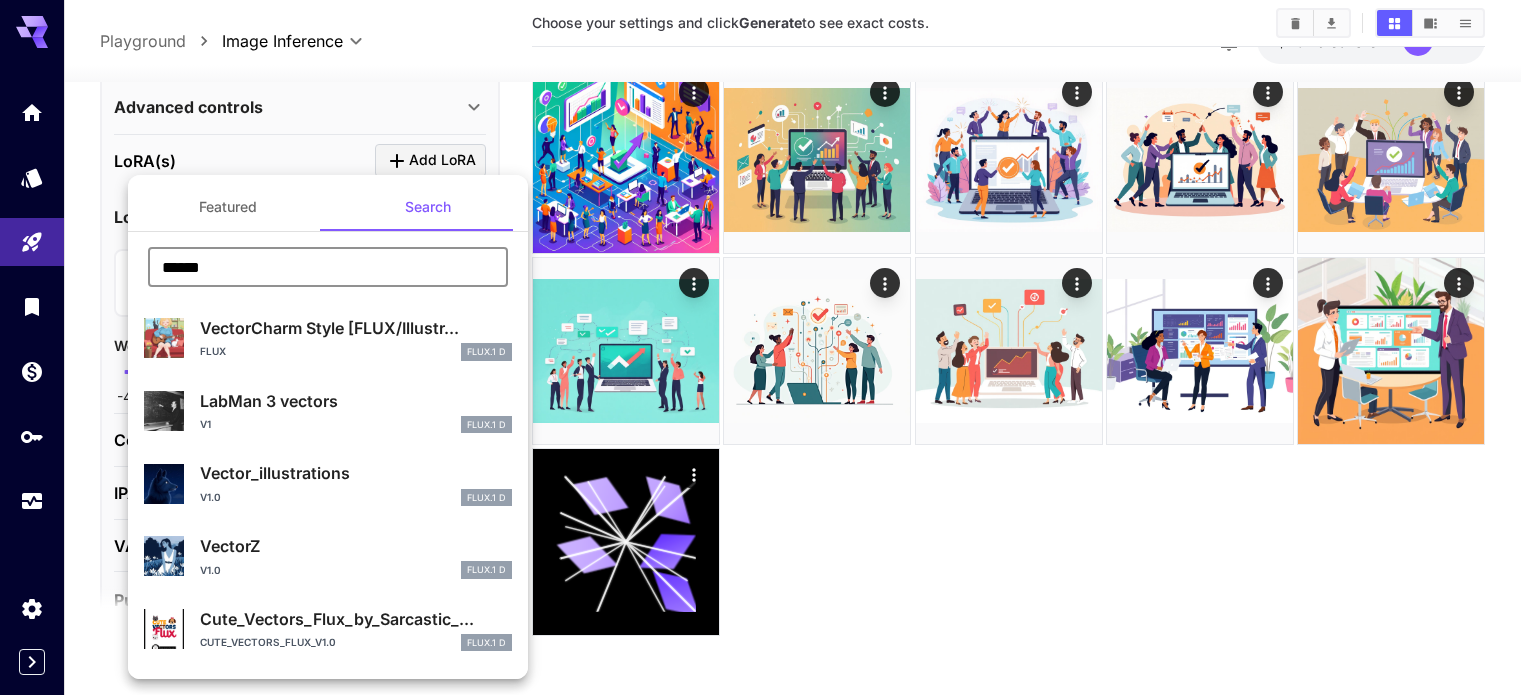 click on "******" at bounding box center (328, 267) 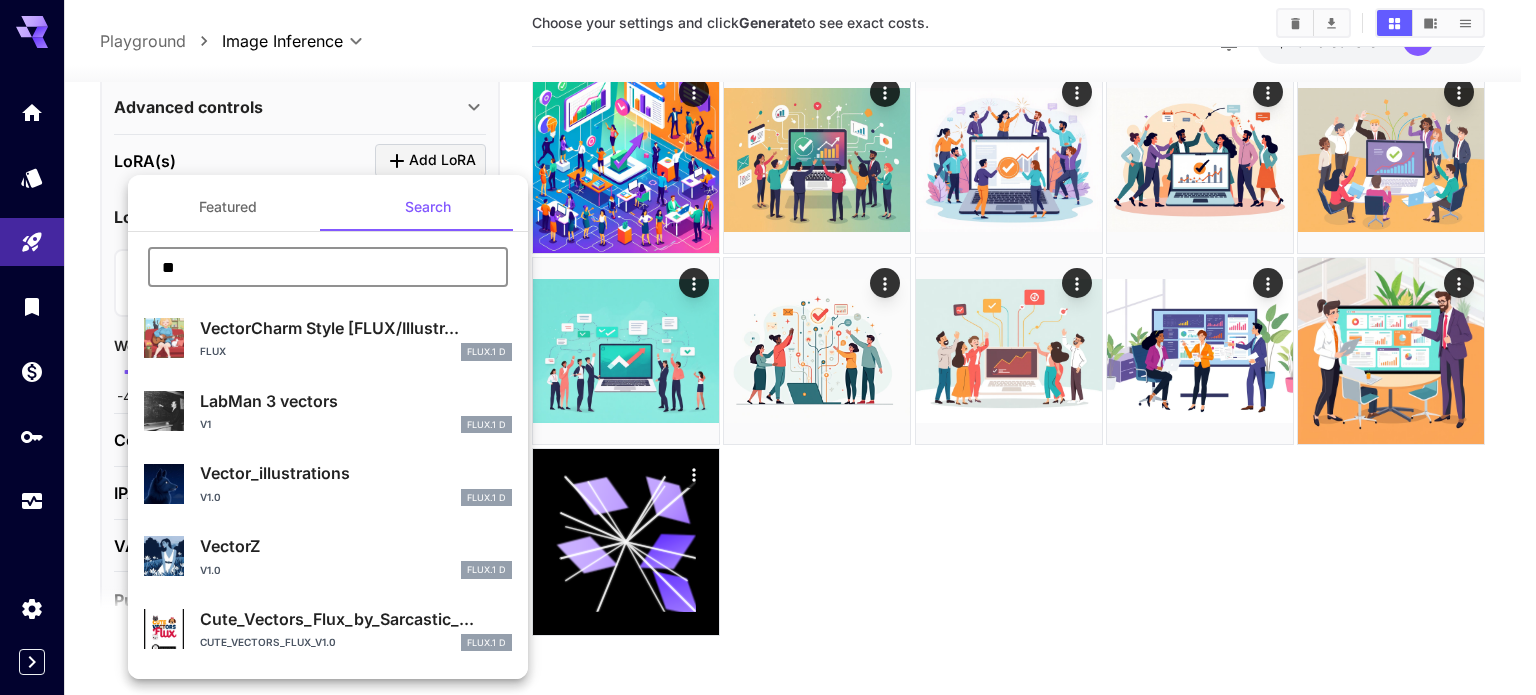type on "*" 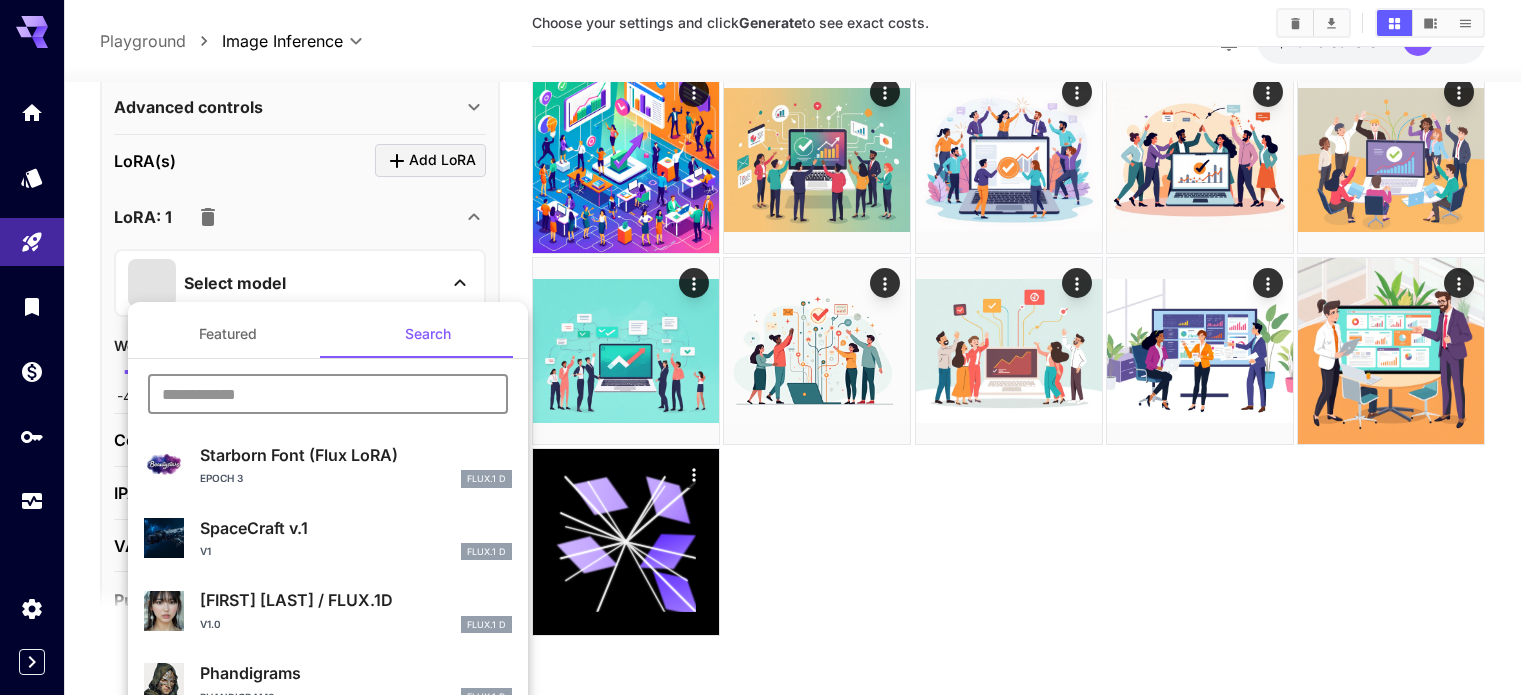 type 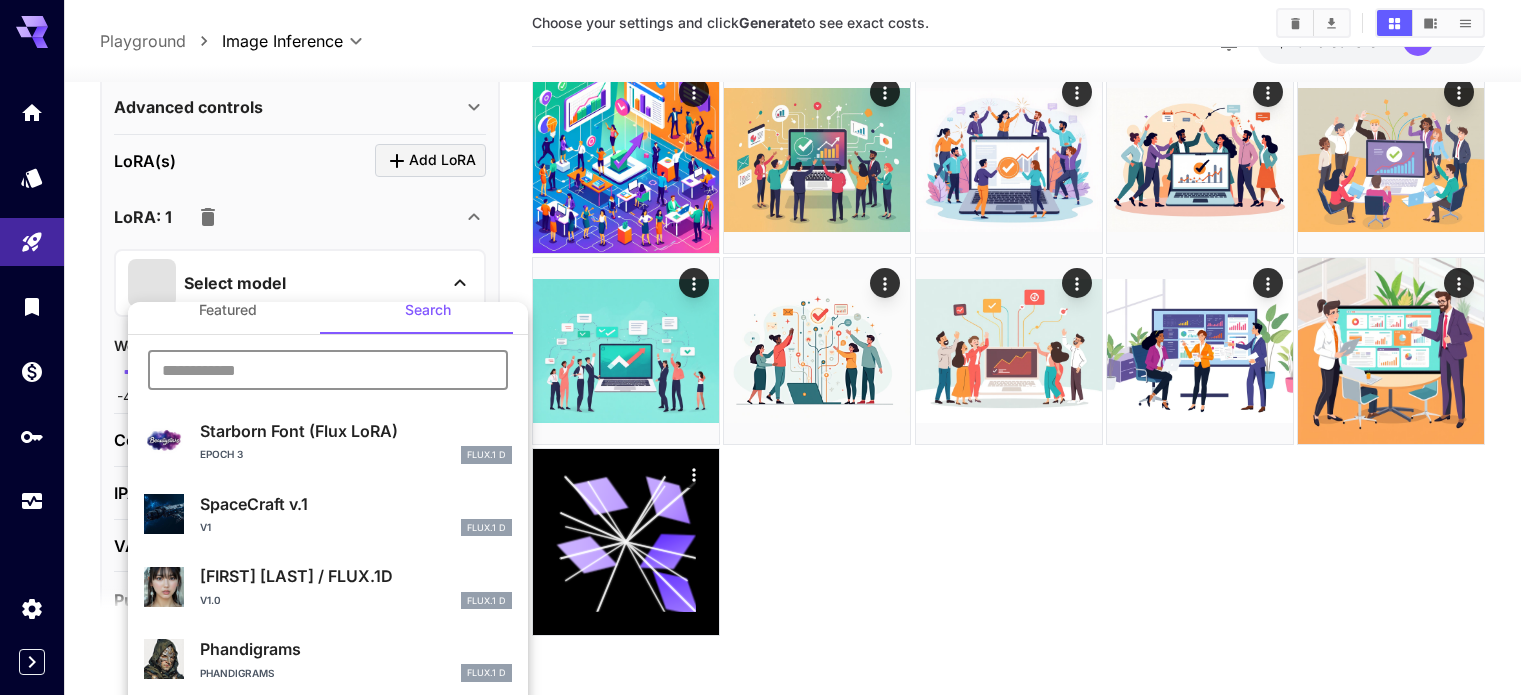 scroll, scrollTop: 27, scrollLeft: 0, axis: vertical 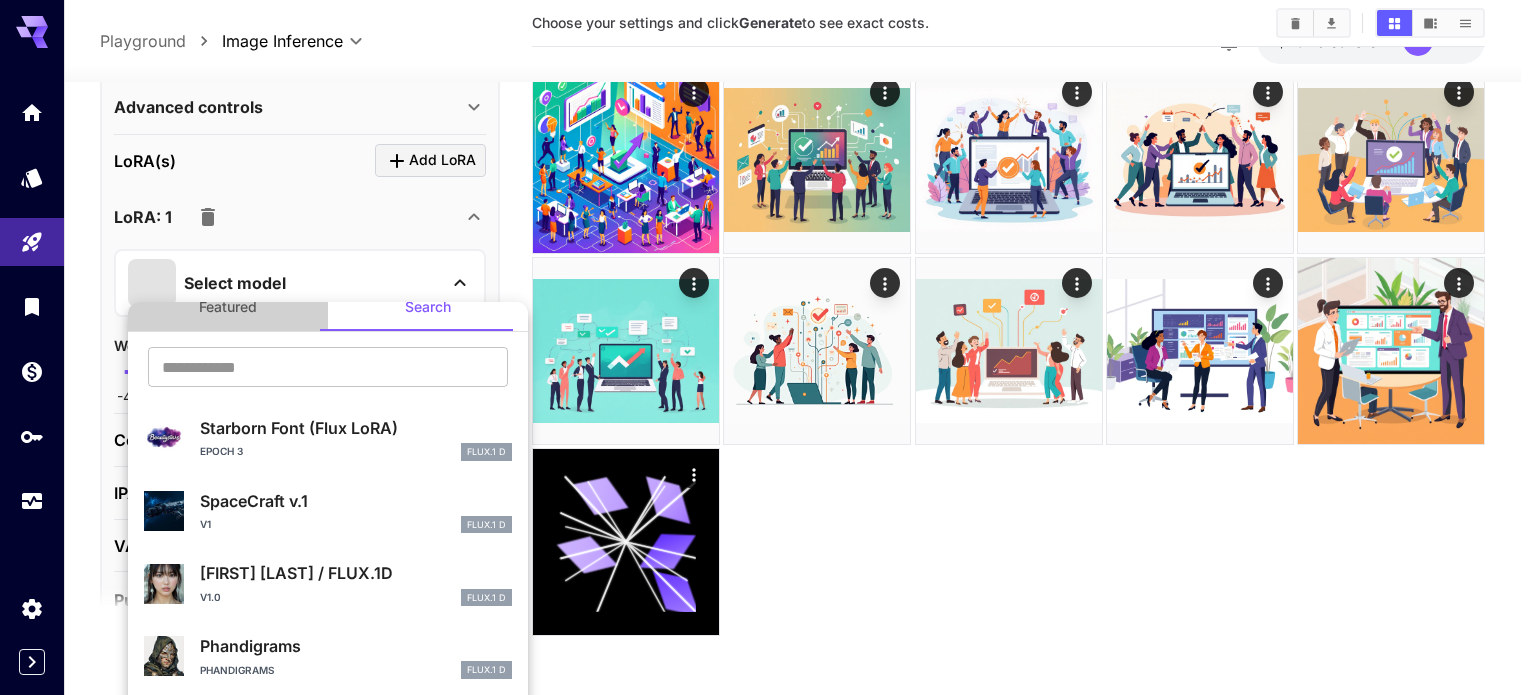click on "Featured" at bounding box center [228, 307] 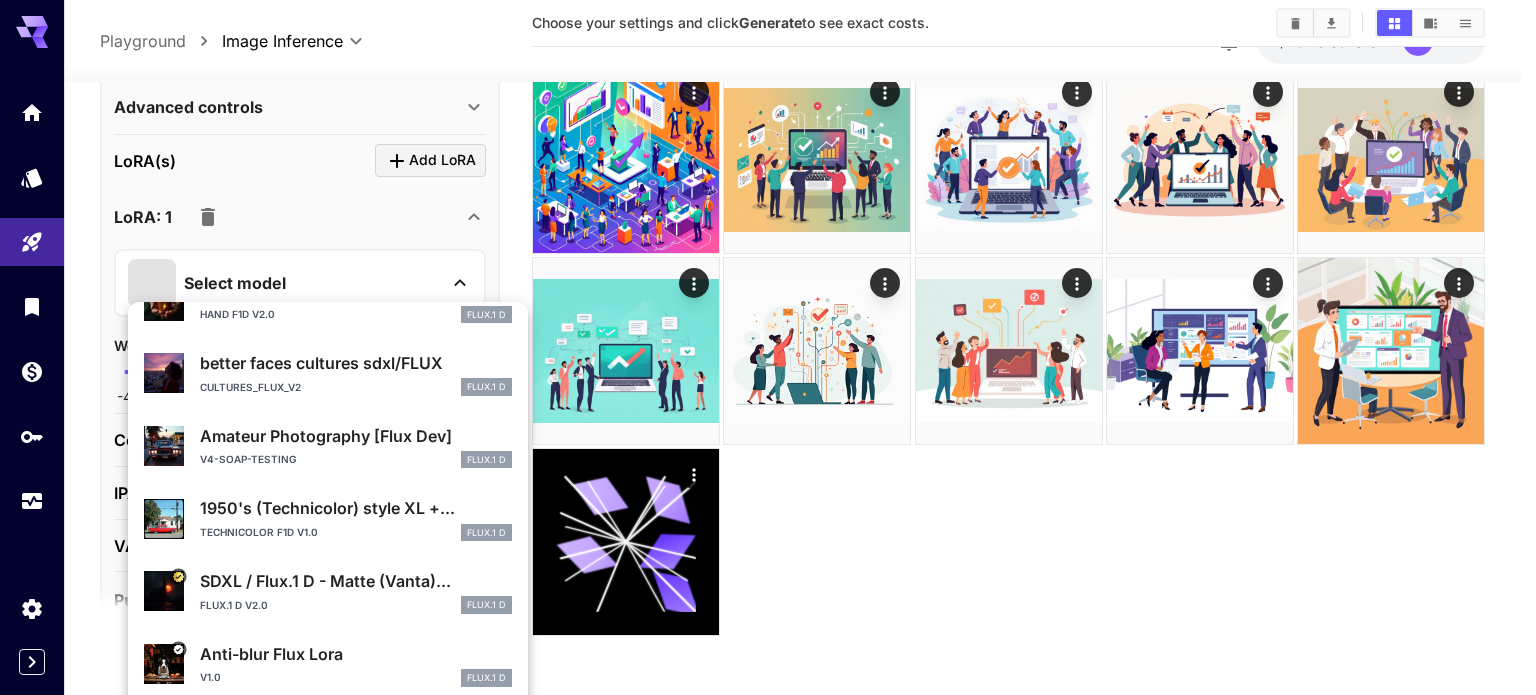 scroll, scrollTop: 0, scrollLeft: 0, axis: both 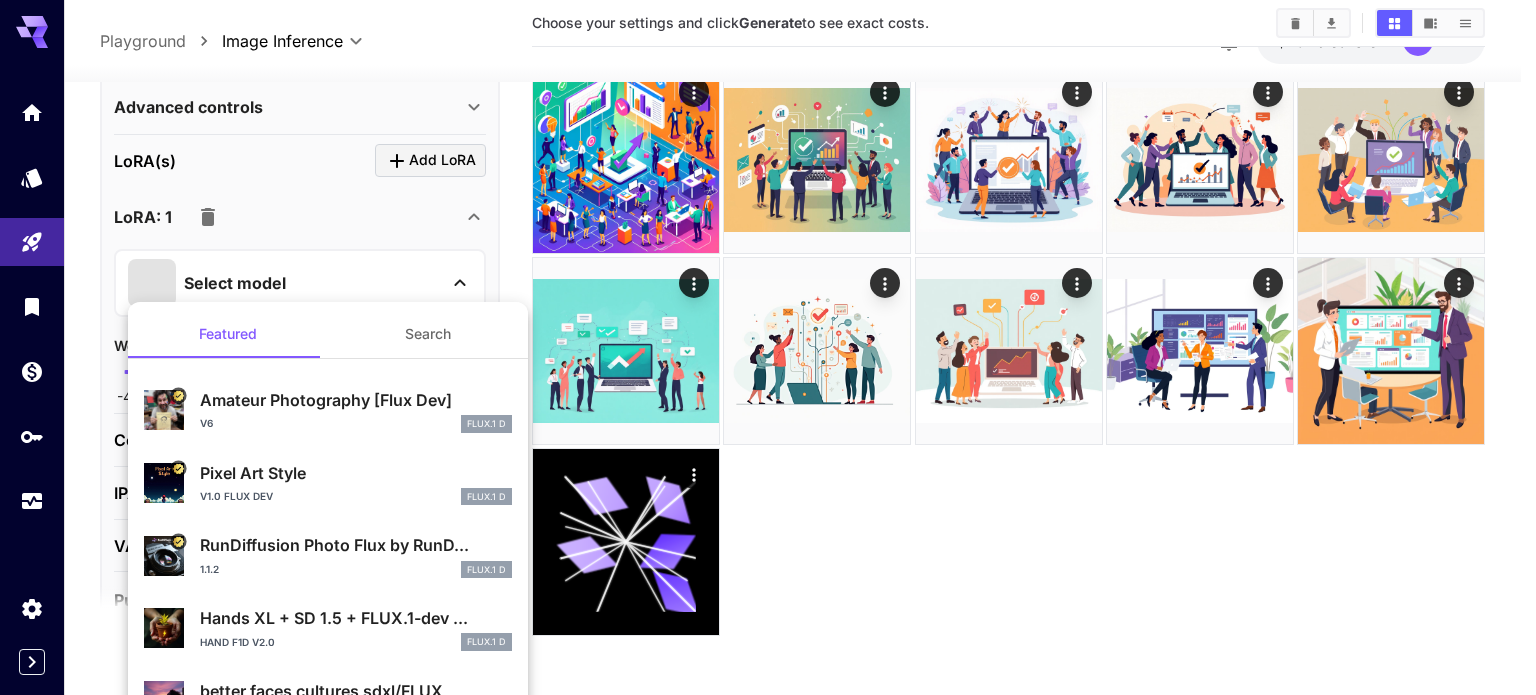 click on "Search" at bounding box center [428, 334] 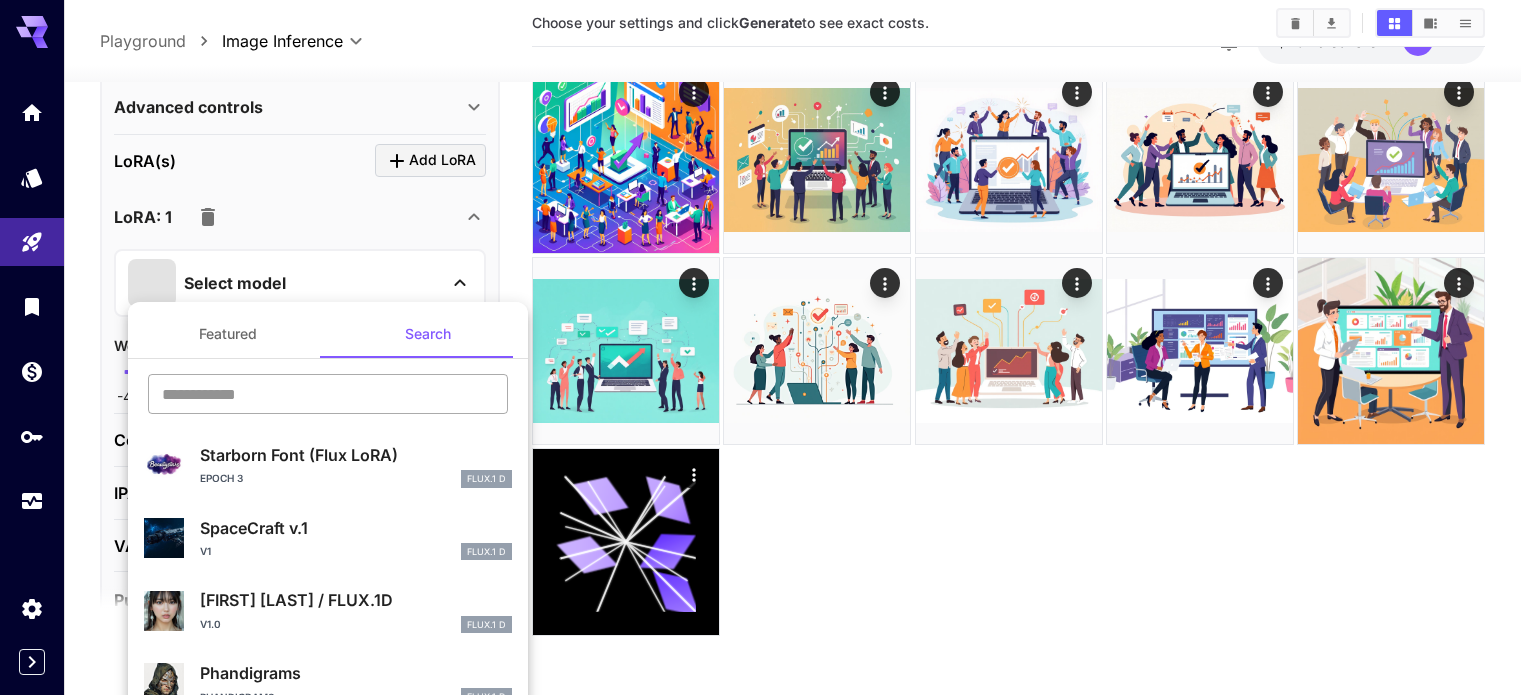 click at bounding box center [328, 394] 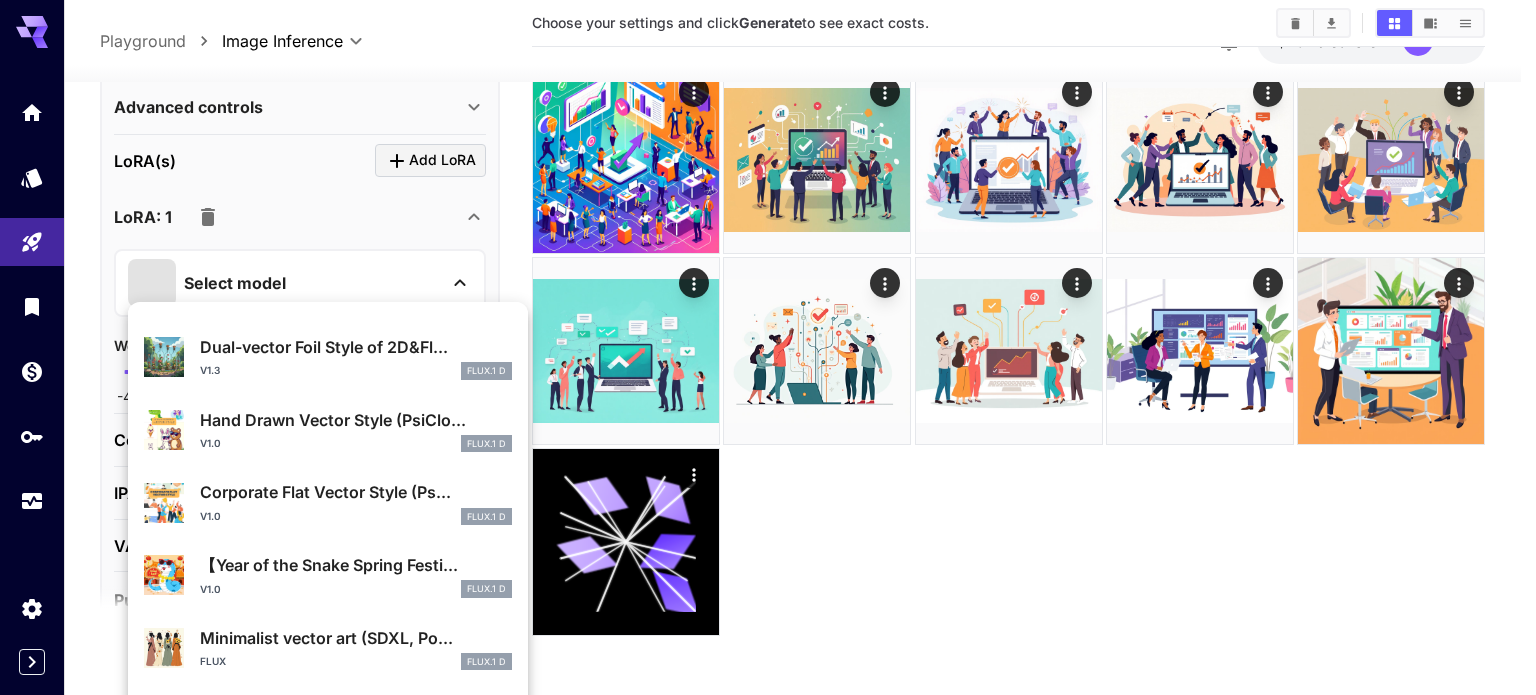 scroll, scrollTop: 1043, scrollLeft: 0, axis: vertical 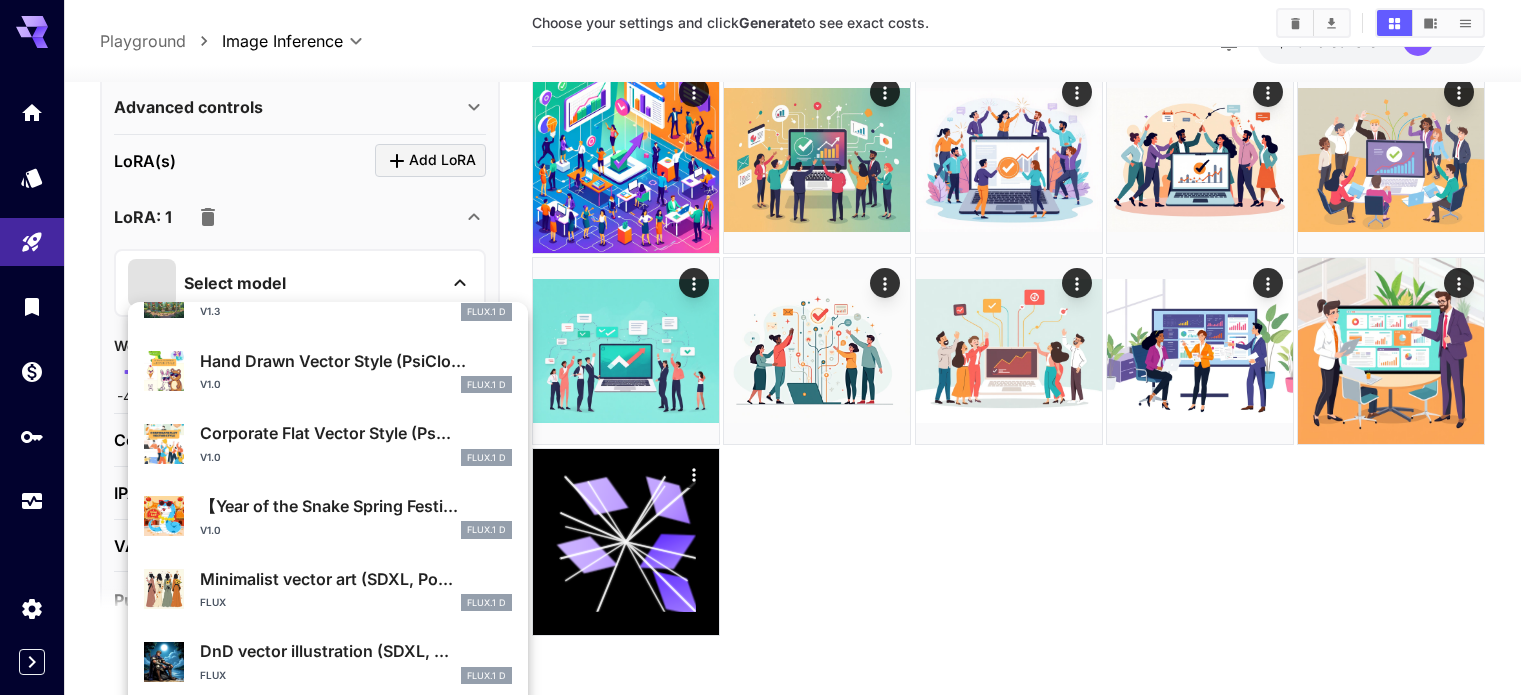 type on "******" 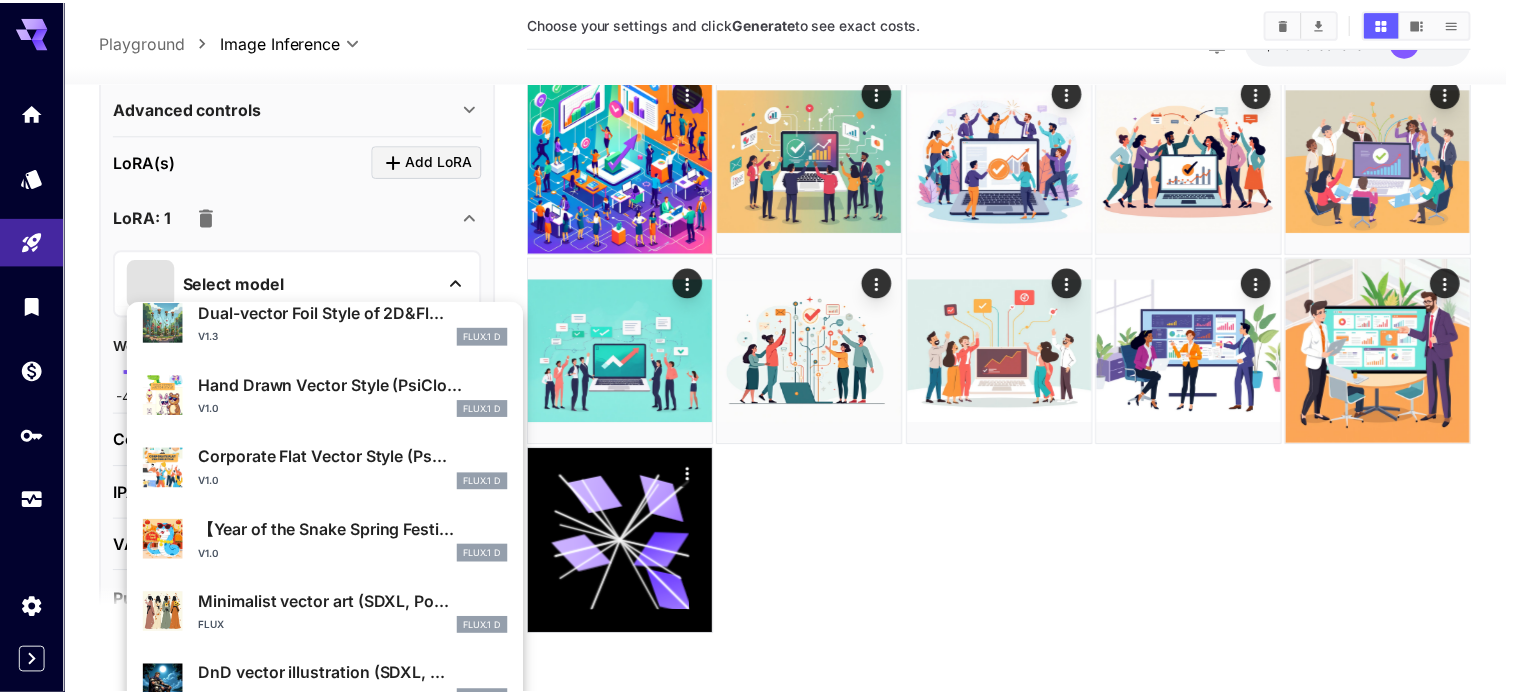 scroll, scrollTop: 1080, scrollLeft: 0, axis: vertical 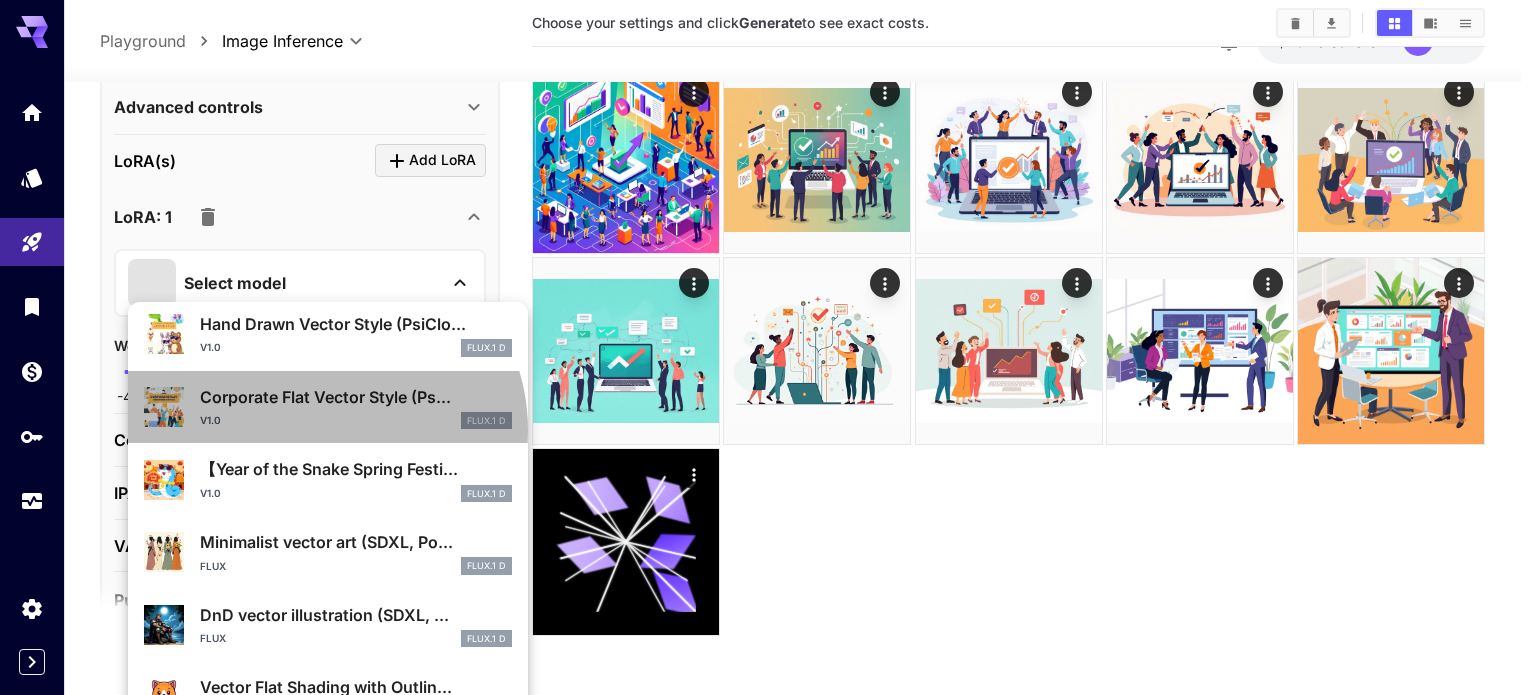 click on "Corporate Flat Vector Style (Ps... v1.0 FLUX.1 D" at bounding box center (328, 407) 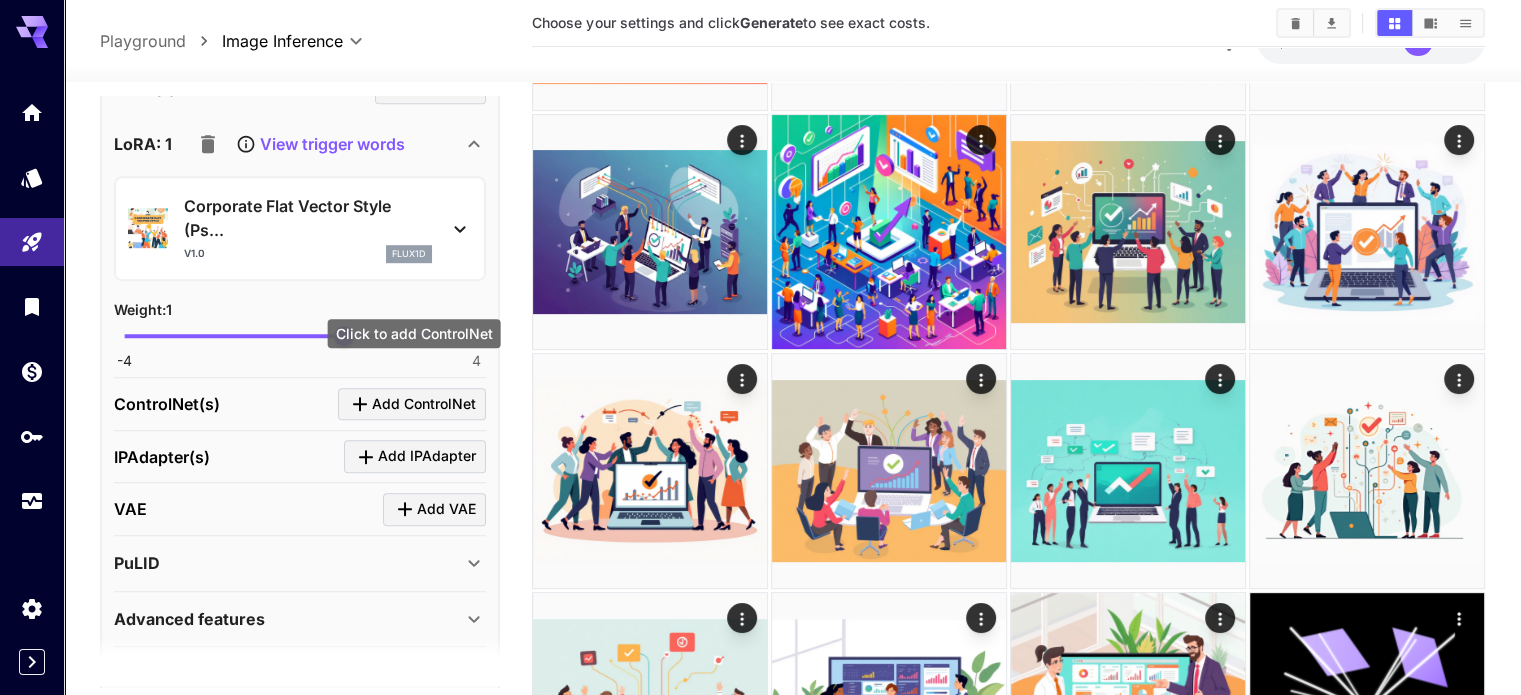 scroll, scrollTop: 1390, scrollLeft: 0, axis: vertical 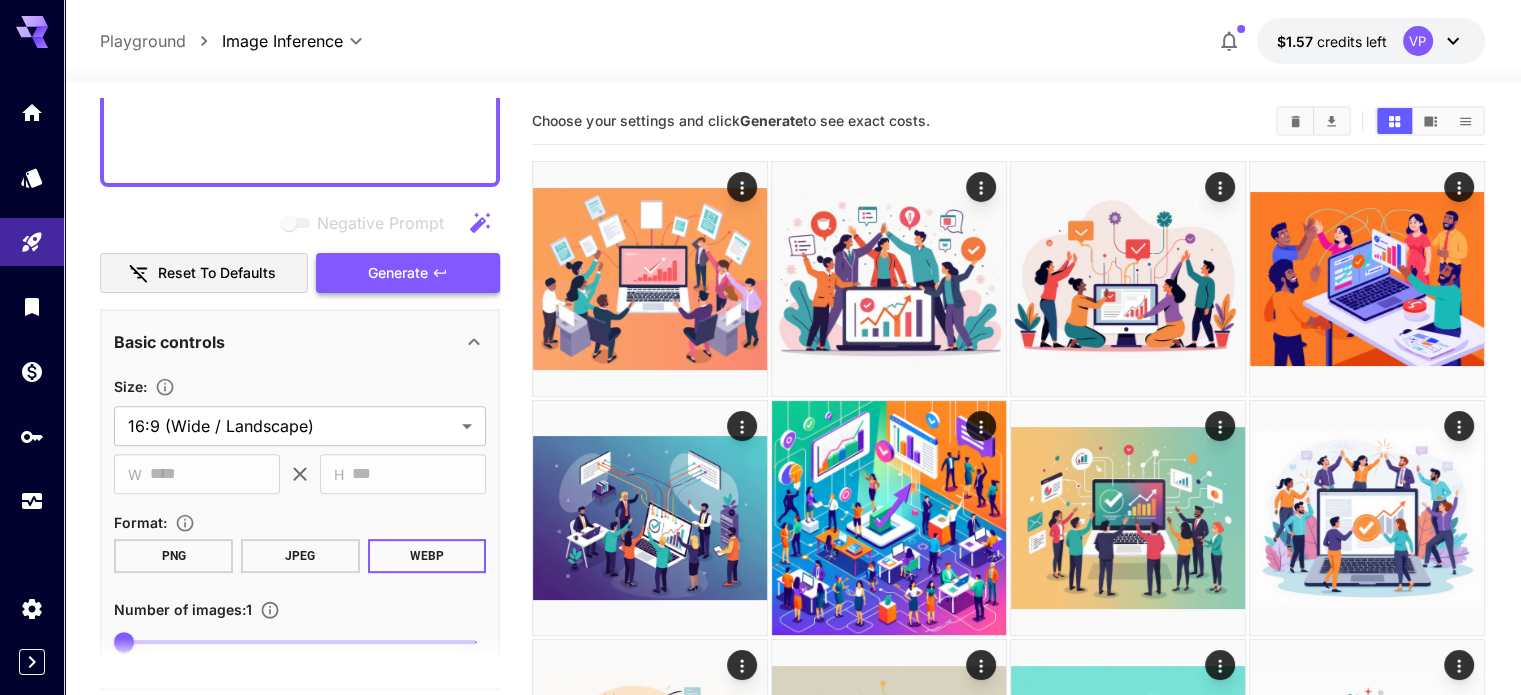 click on "Generate" at bounding box center (408, 273) 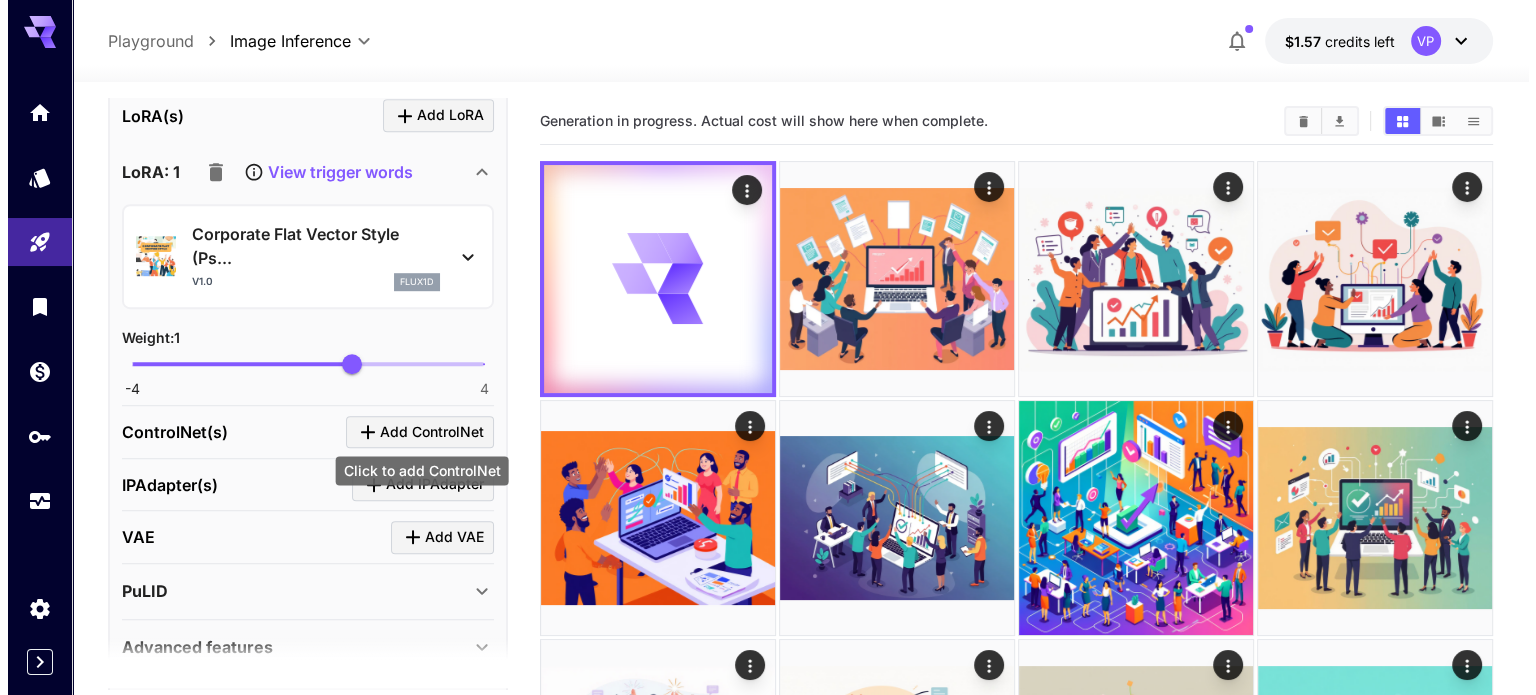 scroll, scrollTop: 1390, scrollLeft: 0, axis: vertical 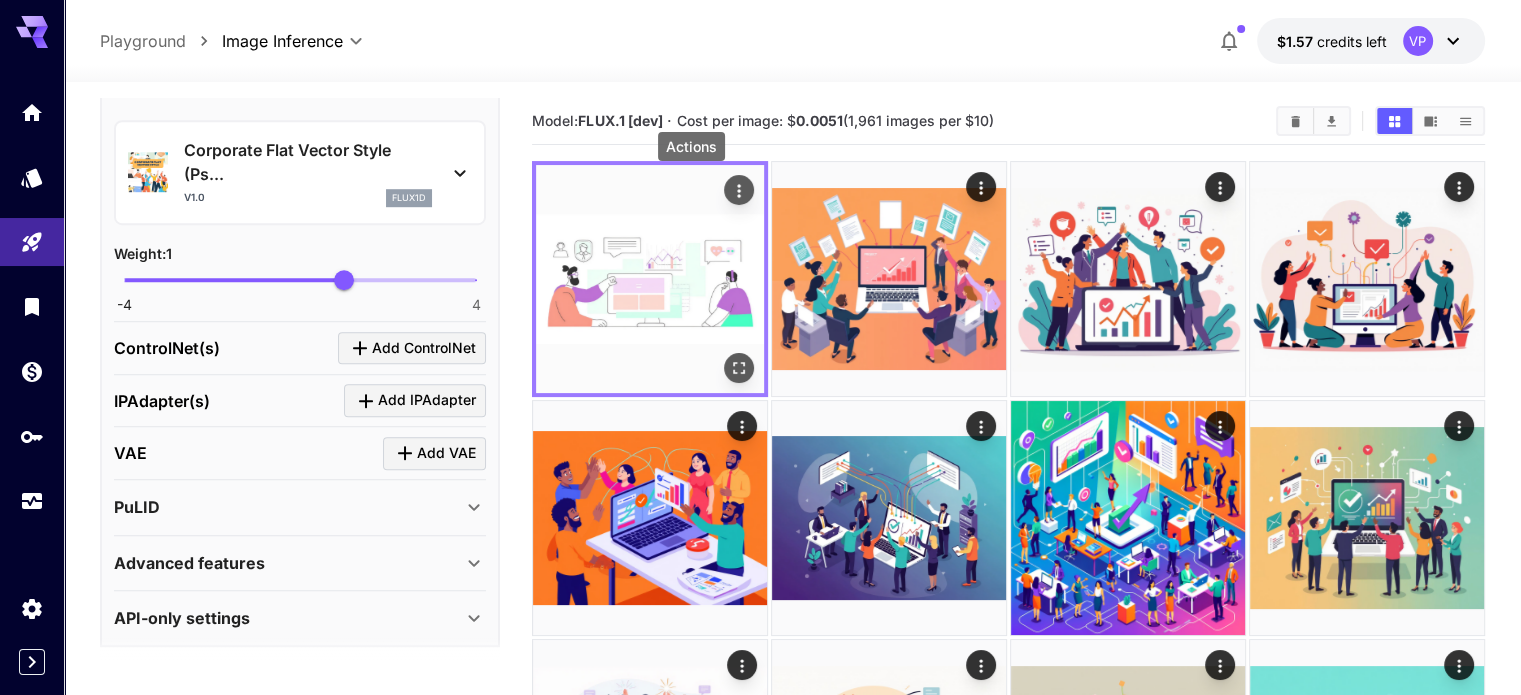 click 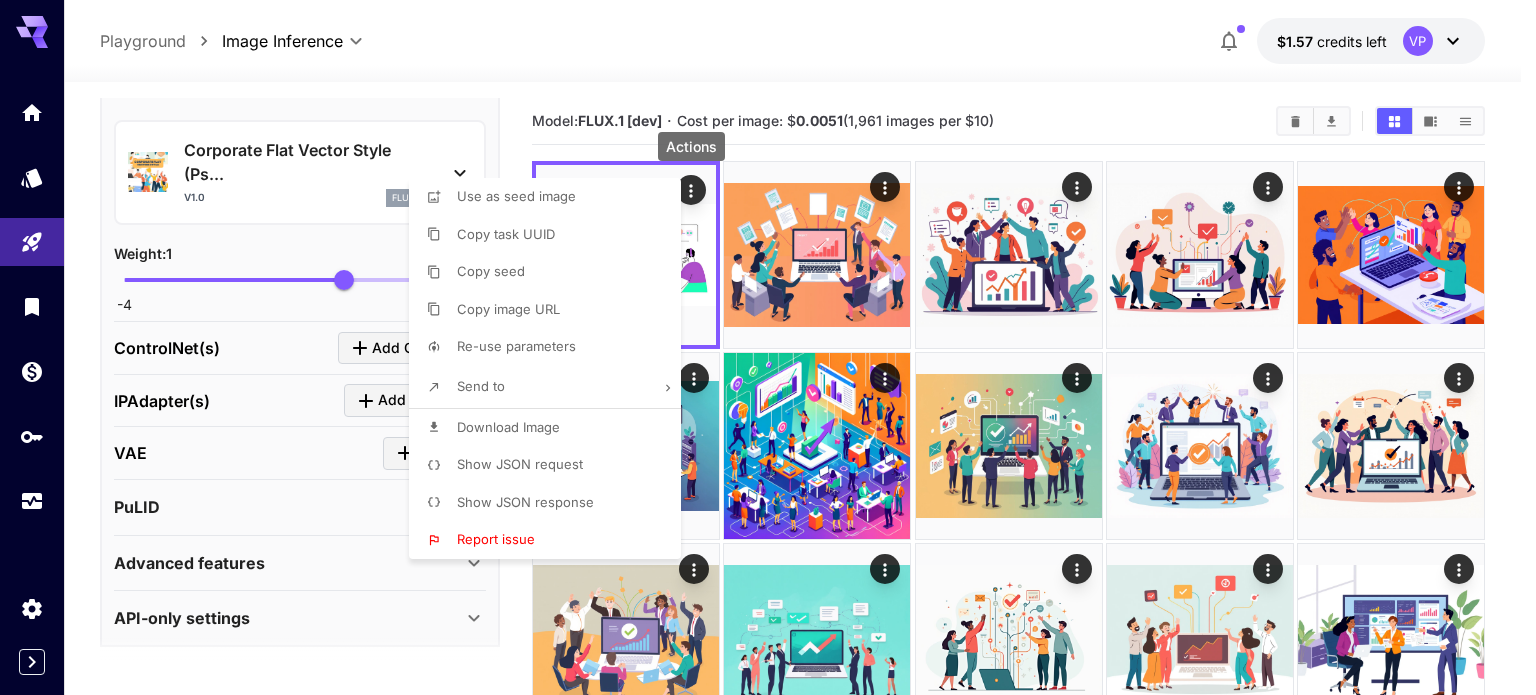 click at bounding box center [768, 347] 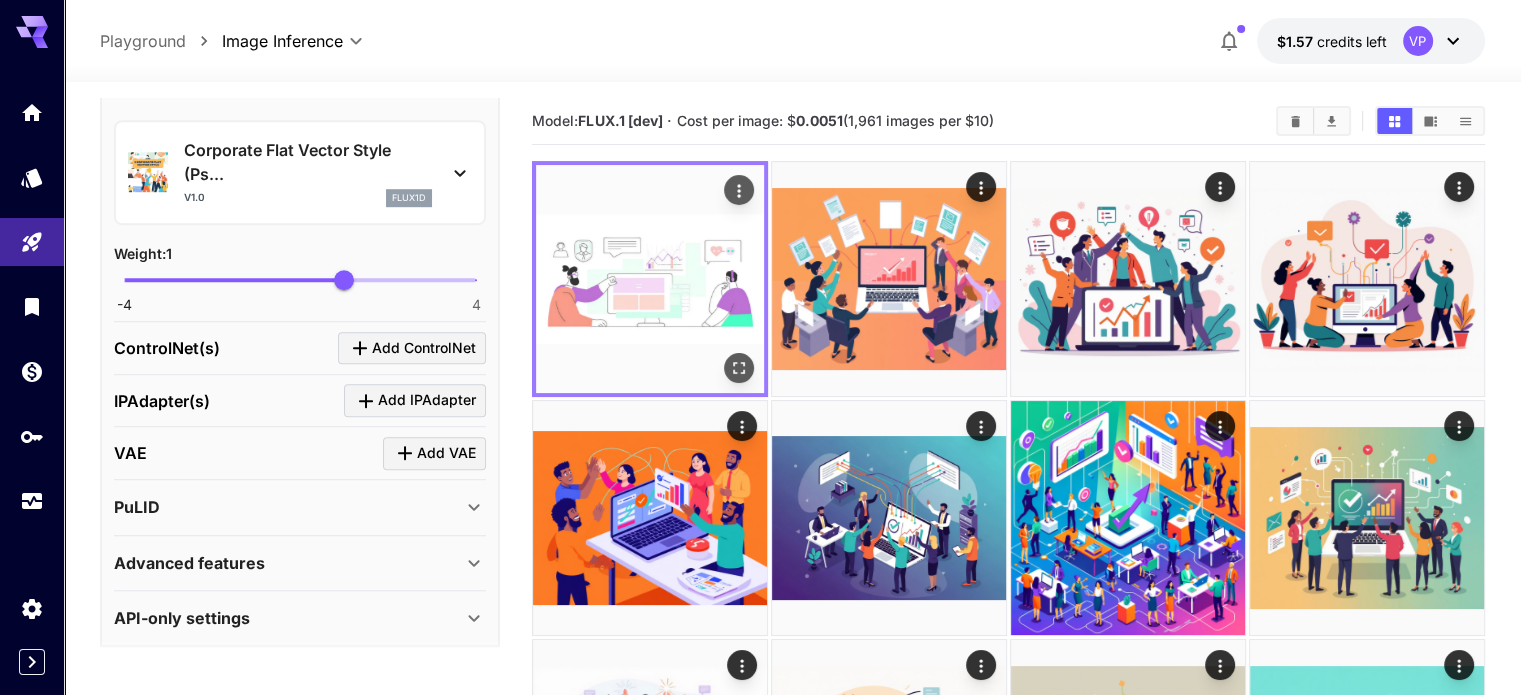 click at bounding box center [650, 279] 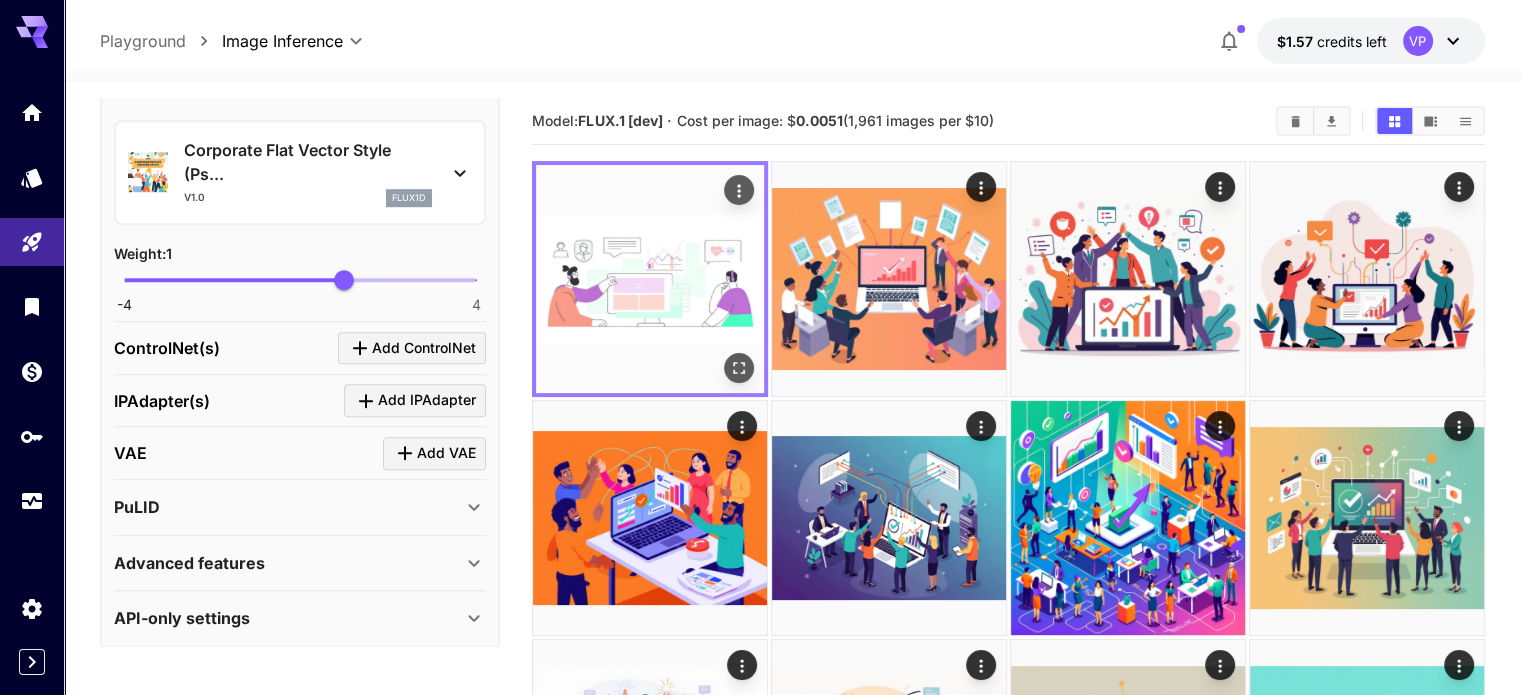click at bounding box center (650, 279) 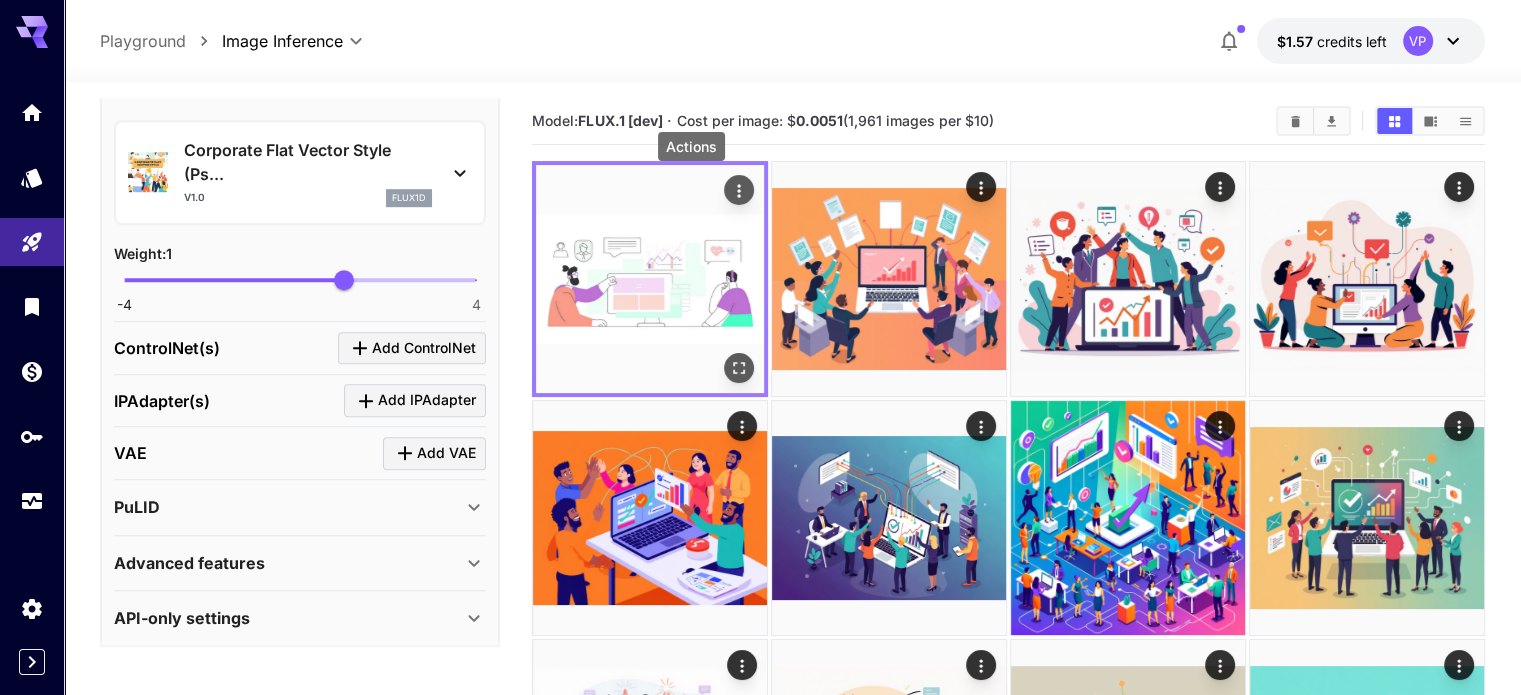click at bounding box center [739, 190] 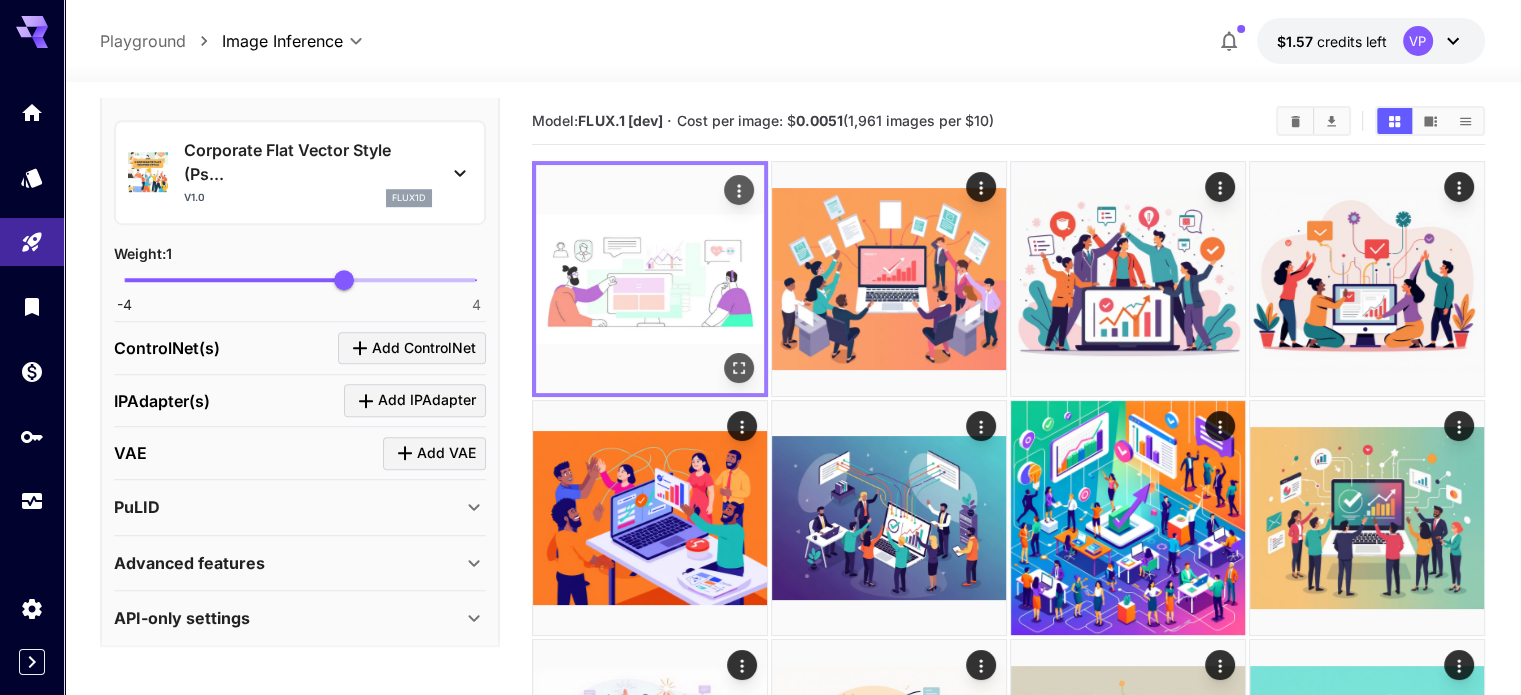 click at bounding box center [739, 190] 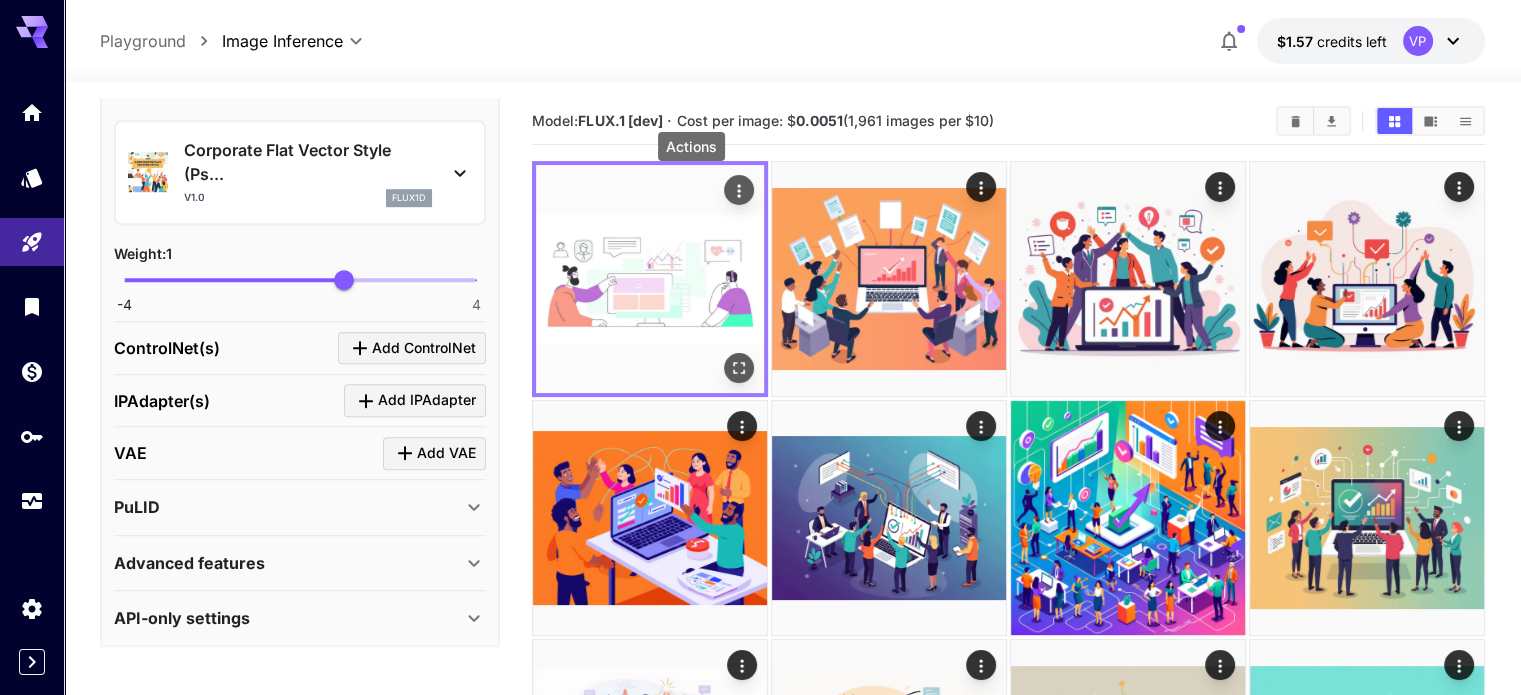 click 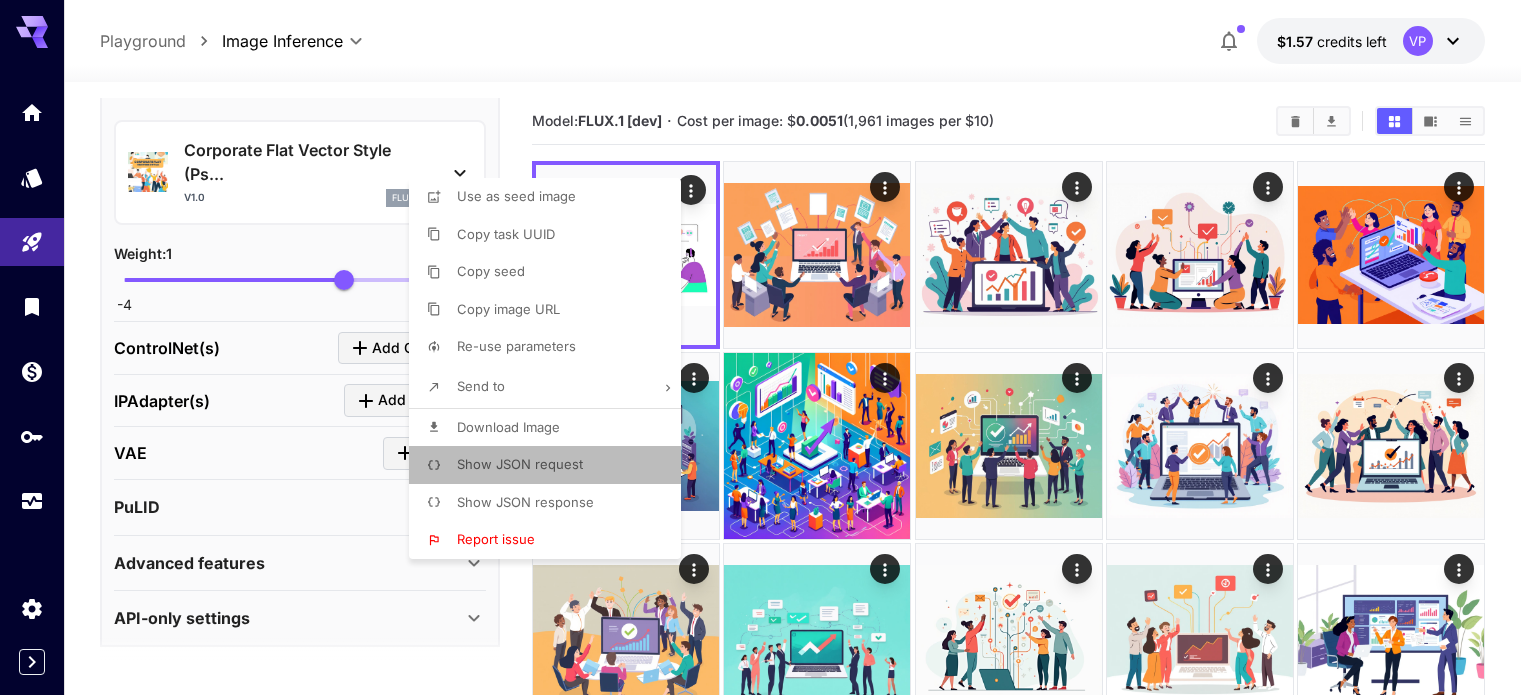 click on "Show JSON request" at bounding box center [551, 465] 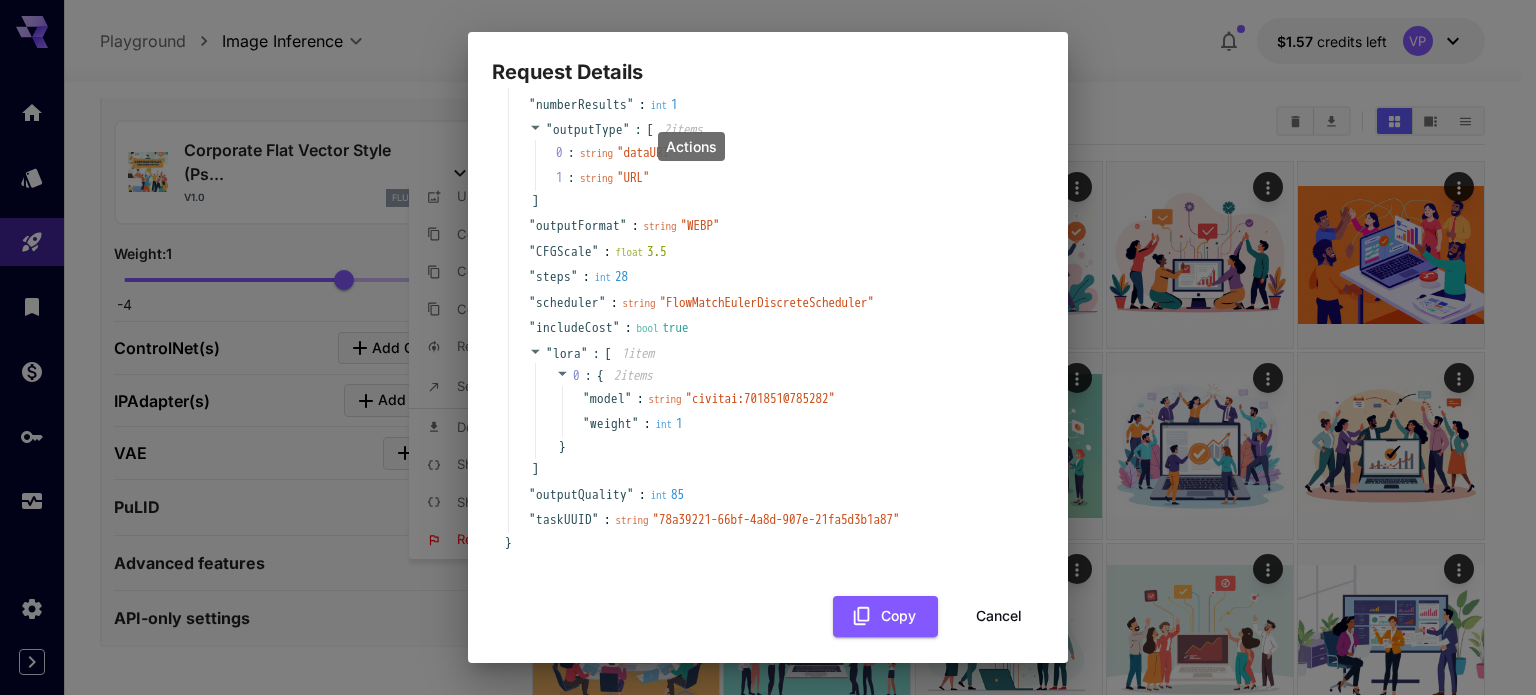 scroll, scrollTop: 484, scrollLeft: 0, axis: vertical 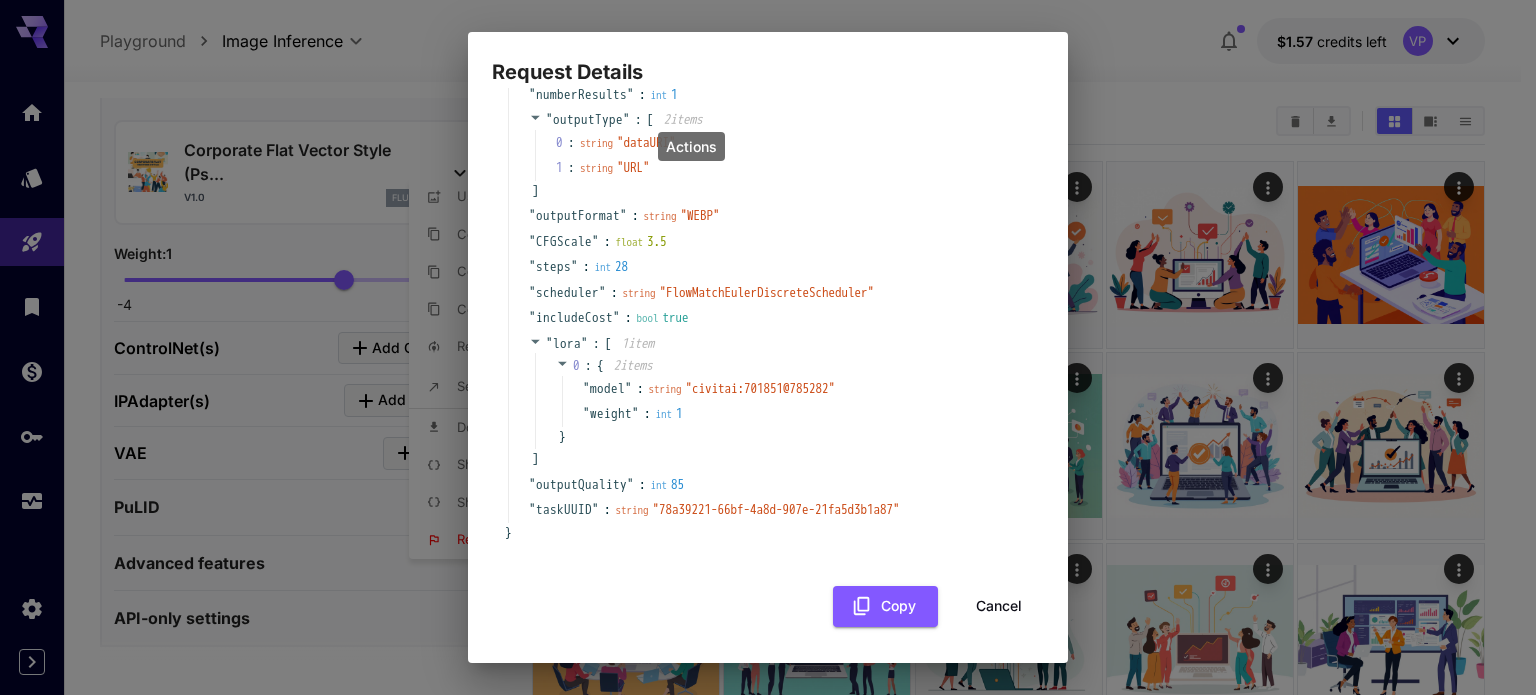 click on "Request Details { 15  item s " taskType " : string " imageInference " " model " : string " runware:101@1 " " positivePrompt " : string " " " height " : int 768 " width " : int 1344 " numberResults " : int 1 " outputType " : [ 2  item s 0 : string " dataURI " 1 : string " URL " ] " outputFormat " : string " WEBP " " CFGScale " : float 3.5 " steps " : int 28 " scheduler " : string " FlowMatchEulerDiscreteScheduler " " includeCost " : bool true " lora " : [ 1  item 0 : { 2  item s " model " : string " civitai:701851@785282 " " weight " : int 1 } ] " outputQuality " : int 85 " taskUUID " : string " 78a39221-66bf-4a8d-907e-21fa5d3b1a87 " } Copy Cancel" at bounding box center (768, 347) 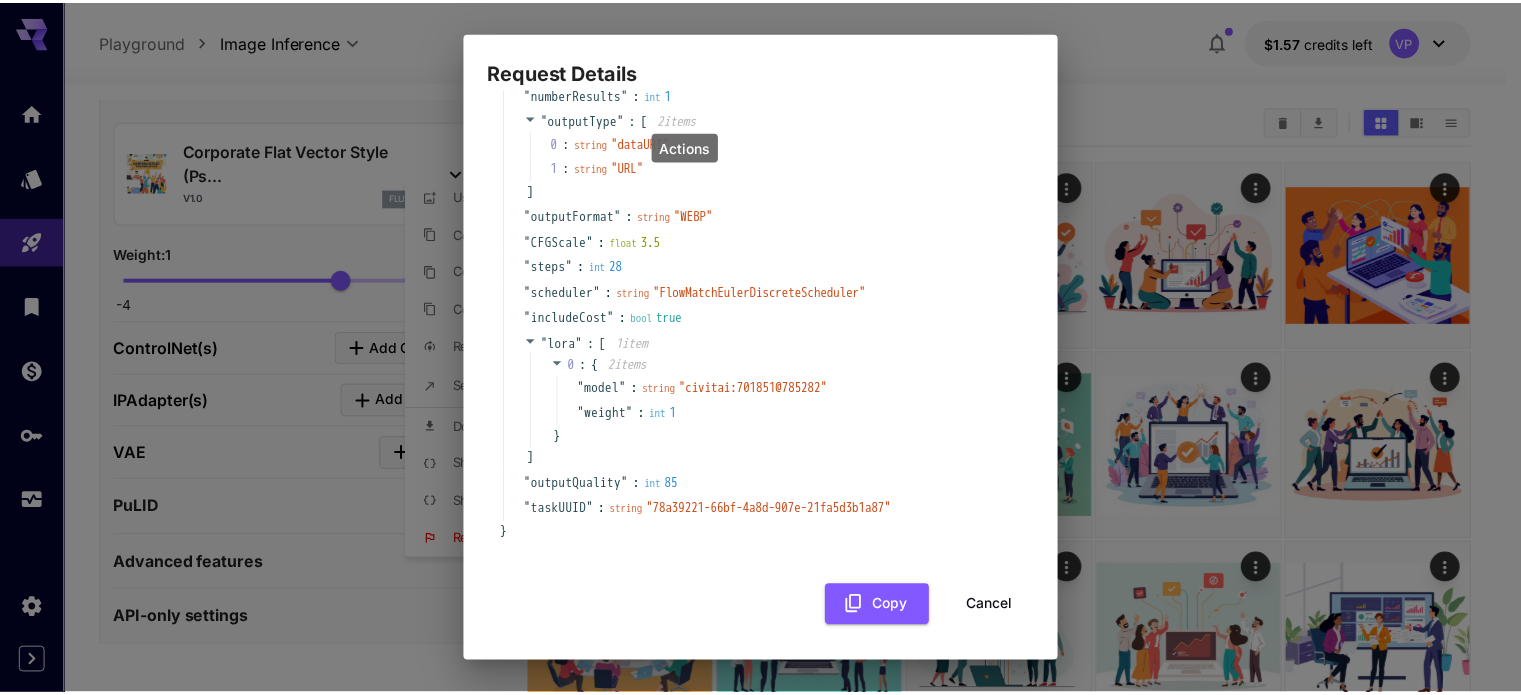 scroll, scrollTop: 539, scrollLeft: 0, axis: vertical 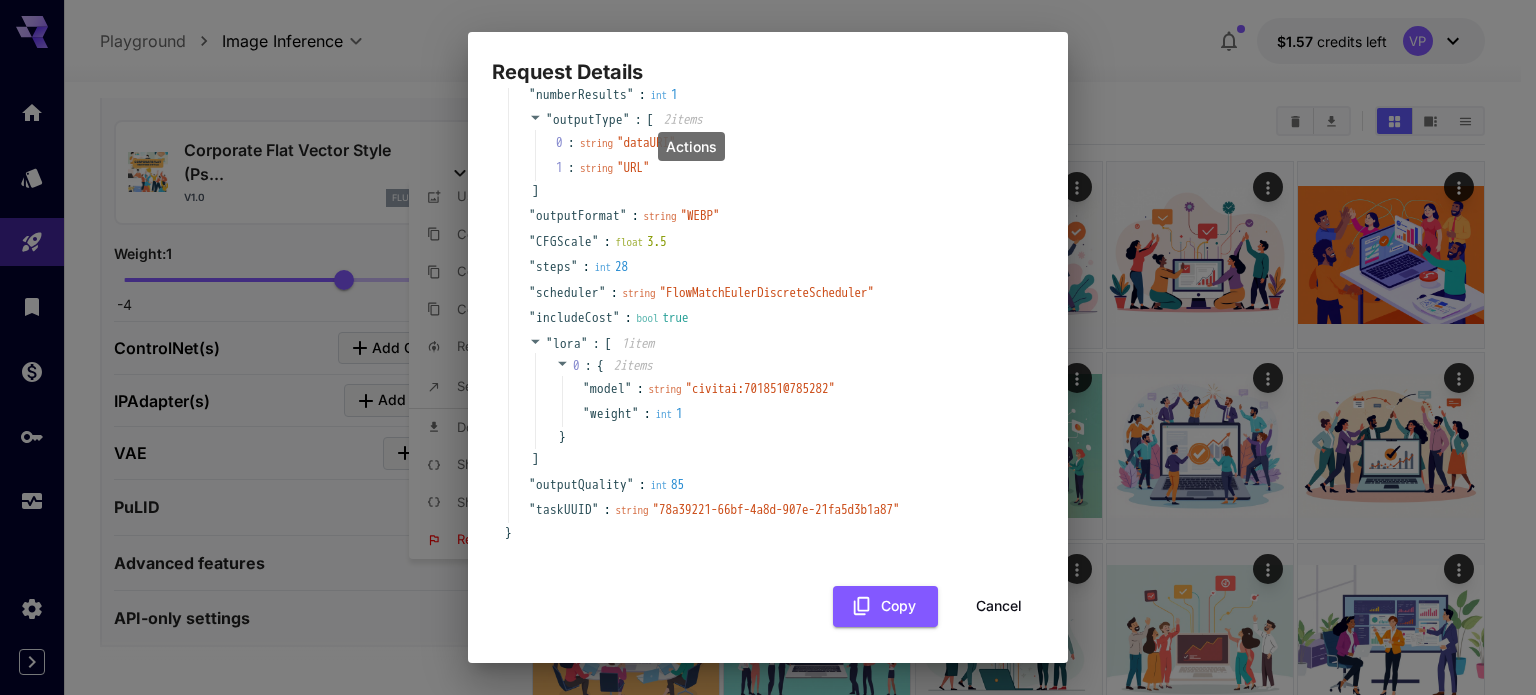click on "Cancel" at bounding box center (999, 606) 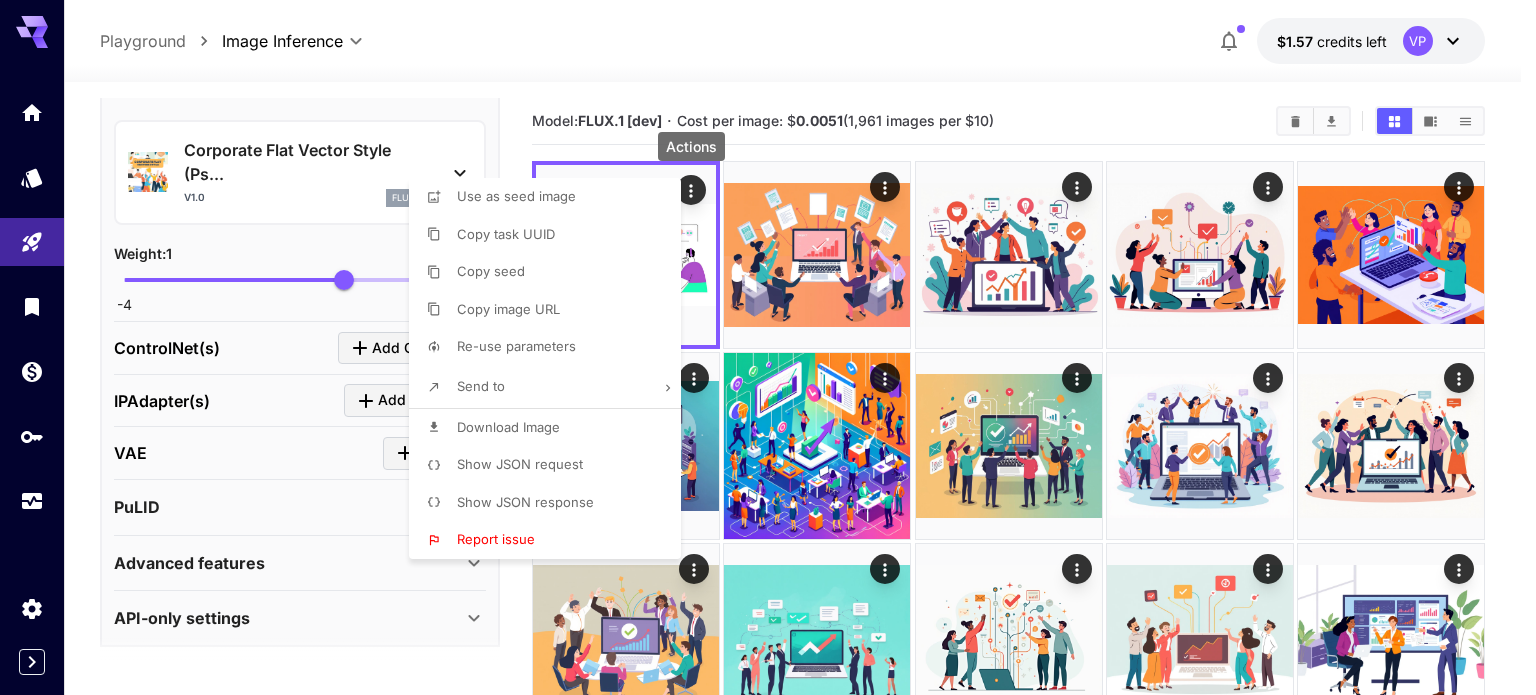 click at bounding box center [768, 347] 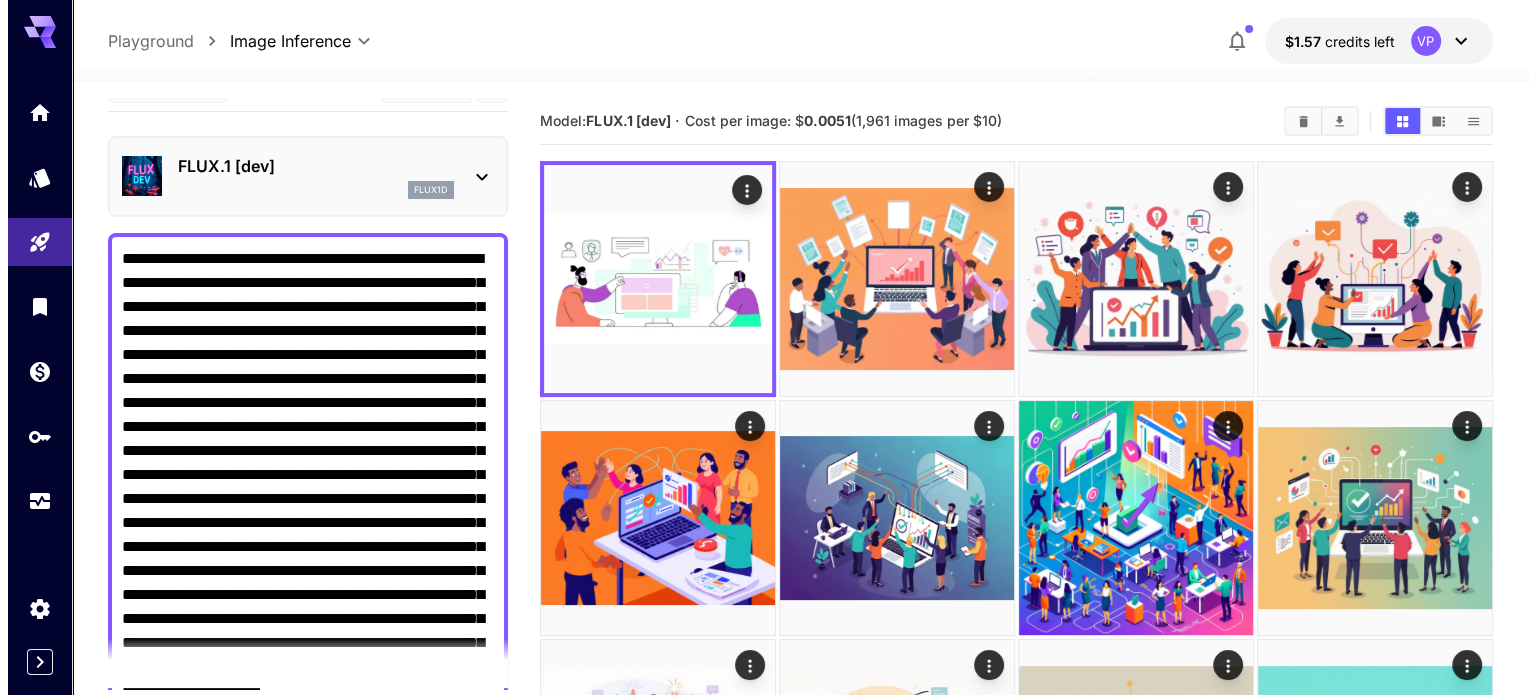 scroll, scrollTop: 0, scrollLeft: 0, axis: both 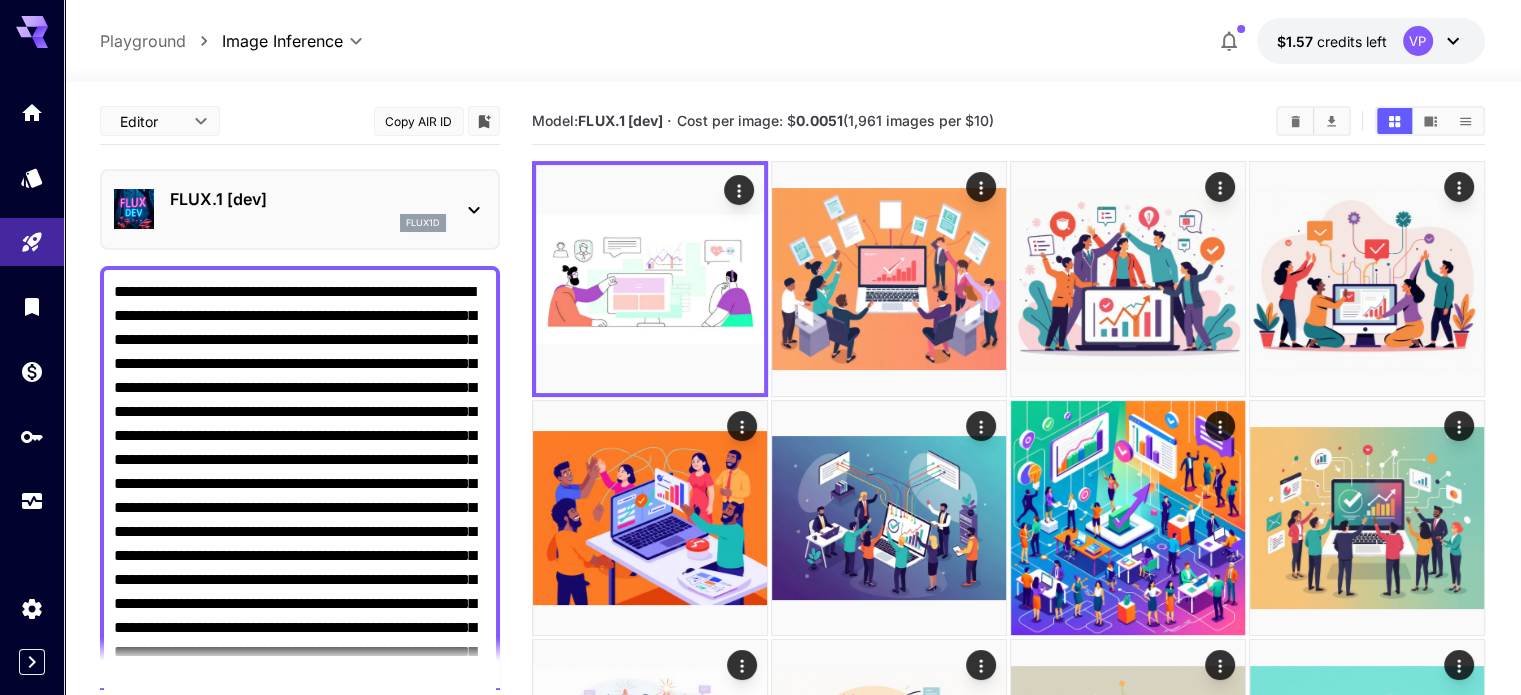click on "FLUX.1 [dev] flux1d" at bounding box center (300, 209) 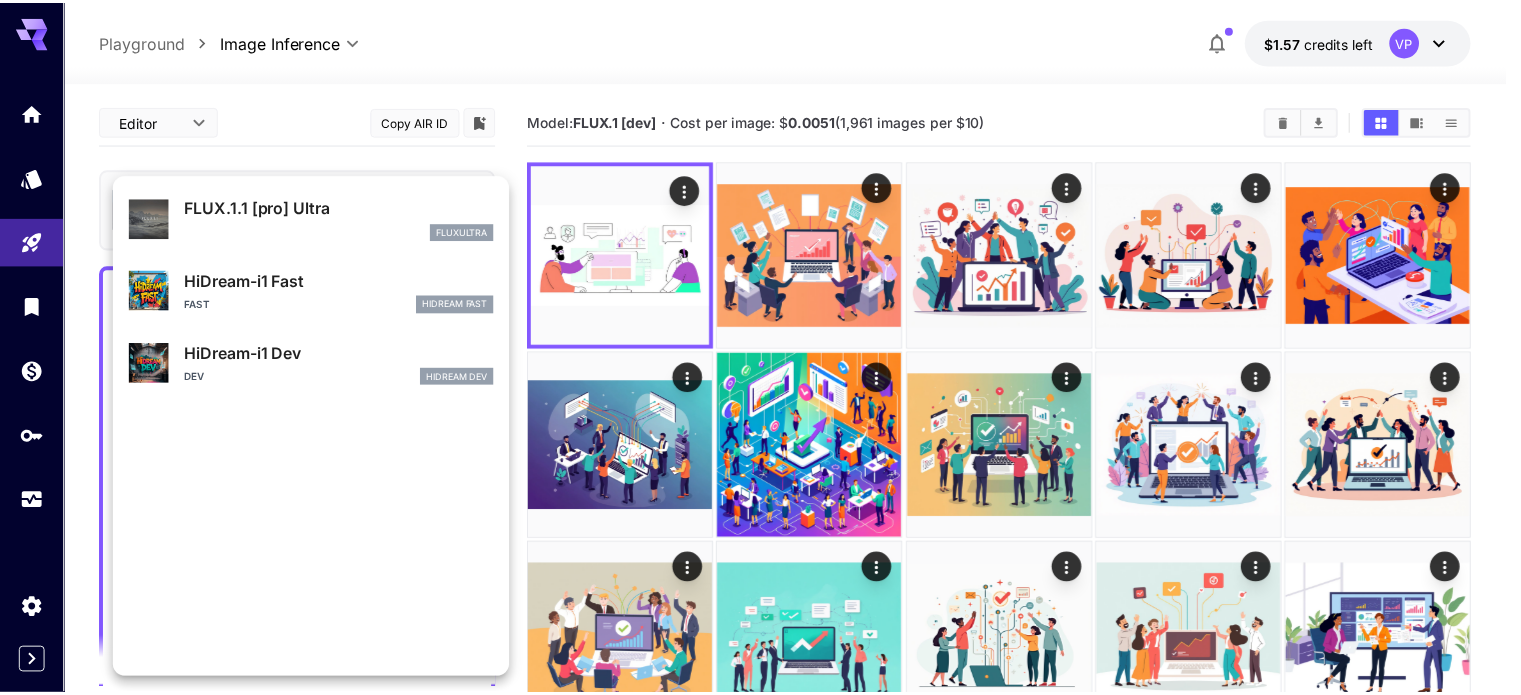 scroll, scrollTop: 1033, scrollLeft: 0, axis: vertical 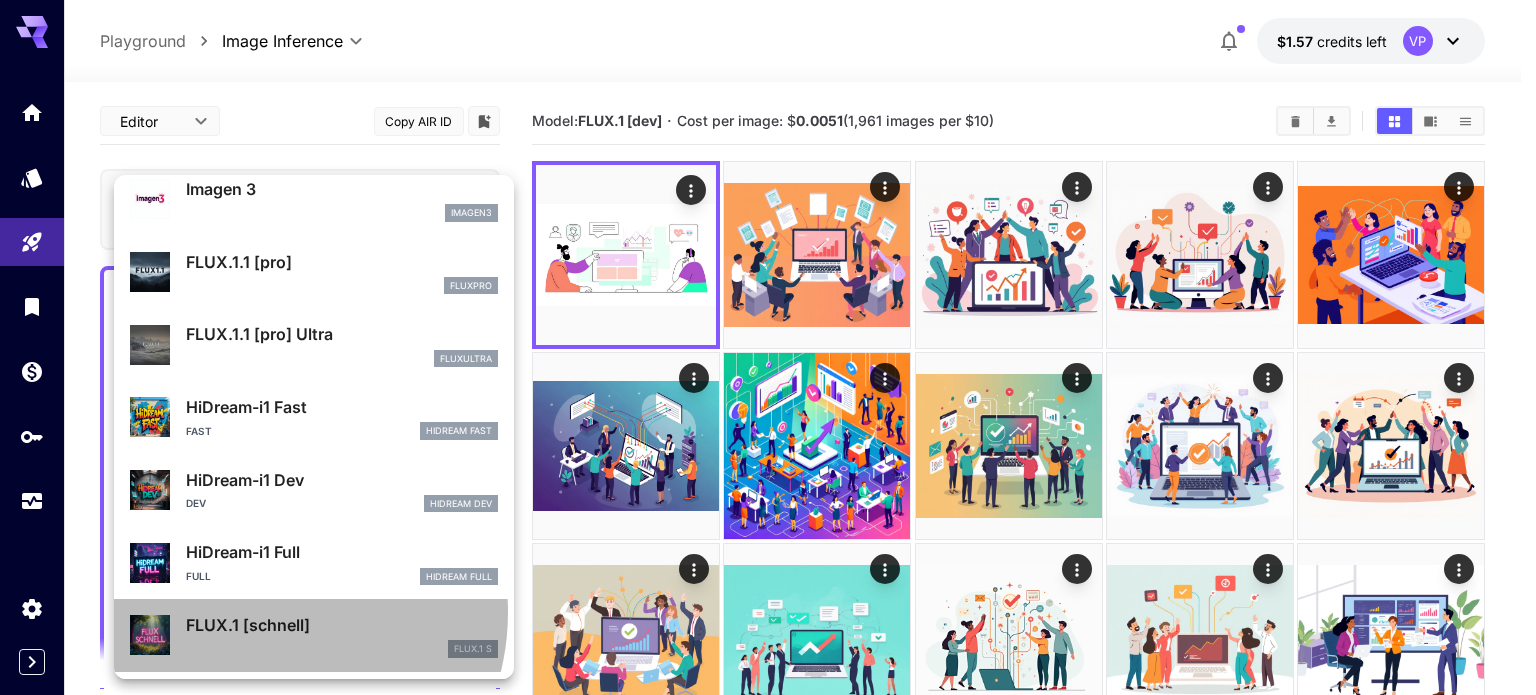 click on "FLUX.1 [schnell] FLUX.1 S" at bounding box center (314, 635) 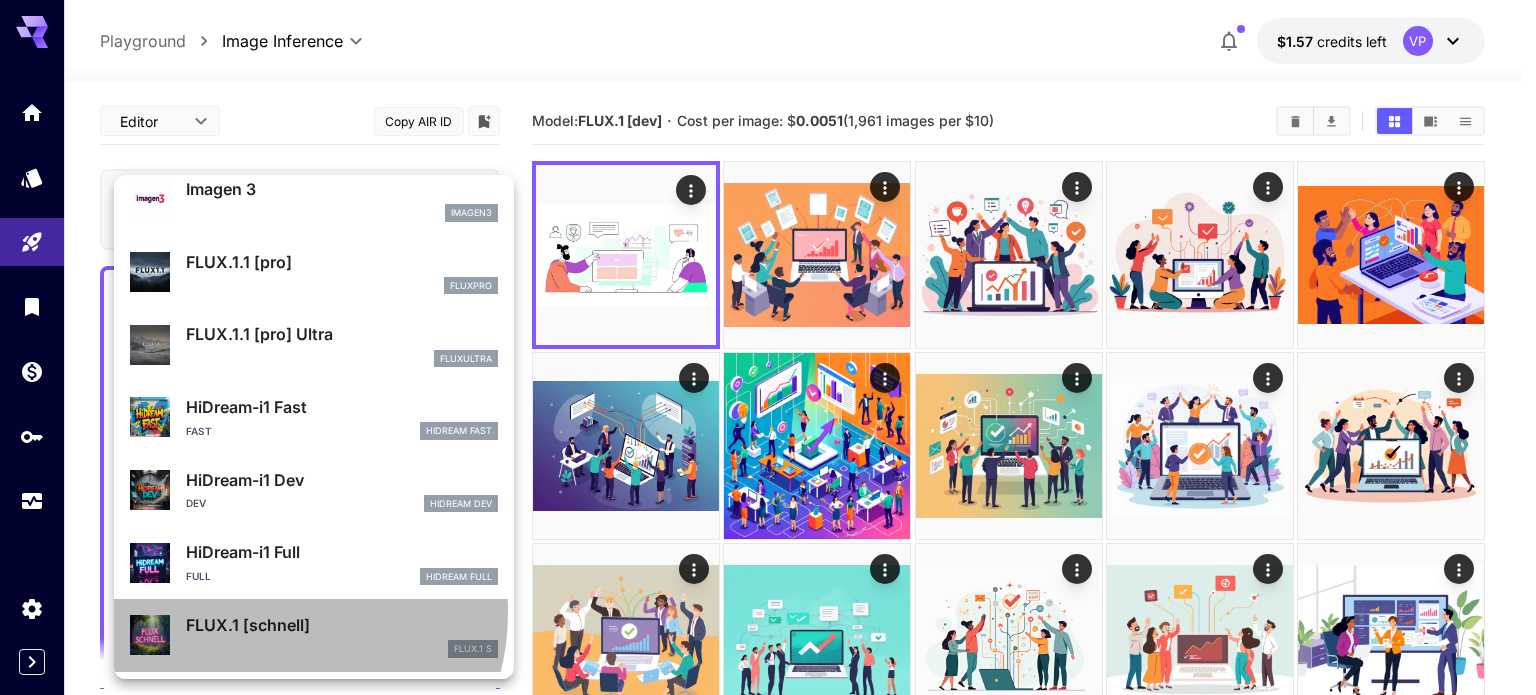 type on "*" 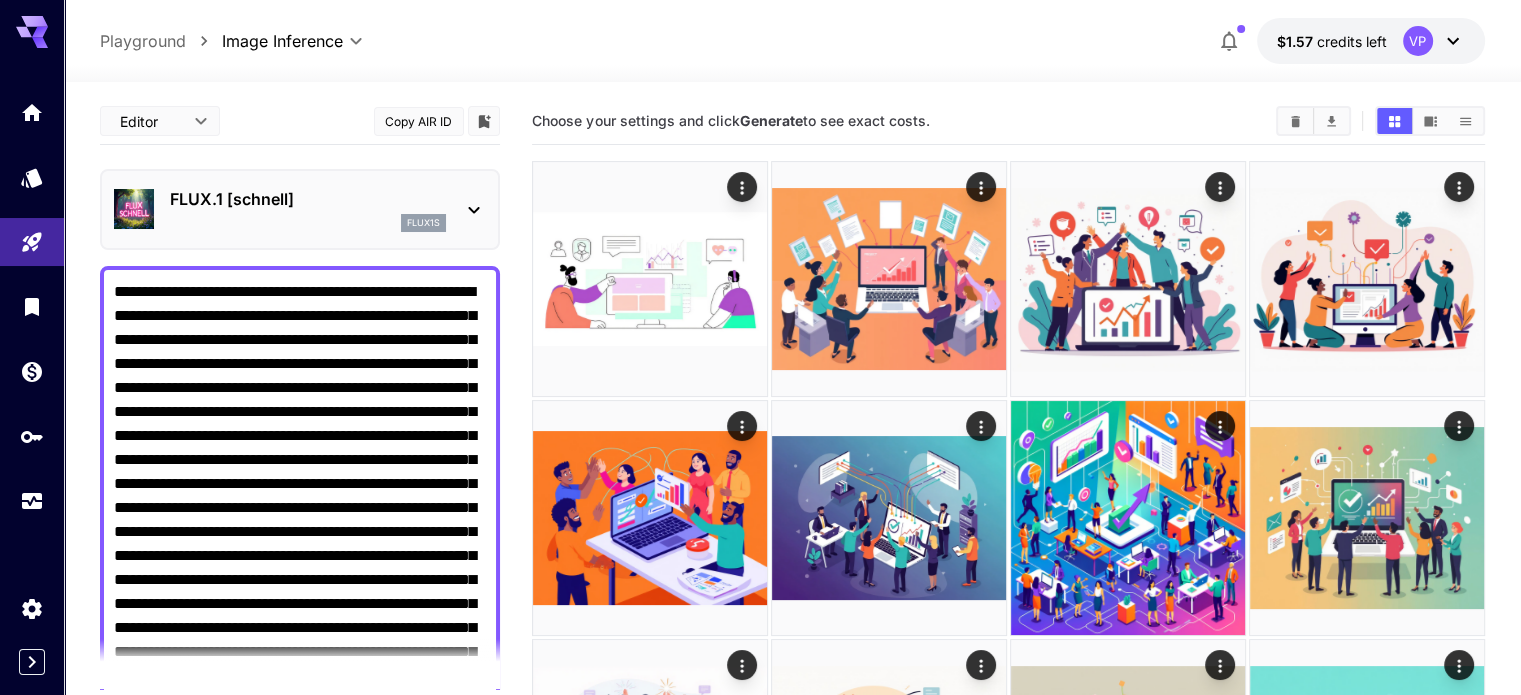 click at bounding box center [792, 70] 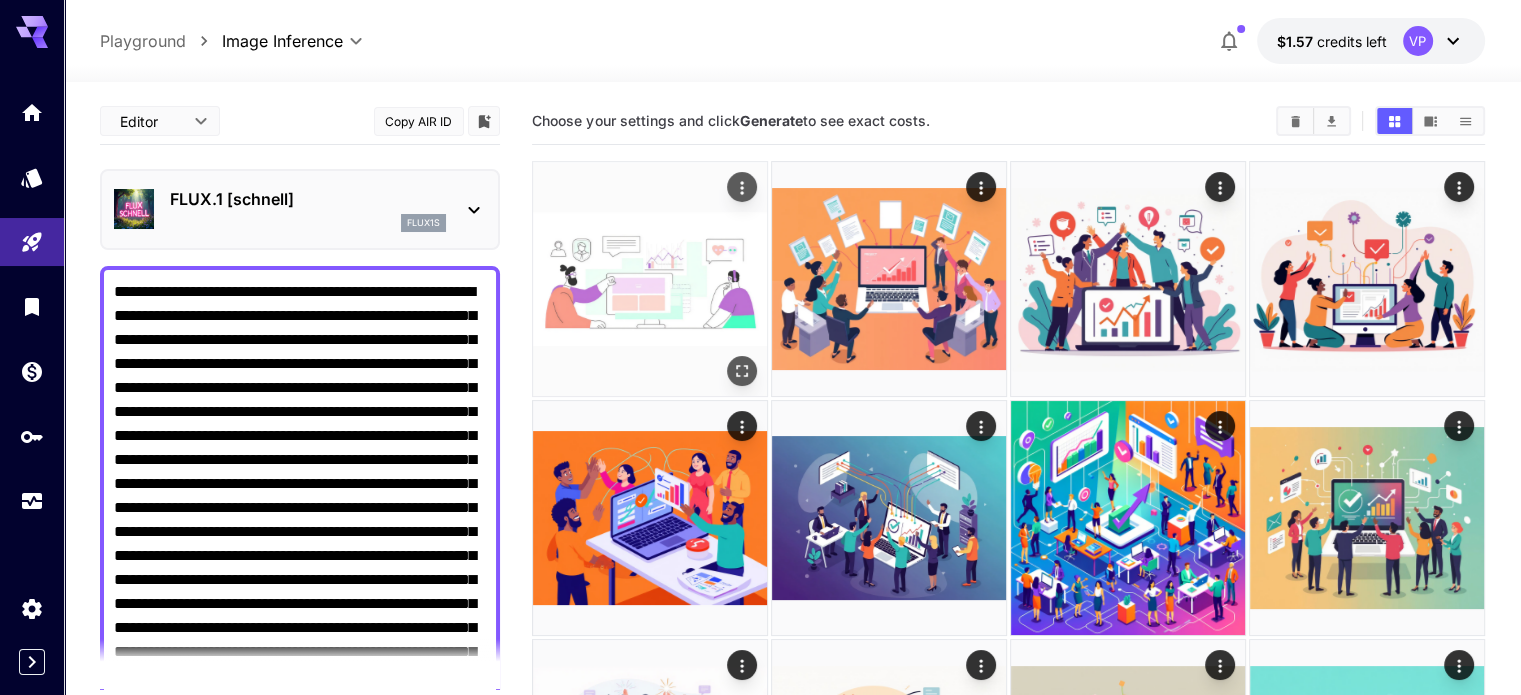 click at bounding box center (650, 279) 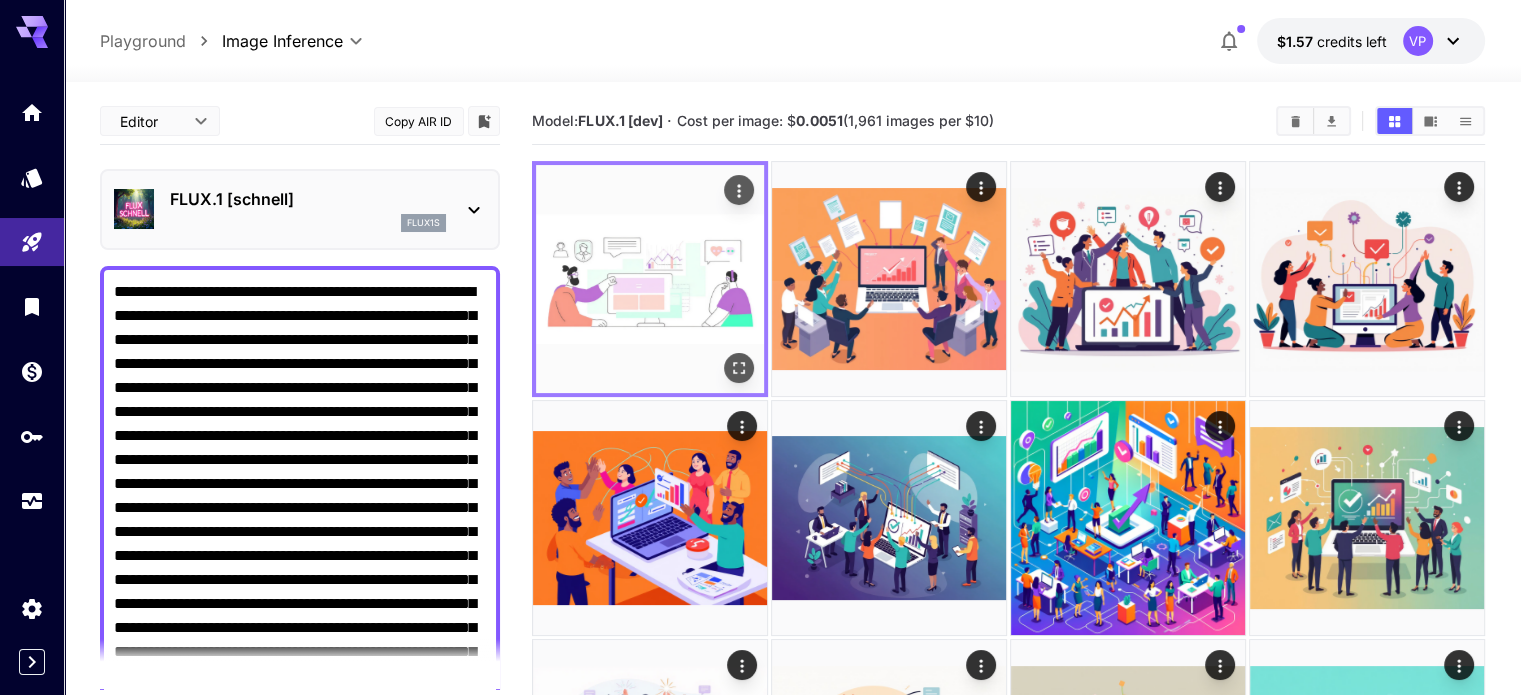 click 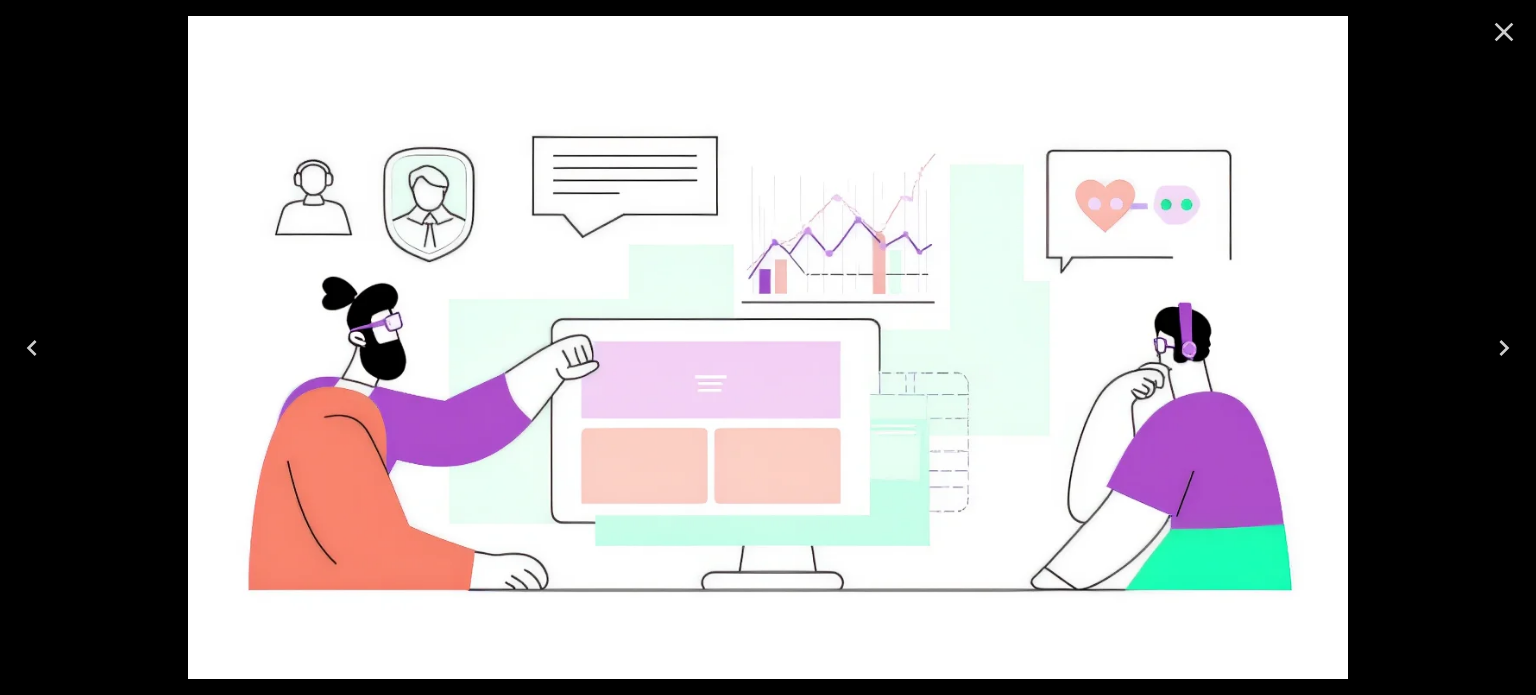 click 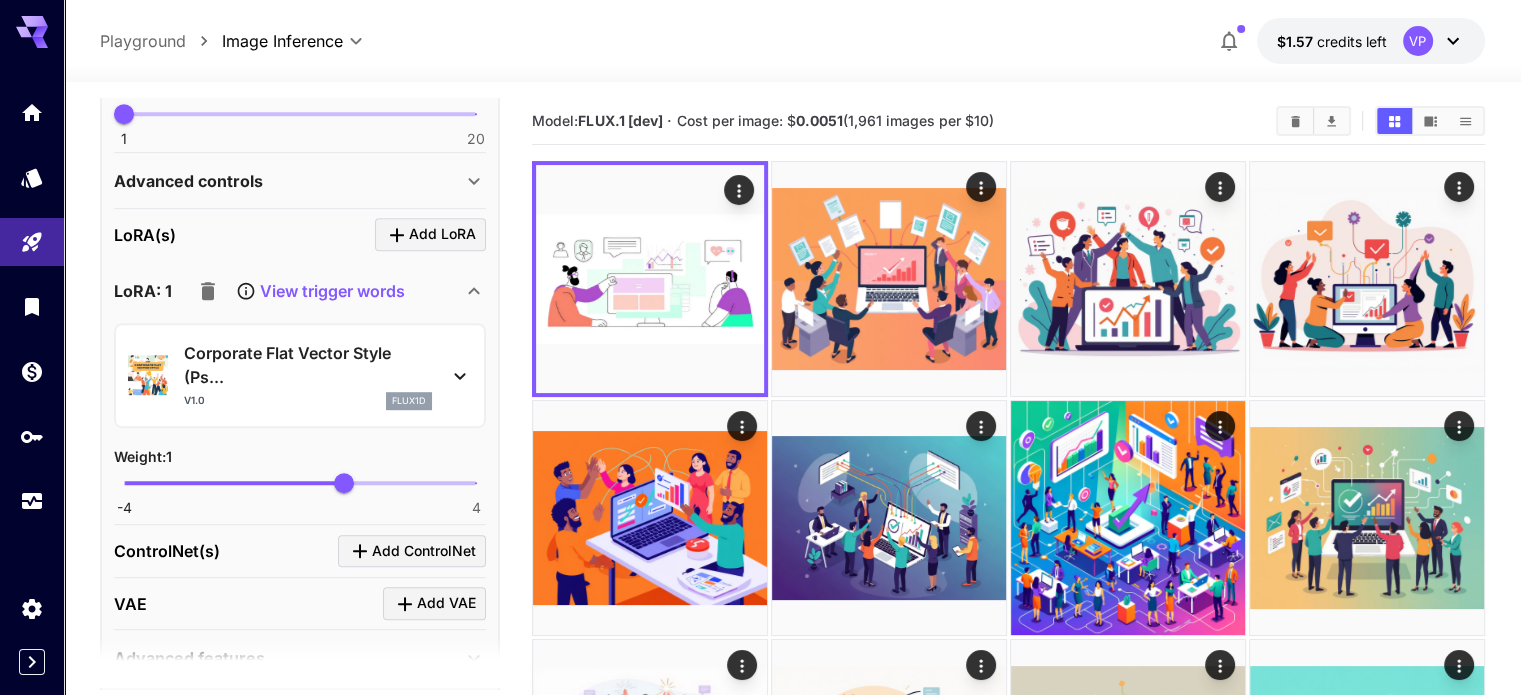 scroll, scrollTop: 1212, scrollLeft: 0, axis: vertical 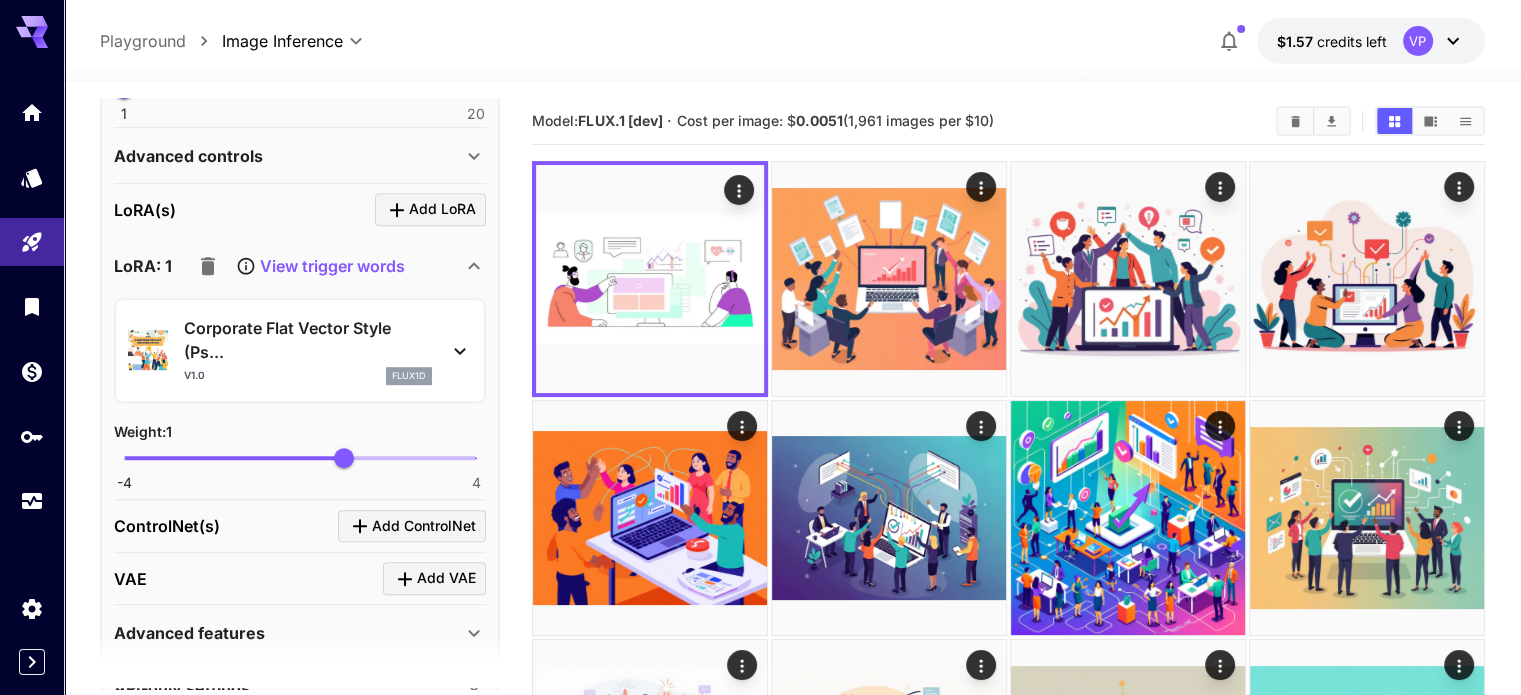 click on "Corporate Flat Vector Style (Ps... v1.0 flux1d" at bounding box center (300, 350) 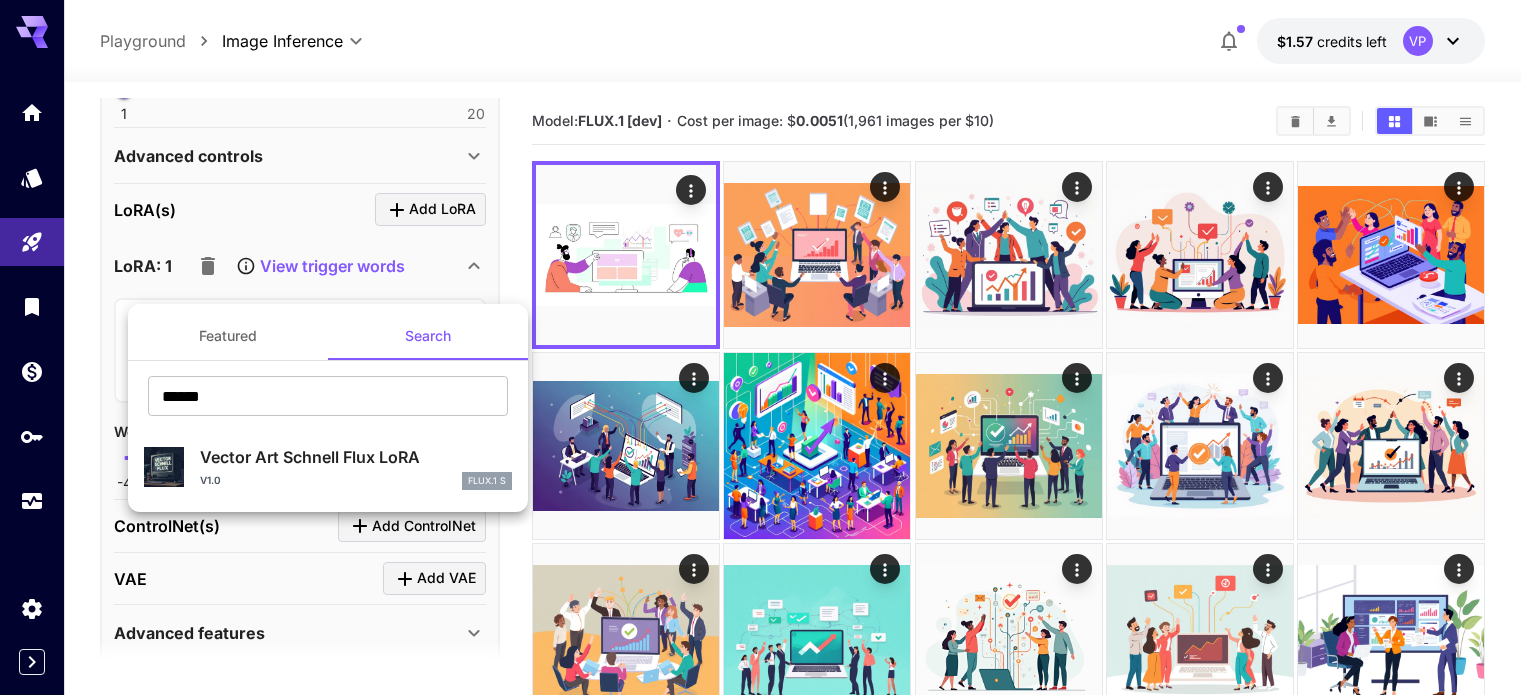 click at bounding box center (768, 347) 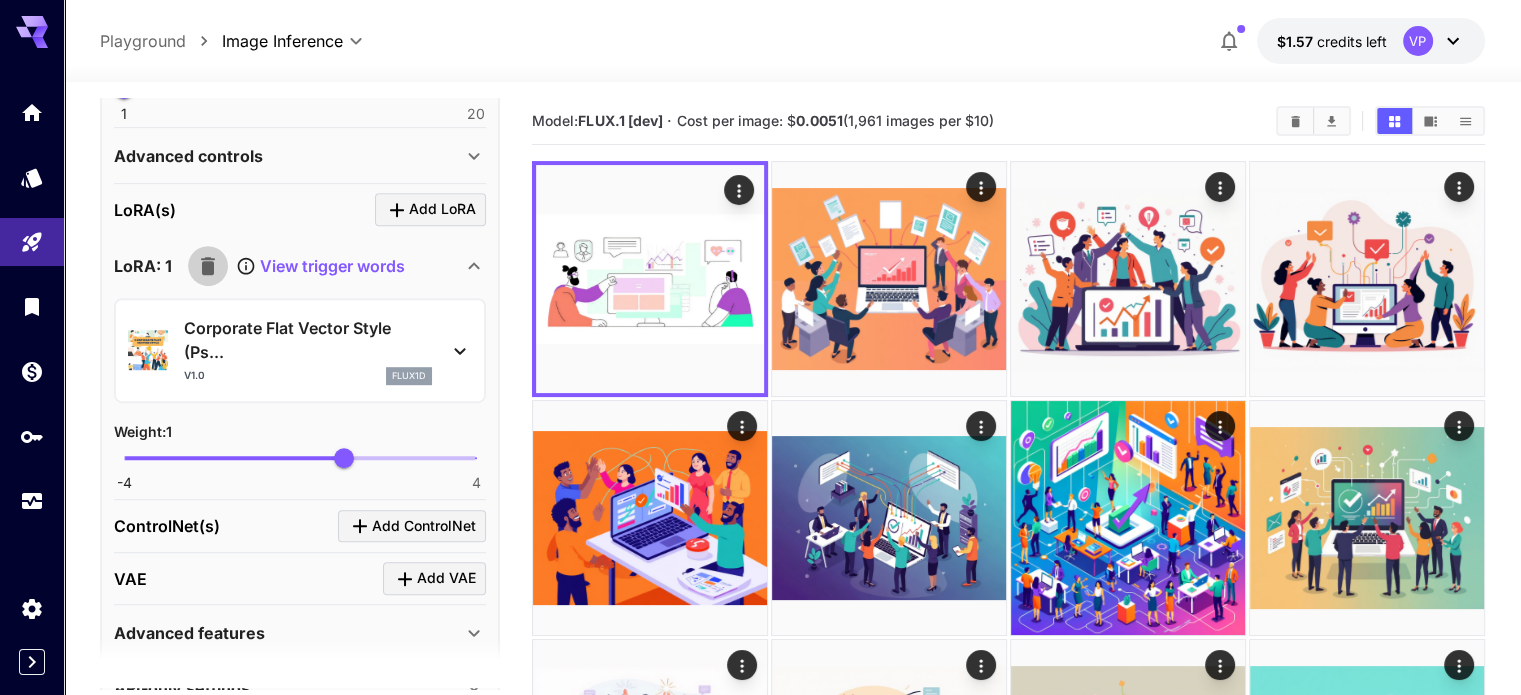 click 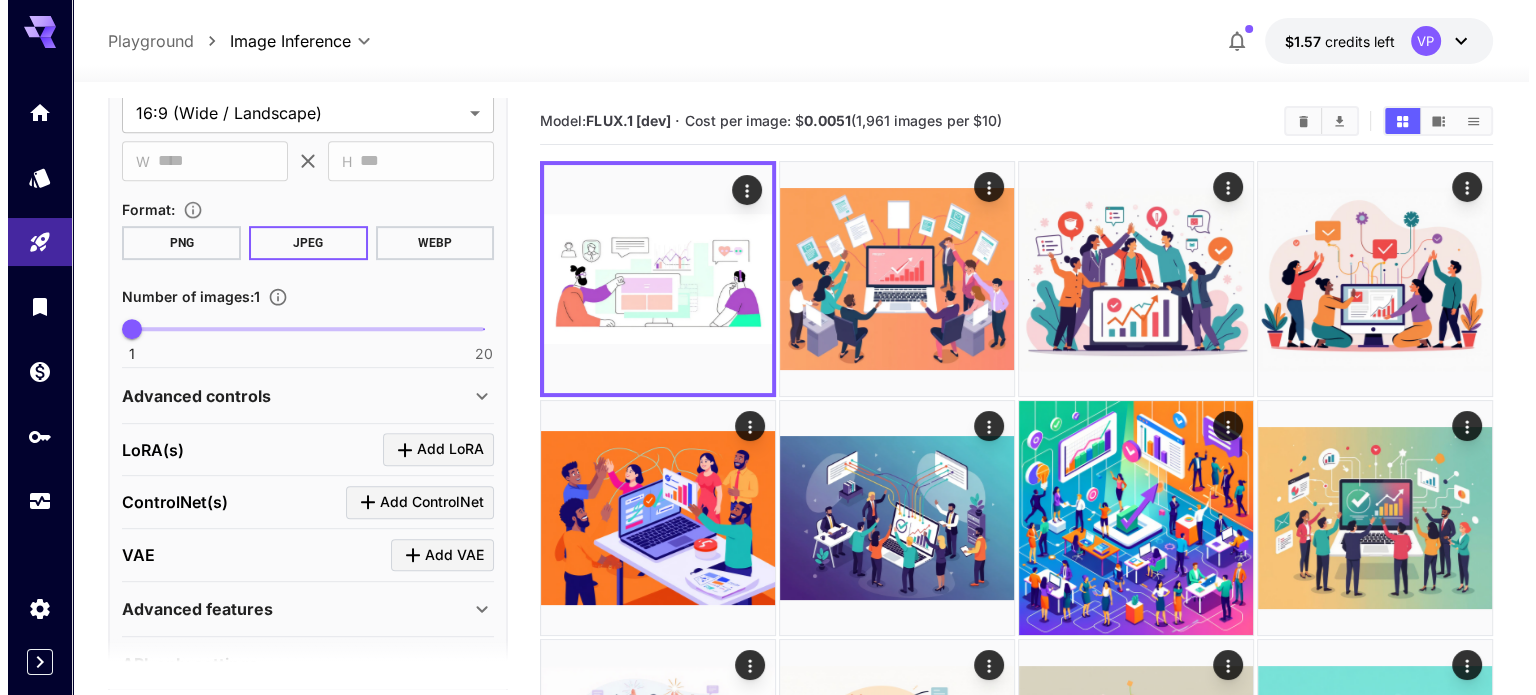 scroll, scrollTop: 1020, scrollLeft: 0, axis: vertical 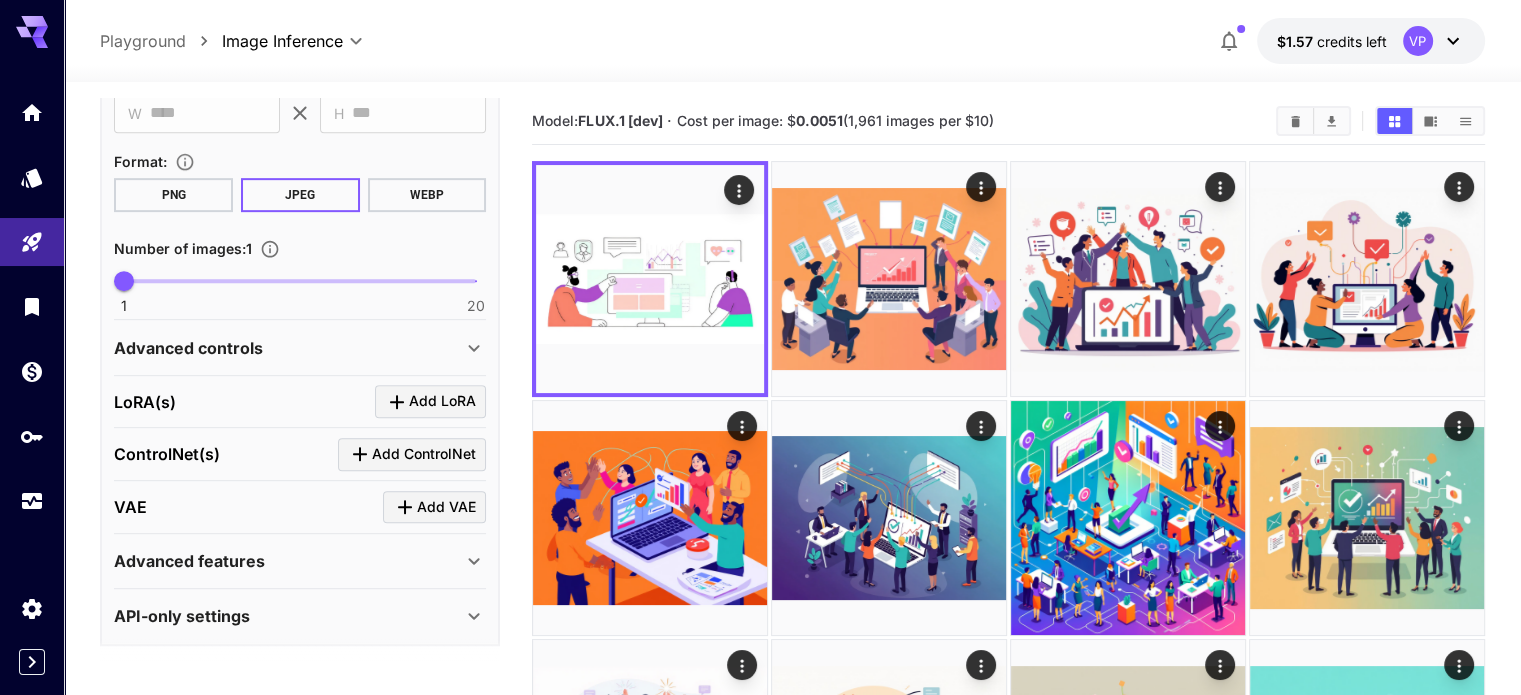 click on "Add LoRA" at bounding box center (430, 401) 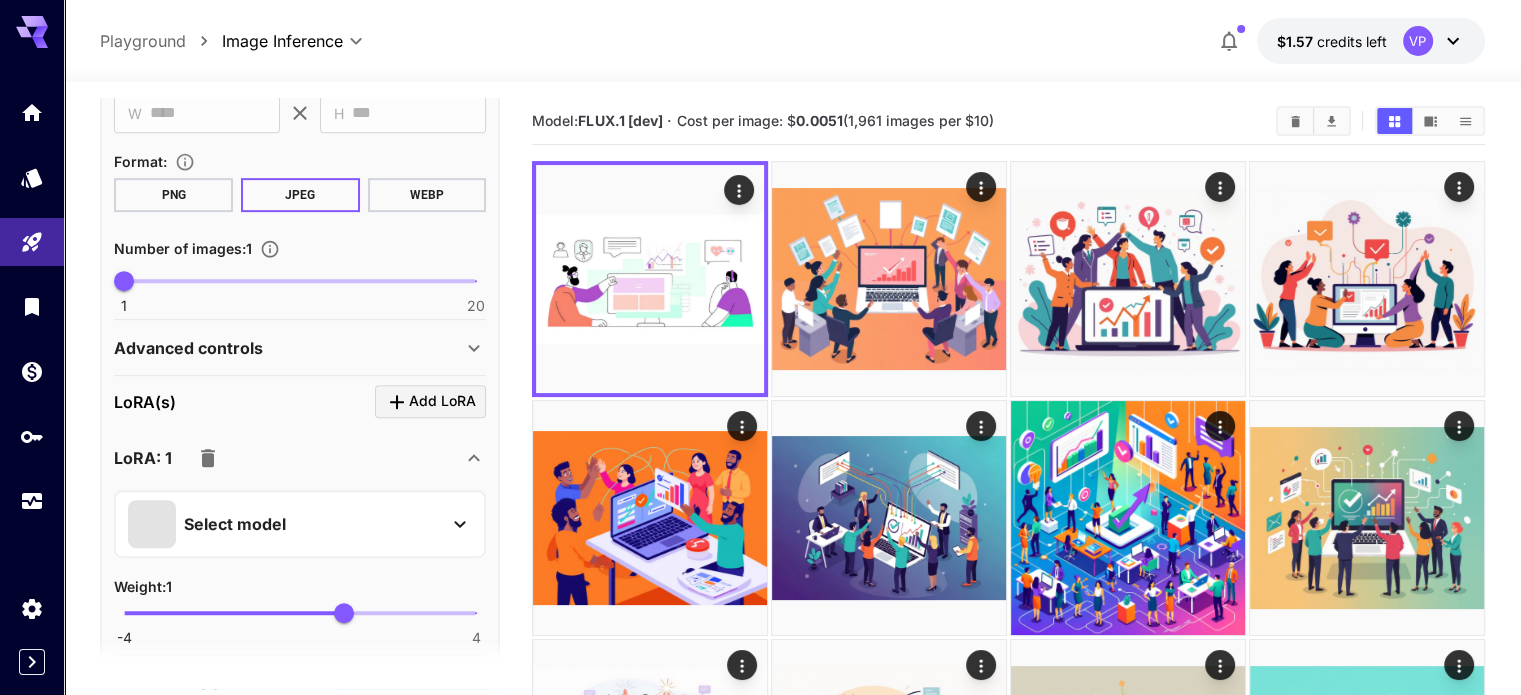 click on "Select model" at bounding box center (235, 524) 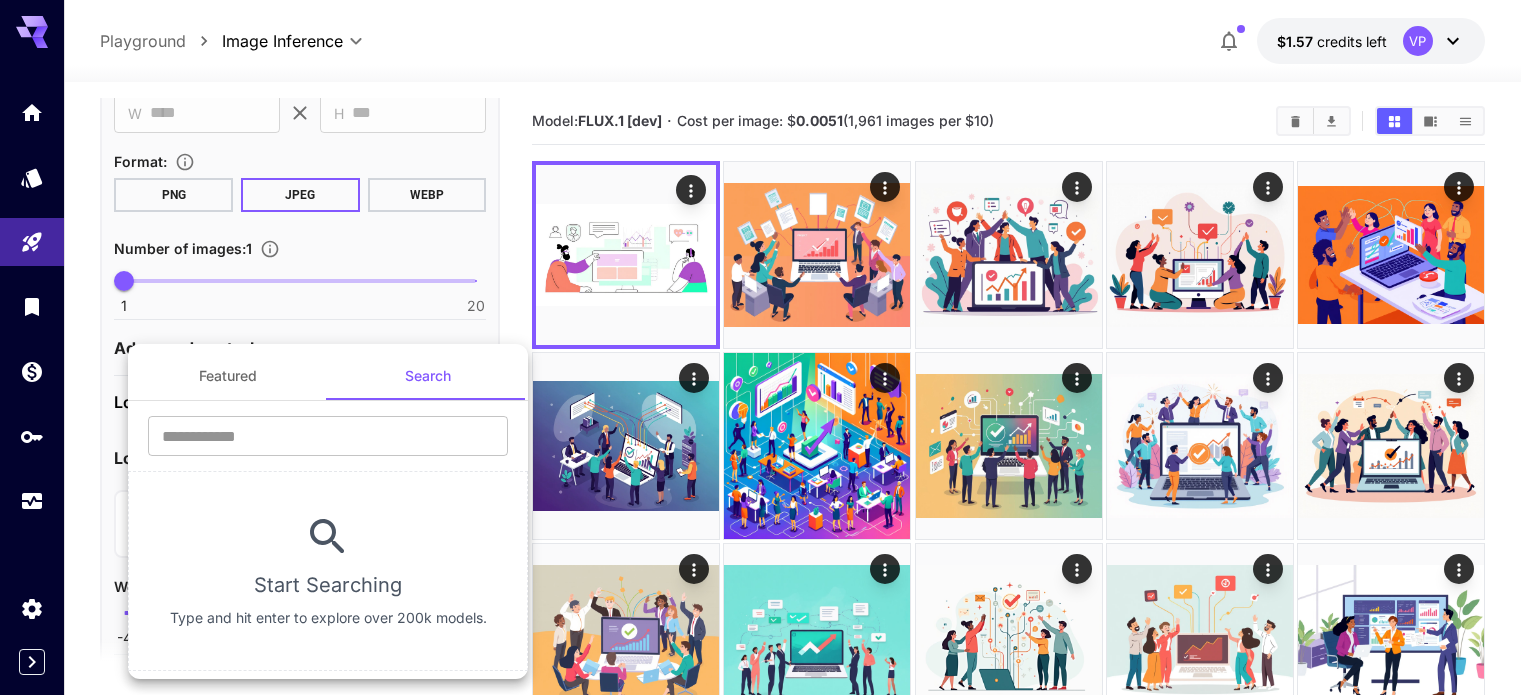 click on "Featured" at bounding box center (228, 376) 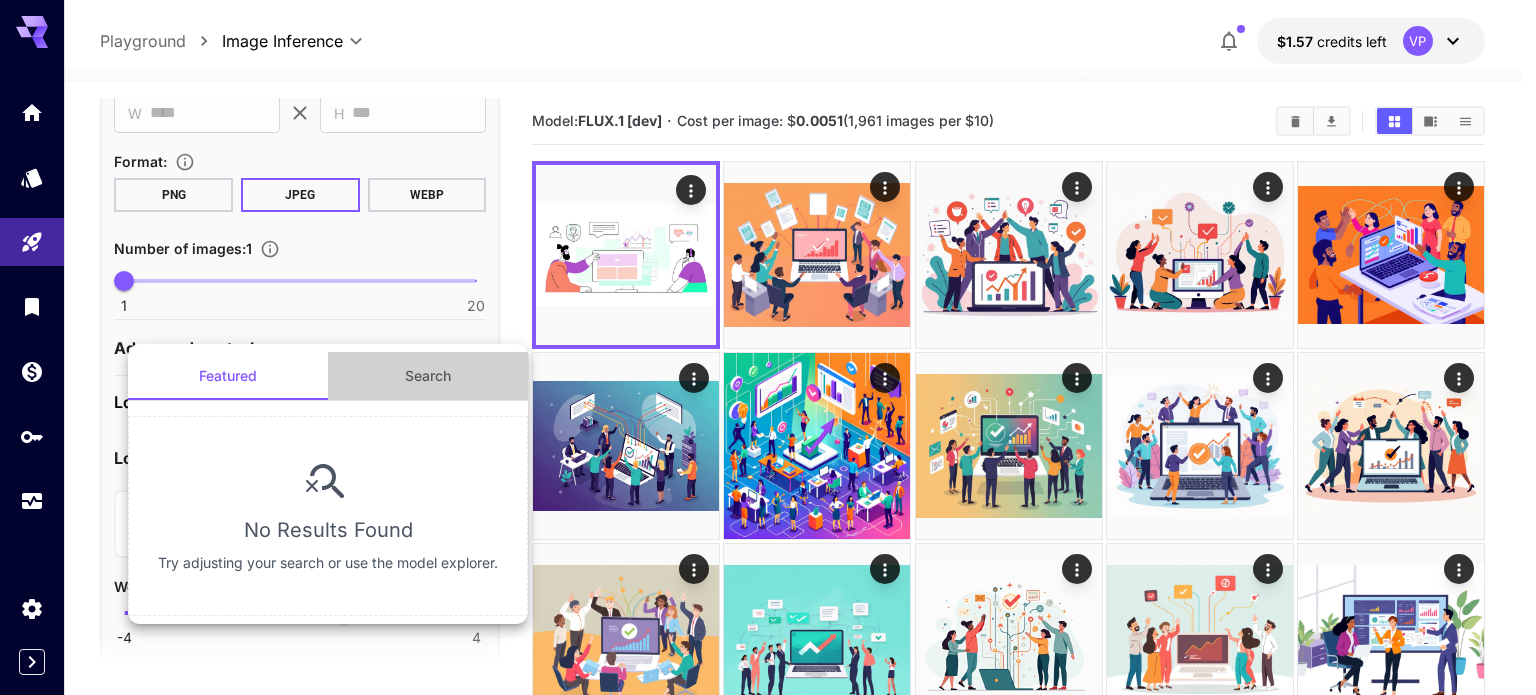 click on "Search" at bounding box center [428, 376] 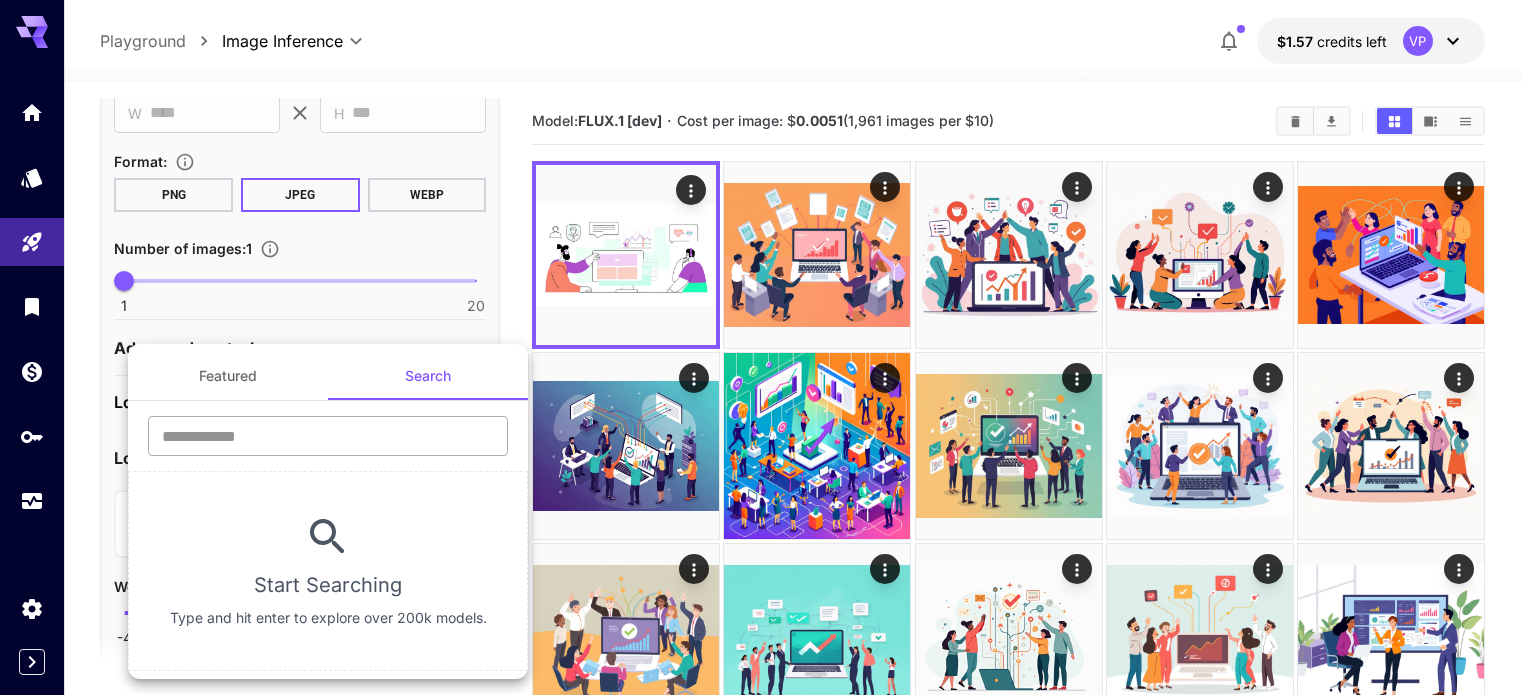 click at bounding box center (328, 436) 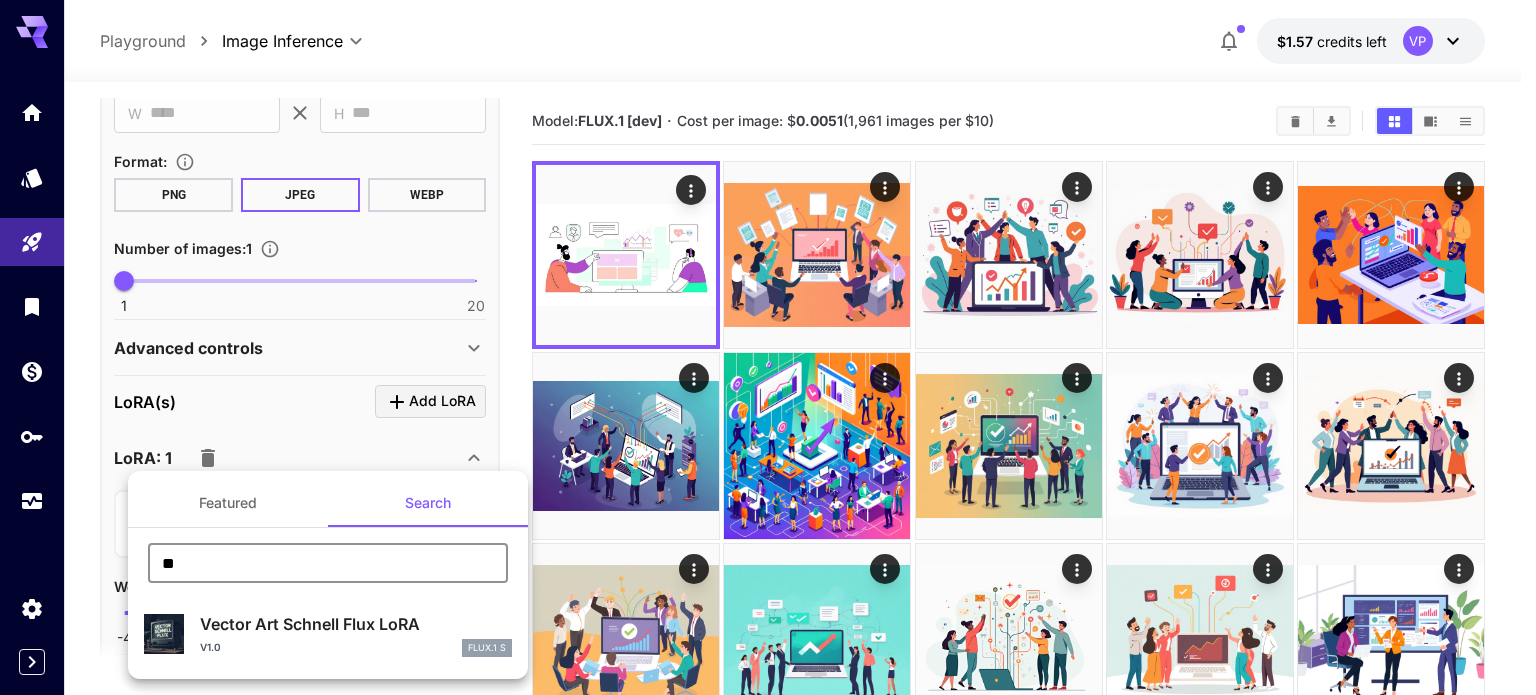 type on "*" 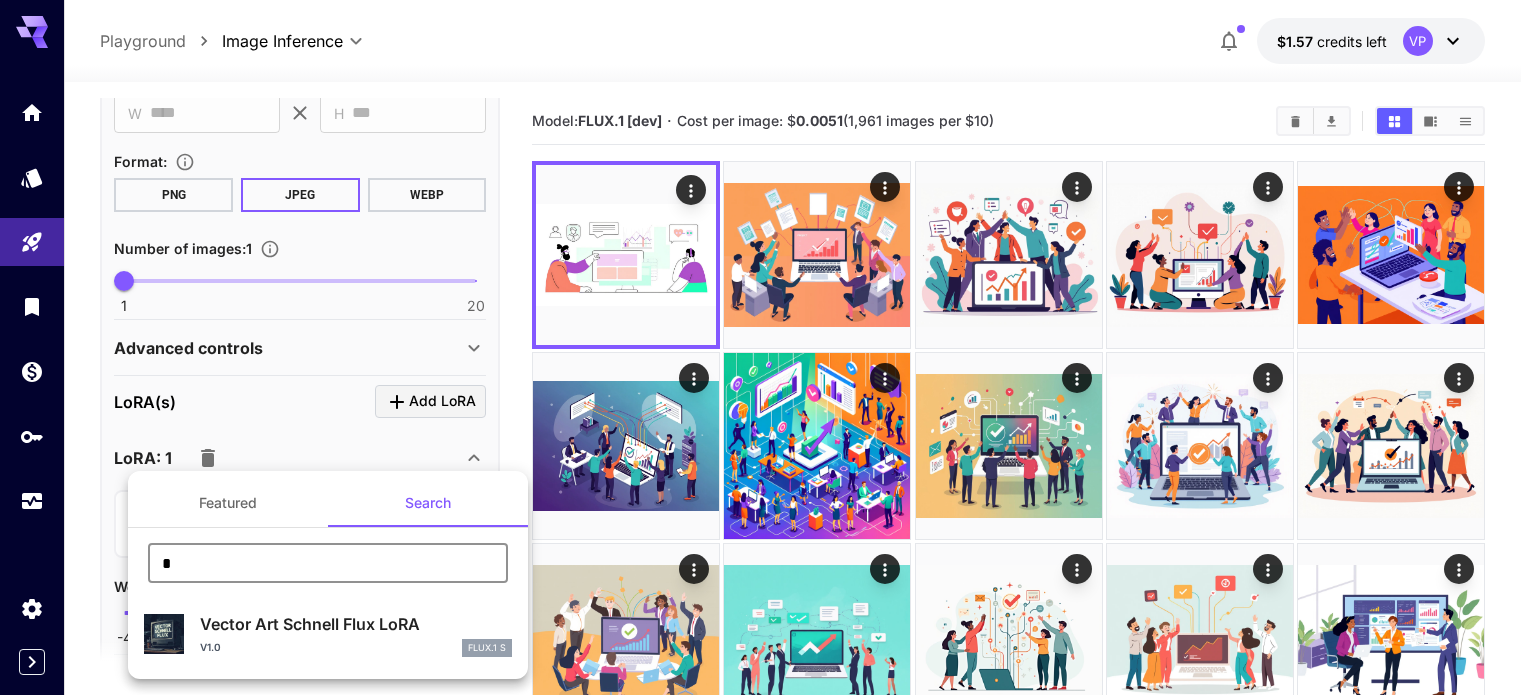 type 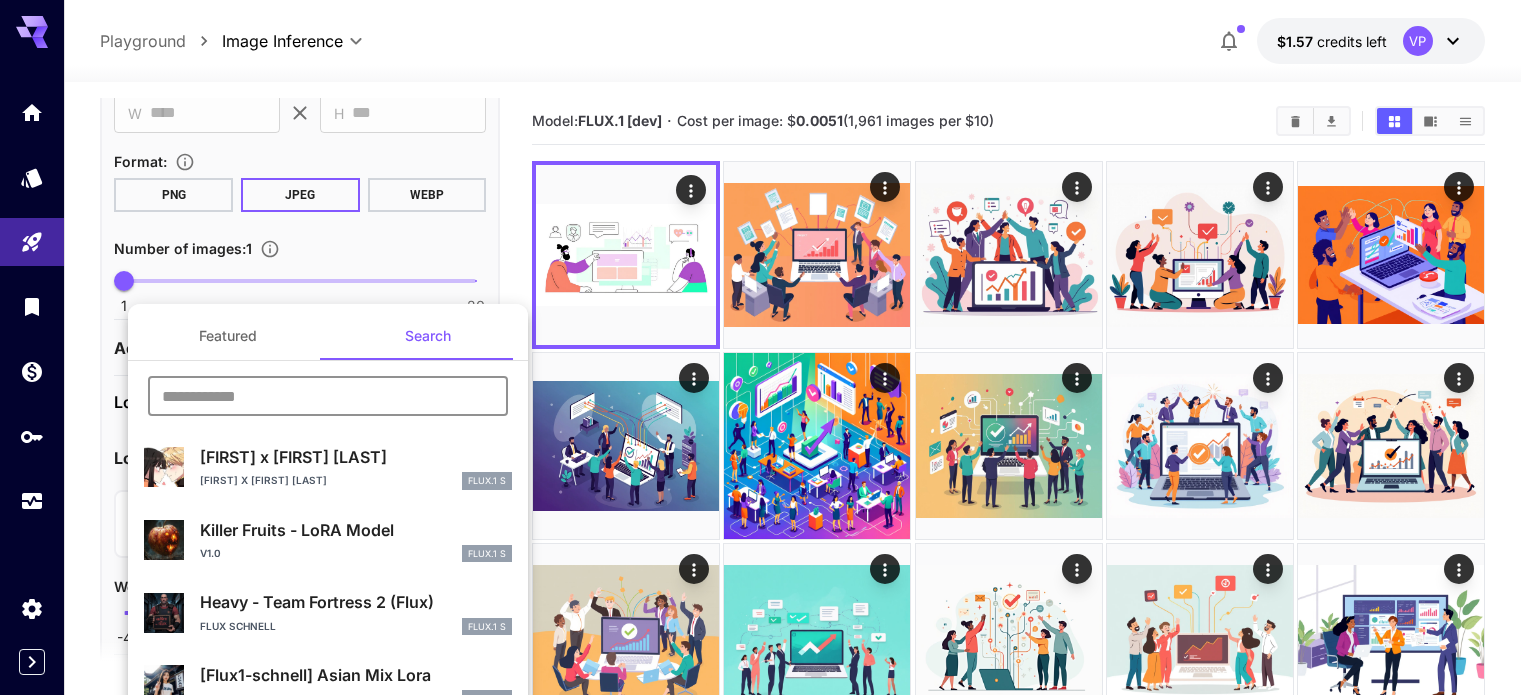 click on "Featured" at bounding box center [228, 336] 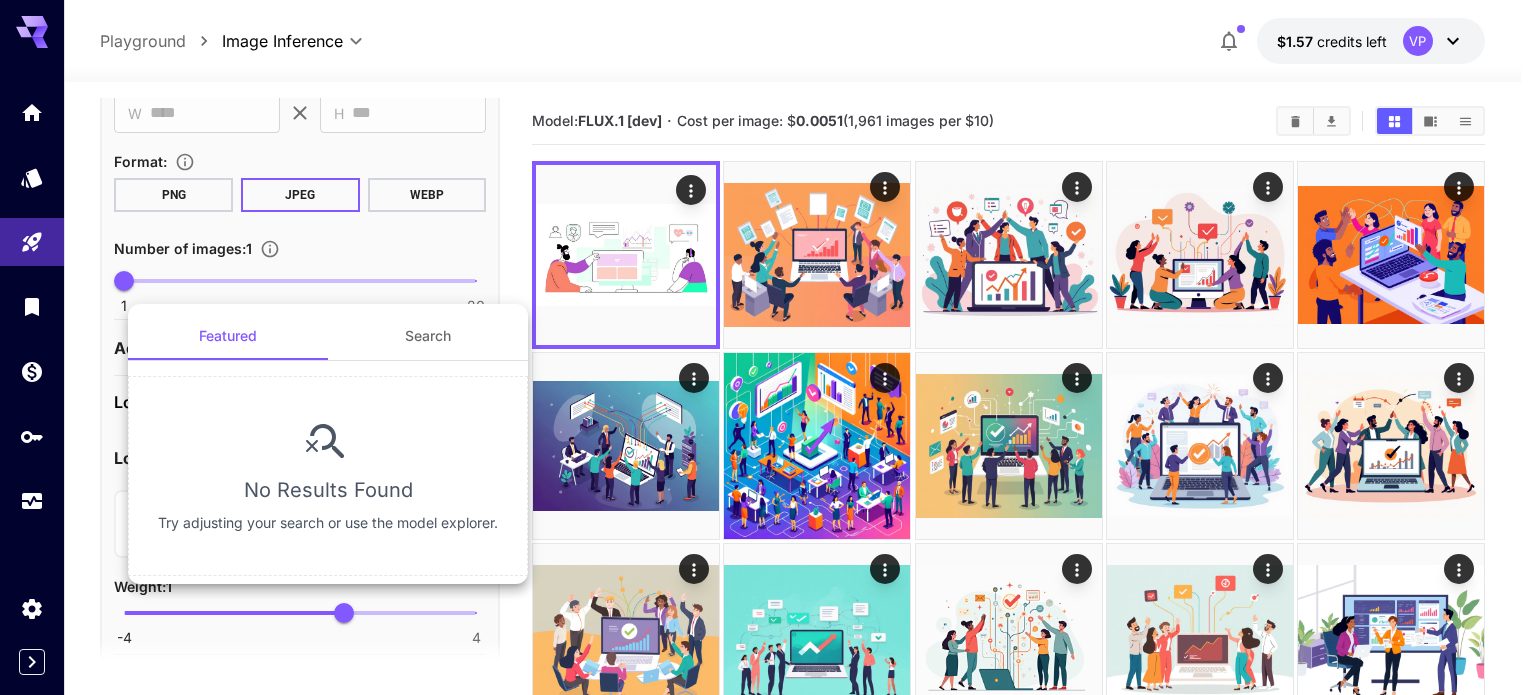 click on "Search" at bounding box center [428, 336] 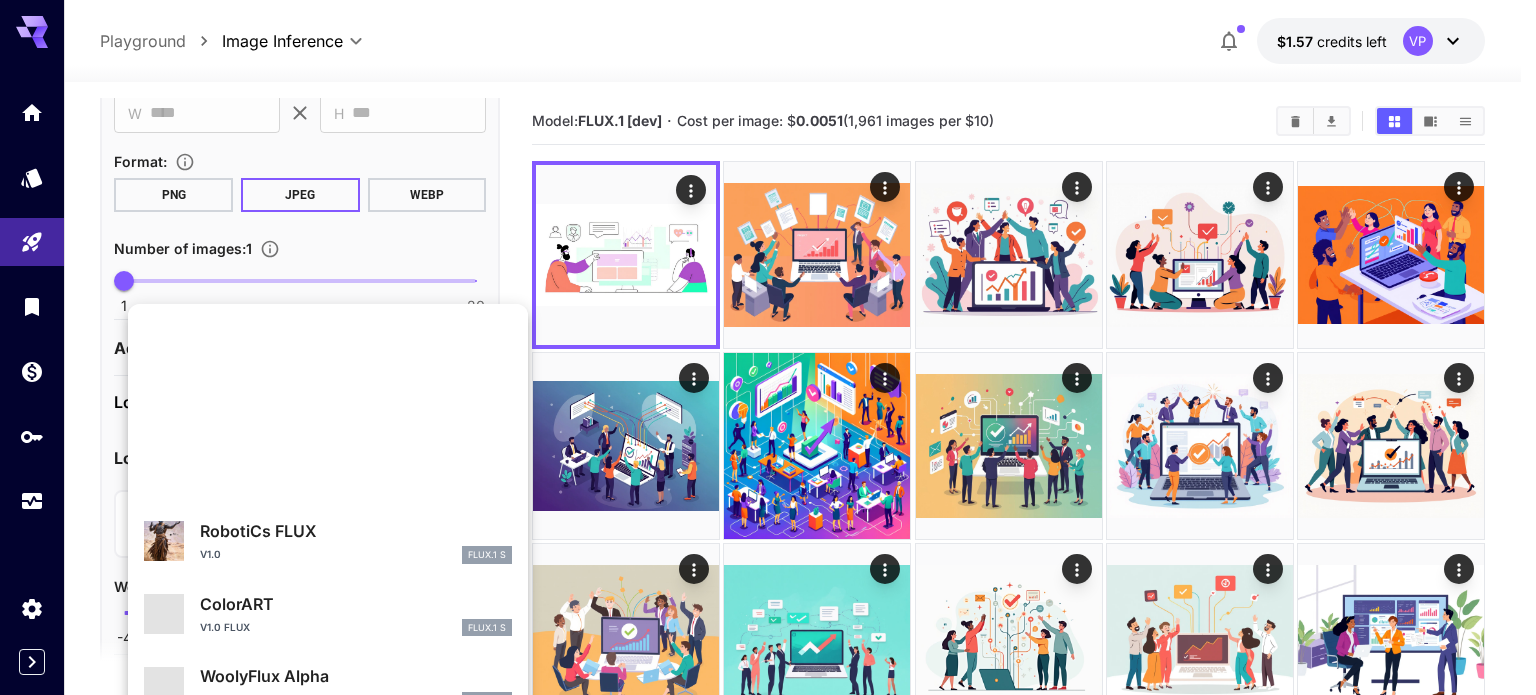 scroll, scrollTop: 1088, scrollLeft: 0, axis: vertical 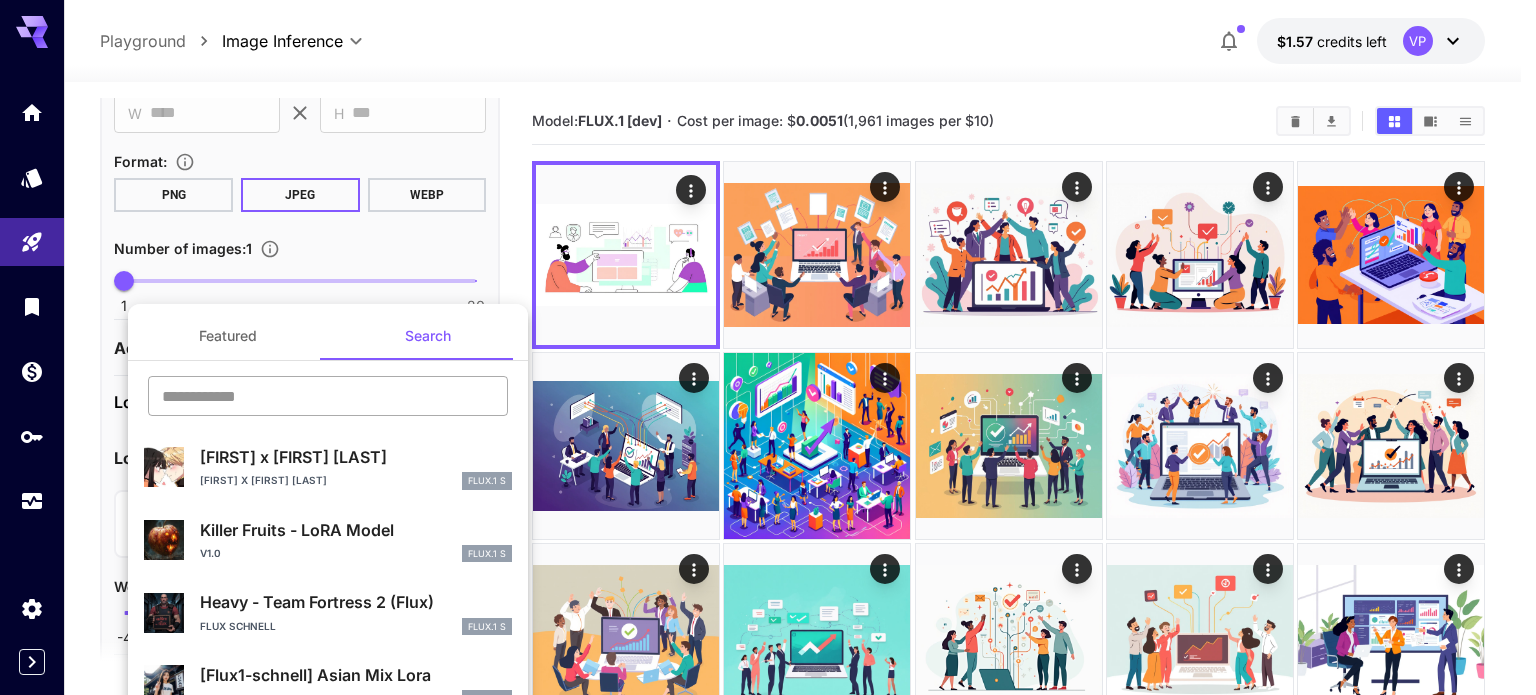 click at bounding box center [328, 396] 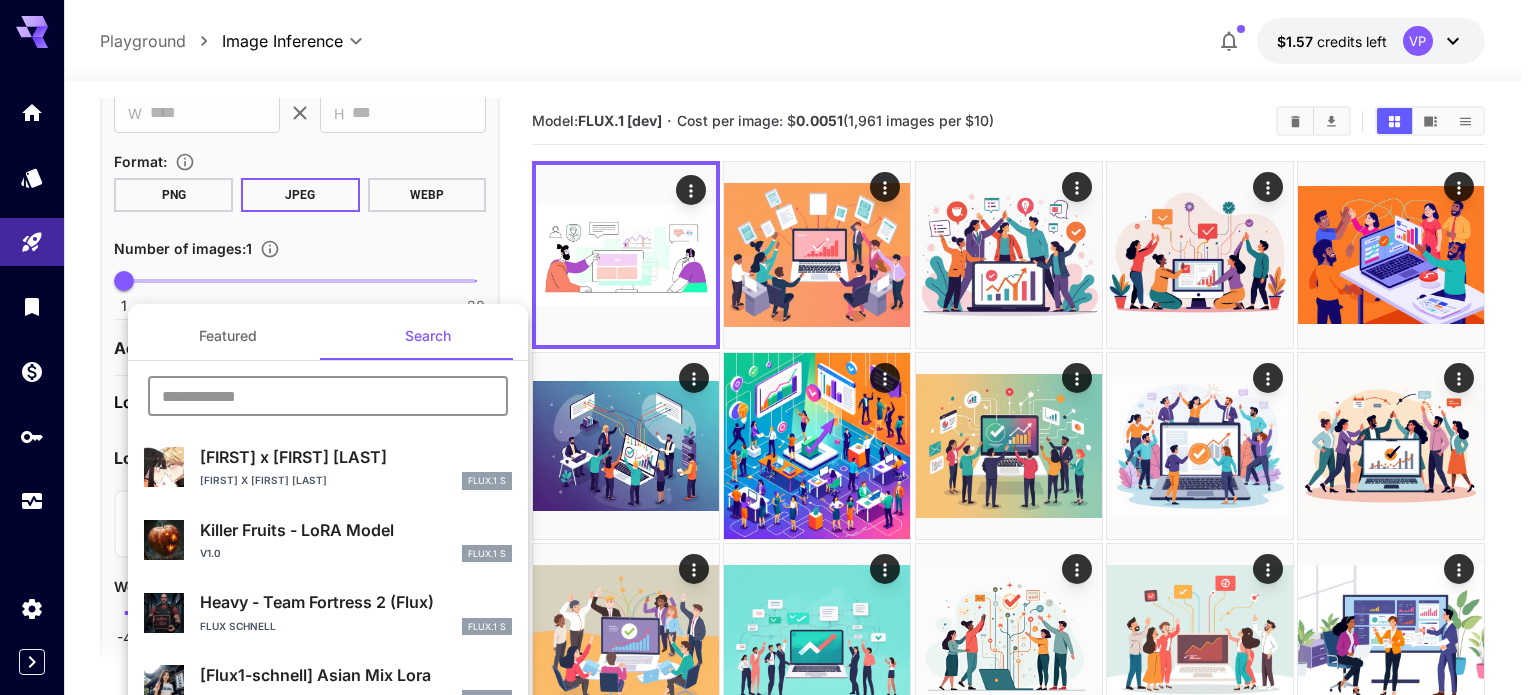click at bounding box center (328, 396) 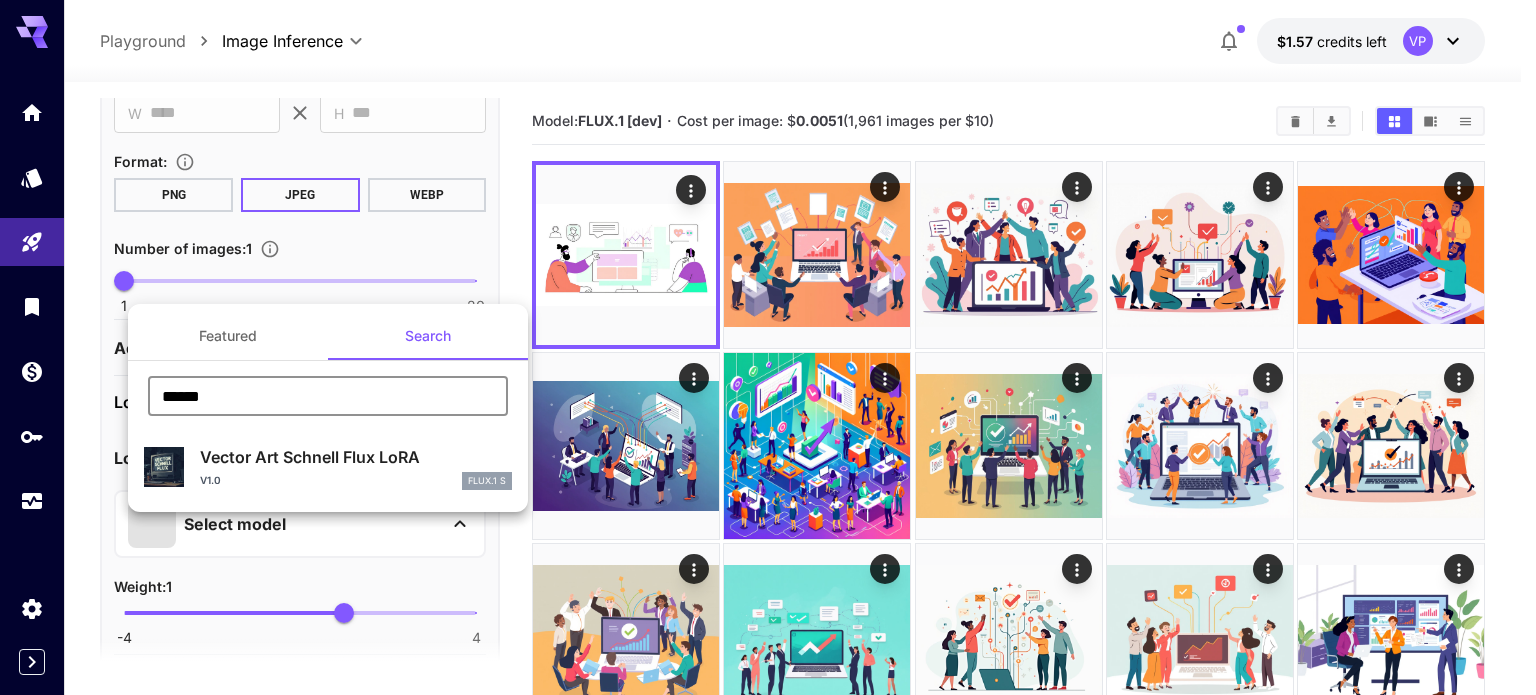 type on "******" 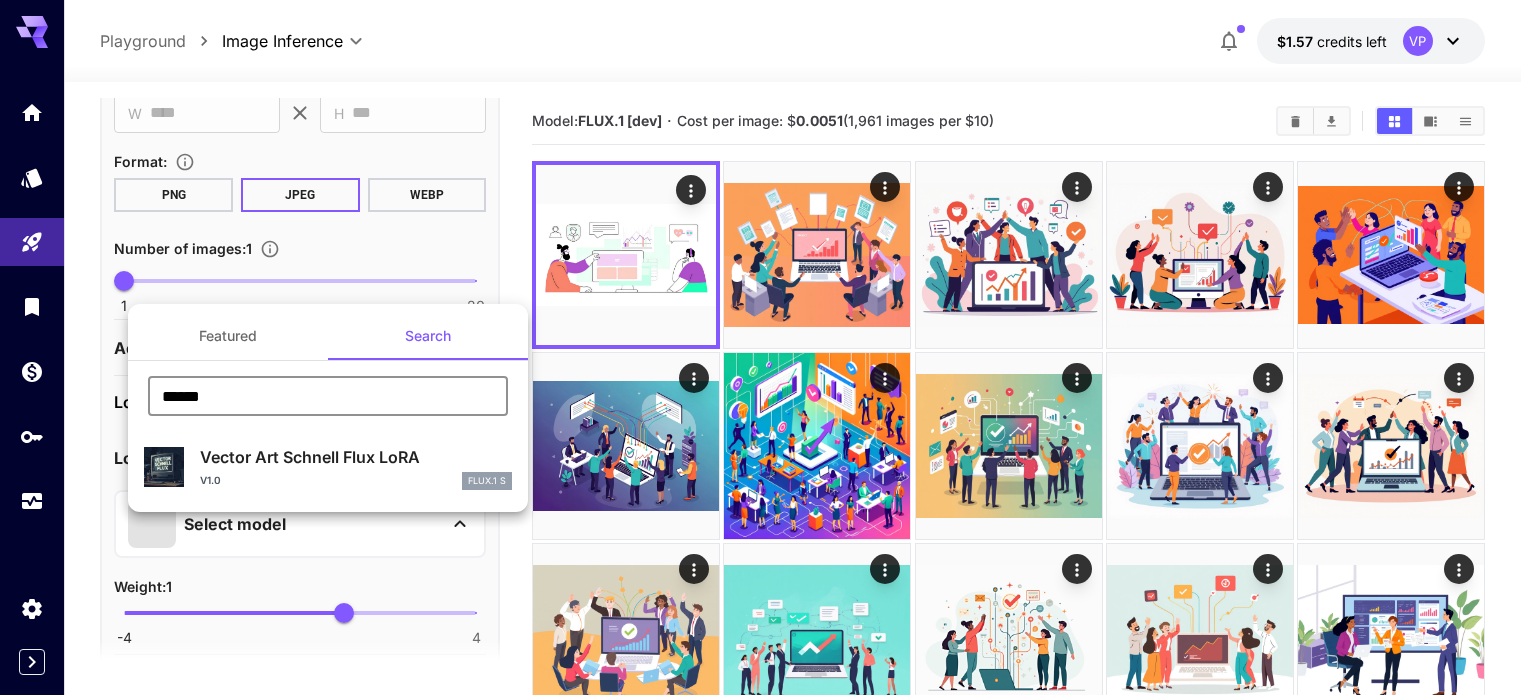 click on "Vector Art Schnell Flux LoRA" at bounding box center (356, 457) 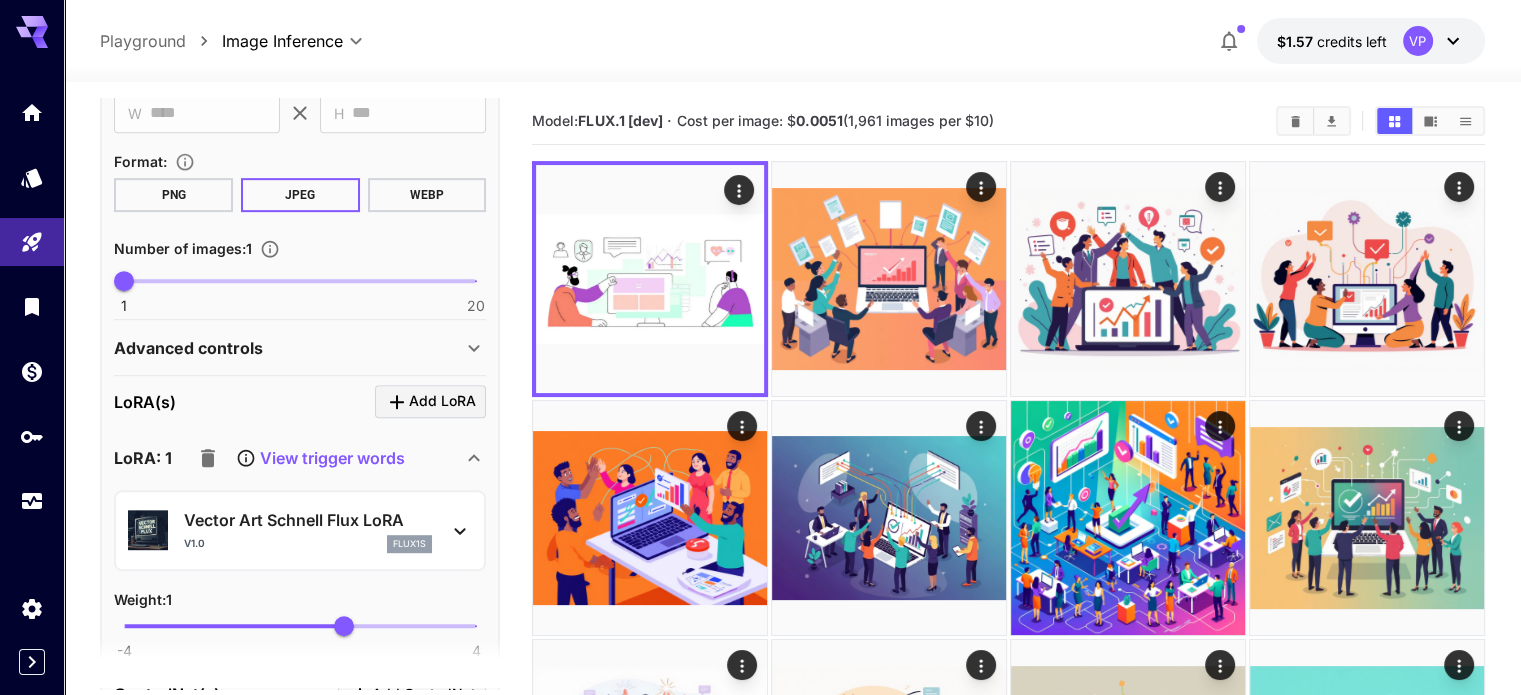 scroll, scrollTop: 1259, scrollLeft: 0, axis: vertical 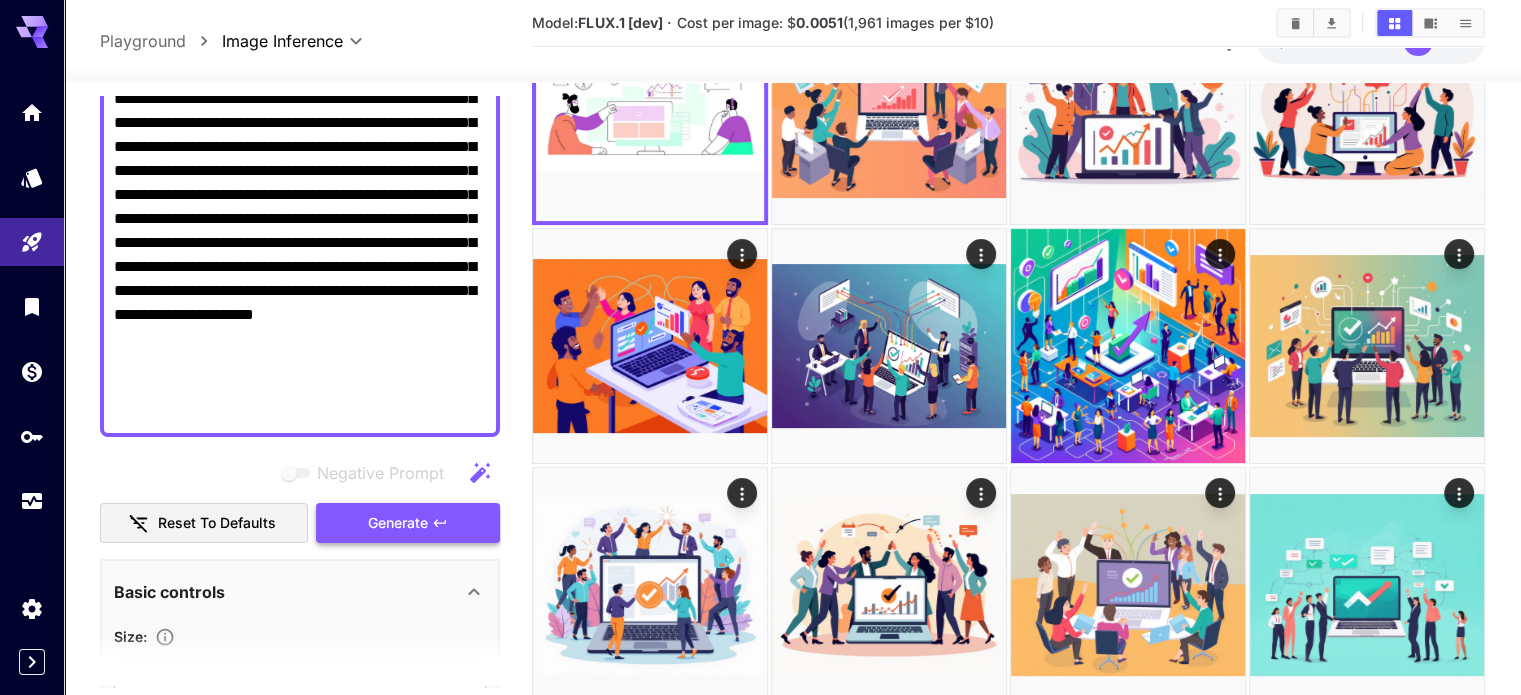 click on "Generate" at bounding box center [408, 523] 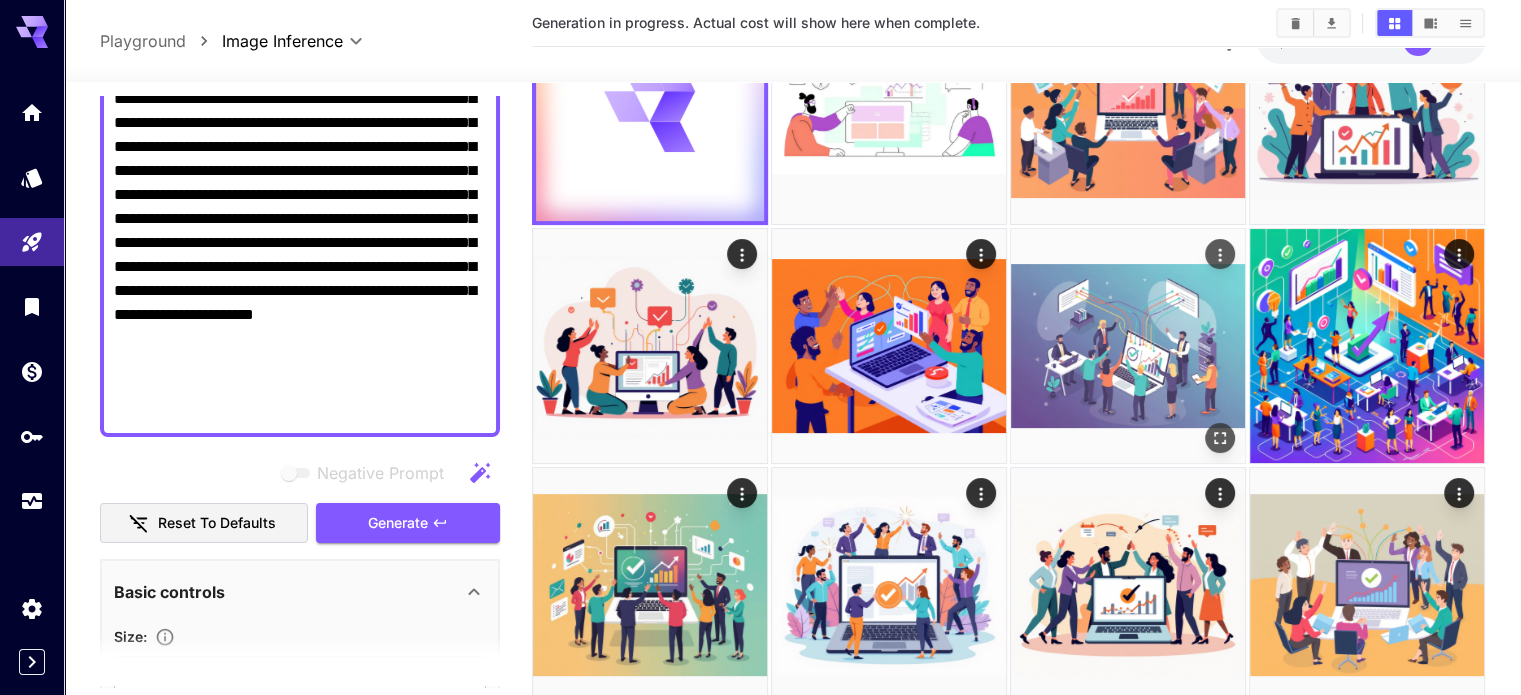 scroll, scrollTop: 0, scrollLeft: 0, axis: both 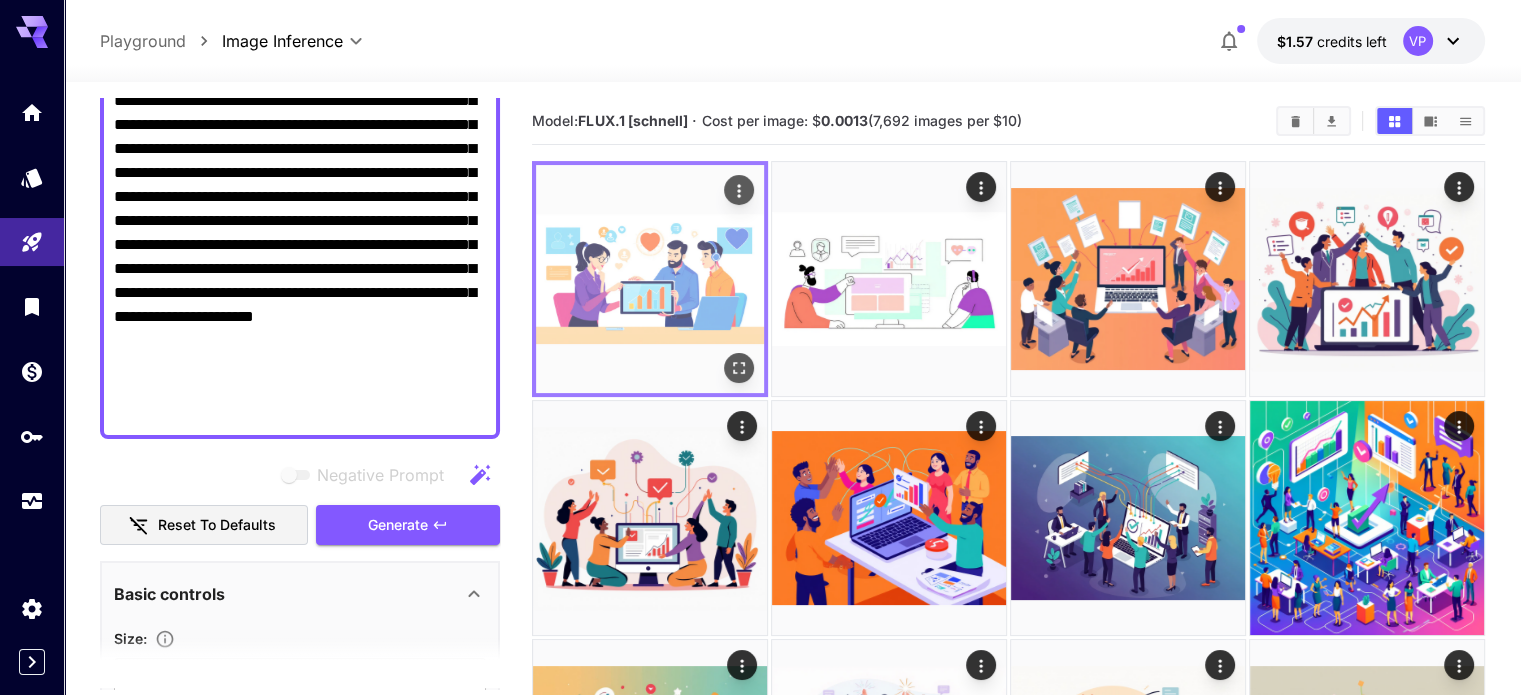 click at bounding box center (650, 279) 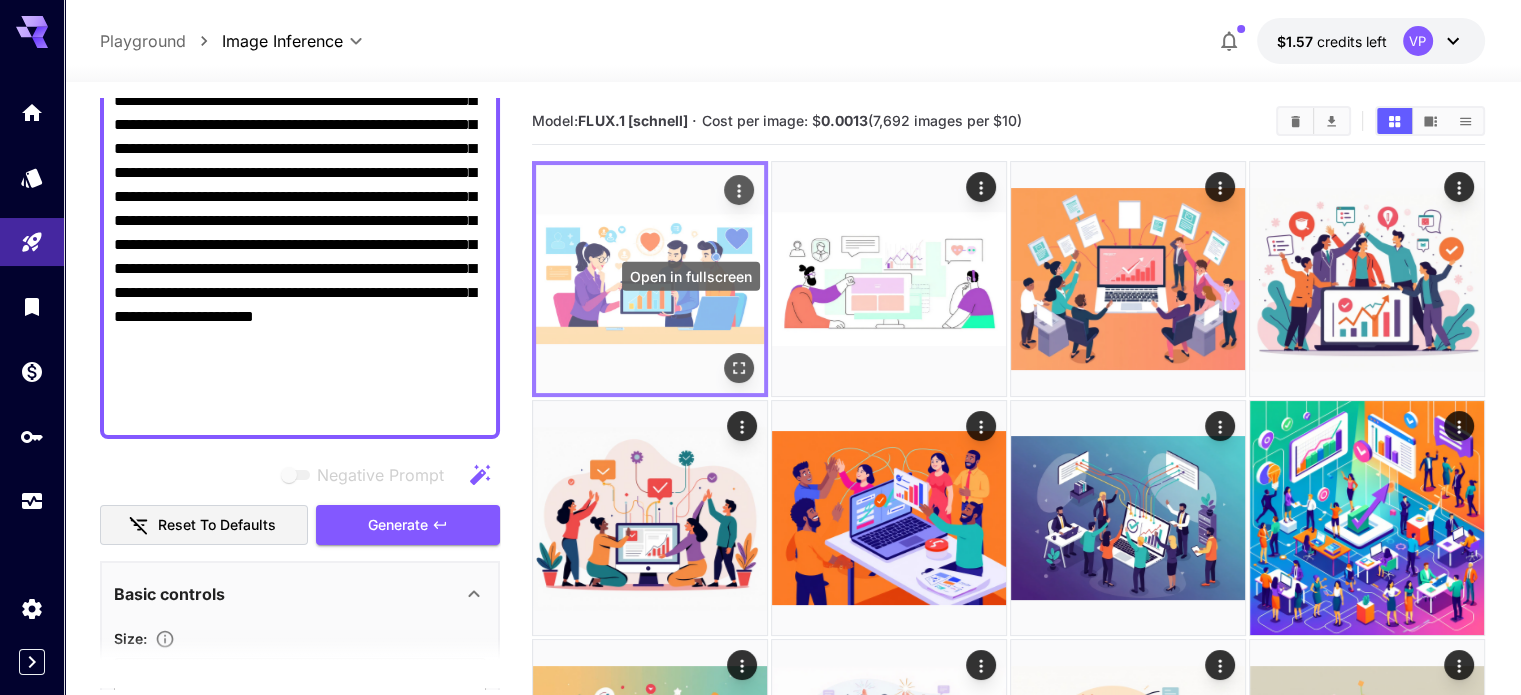 click 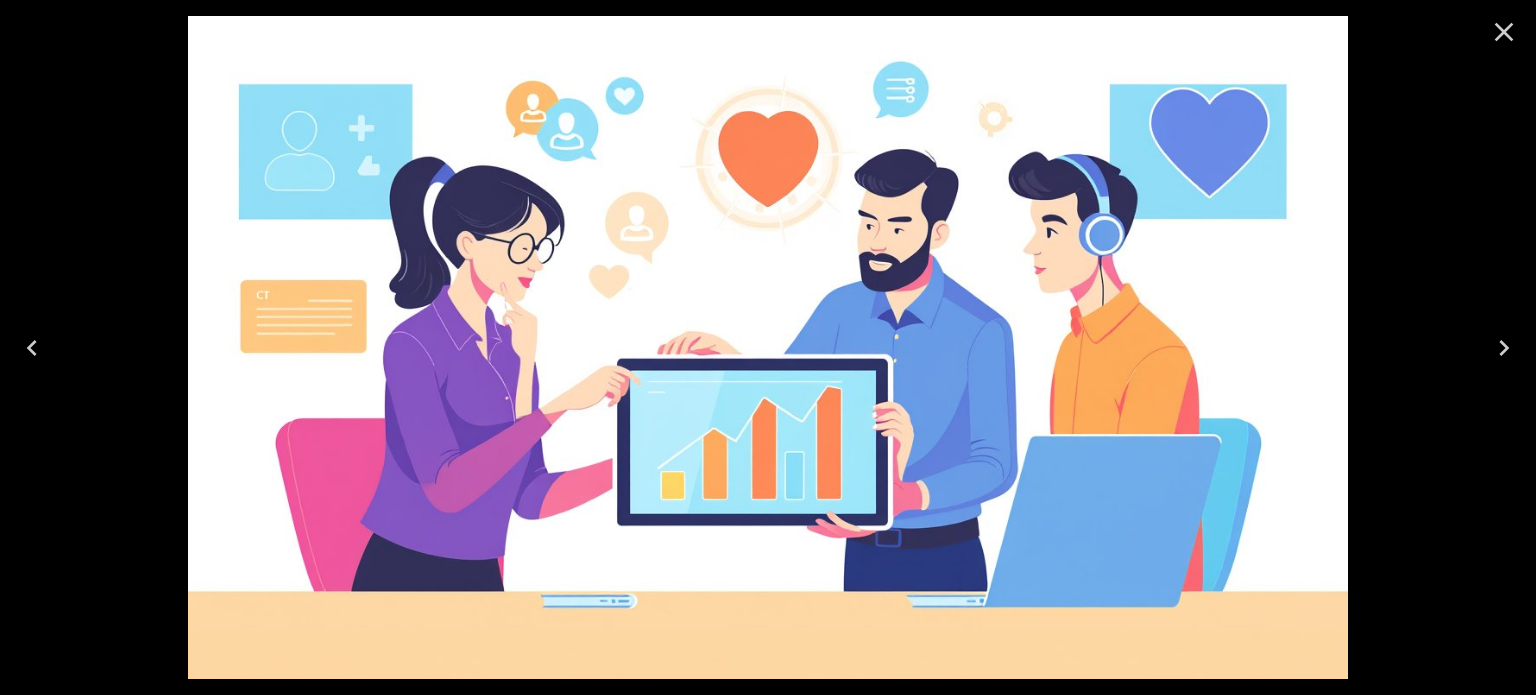 click 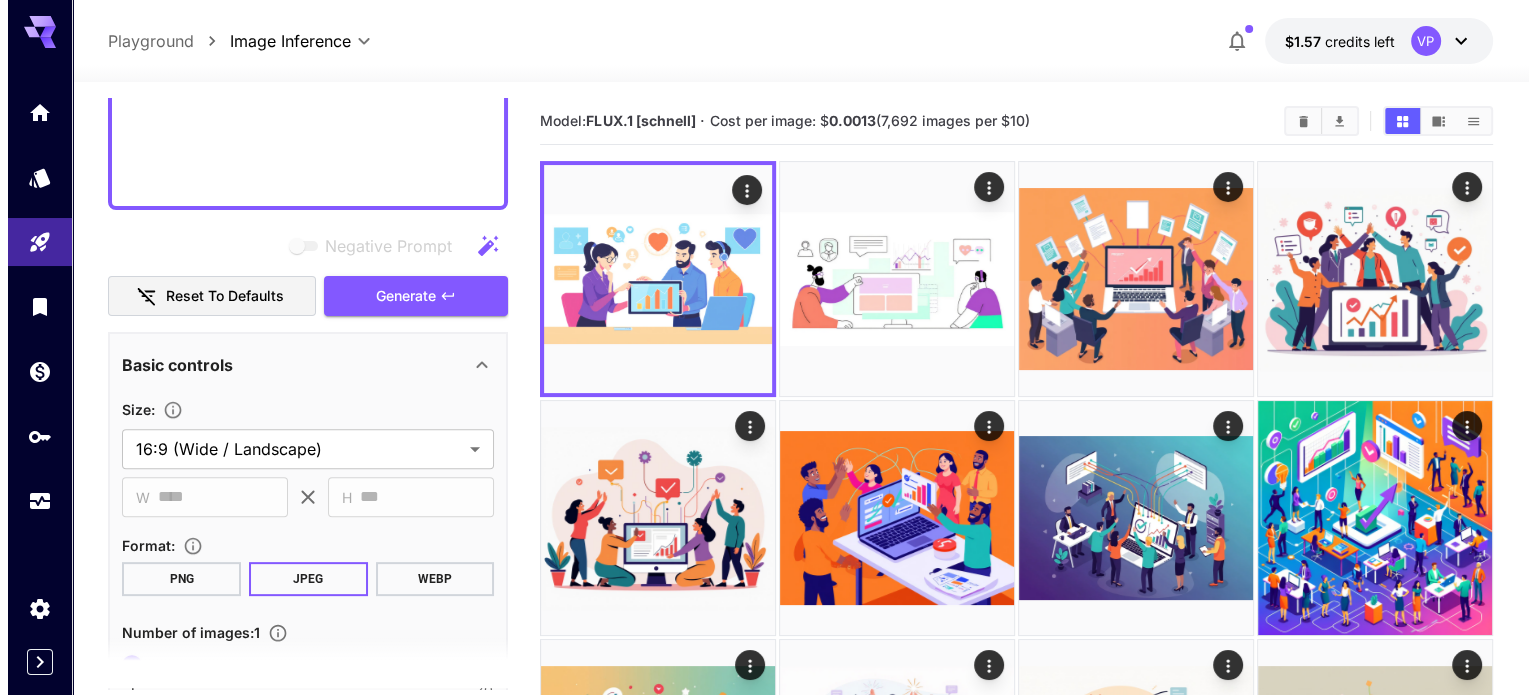 scroll, scrollTop: 800, scrollLeft: 0, axis: vertical 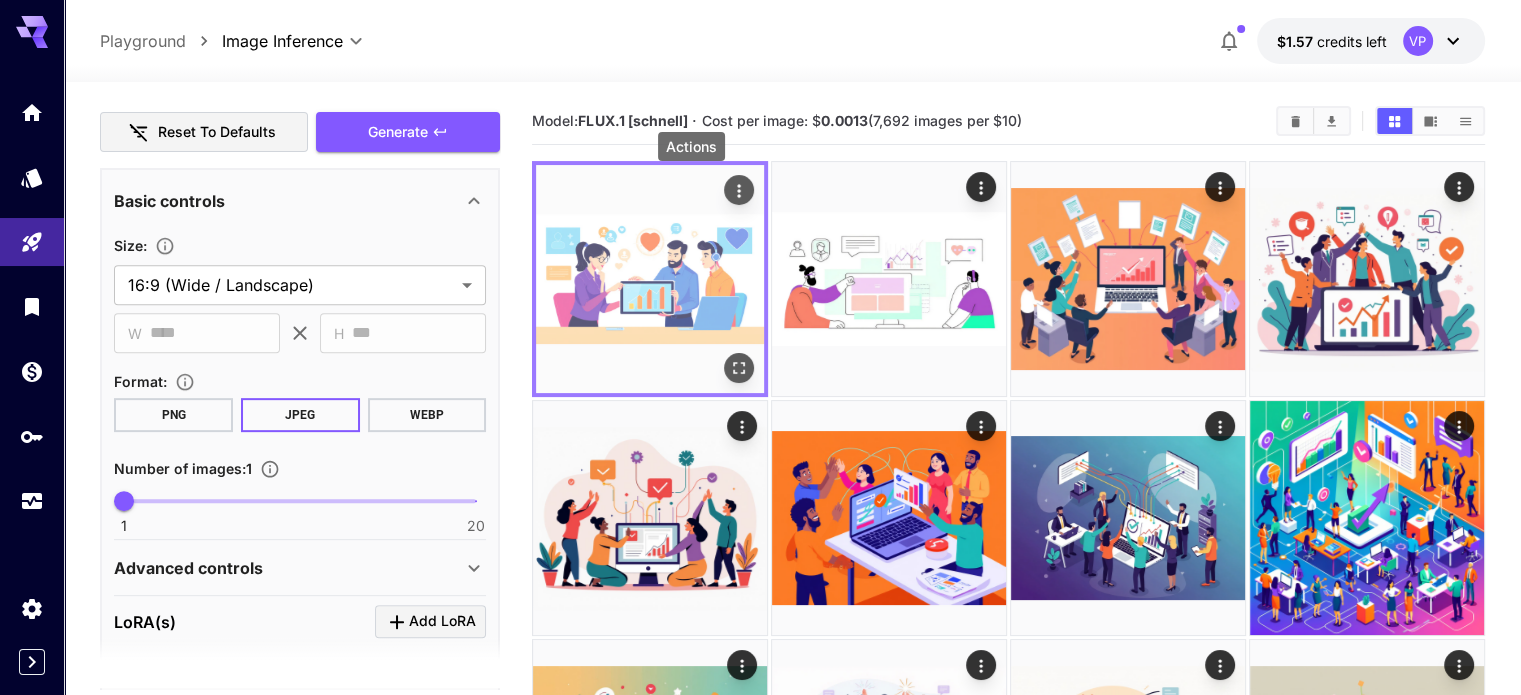 click 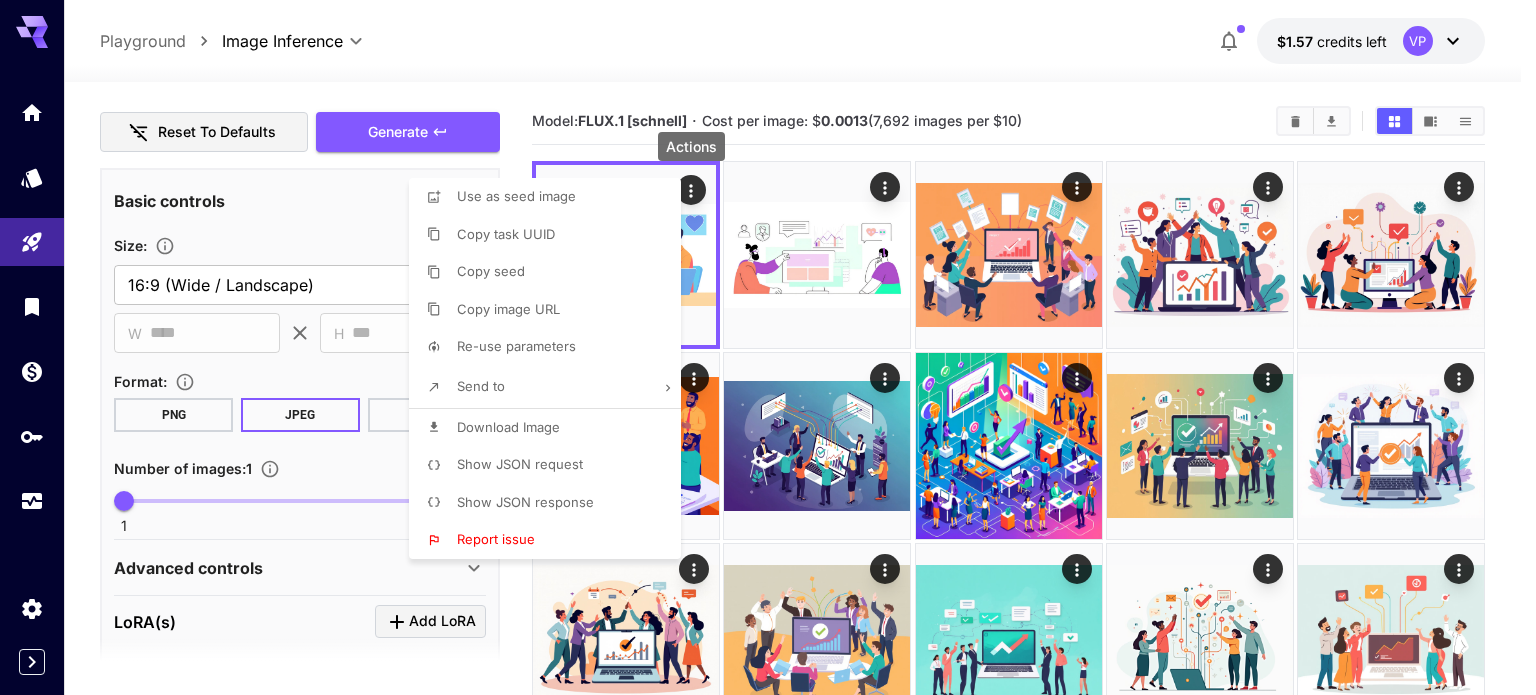 click on "Show JSON request" at bounding box center [520, 464] 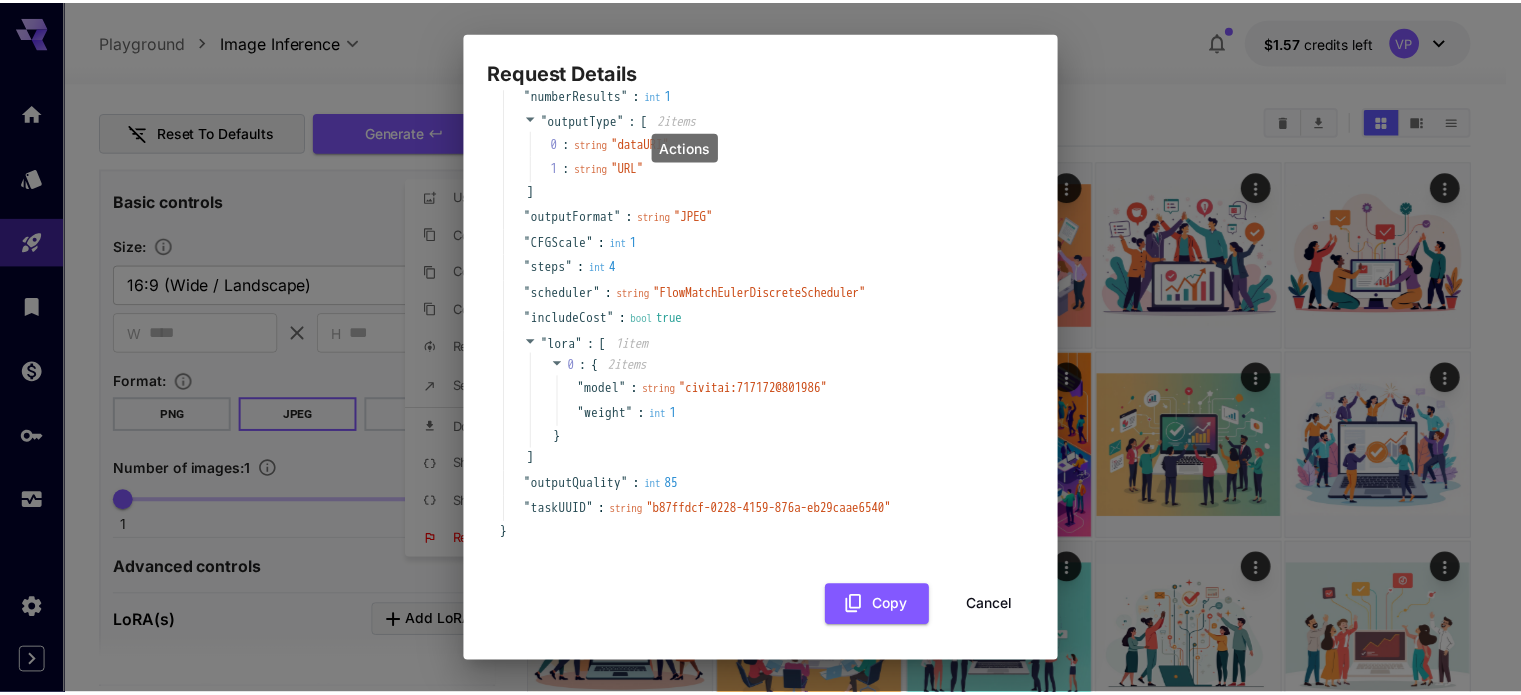 scroll, scrollTop: 540, scrollLeft: 0, axis: vertical 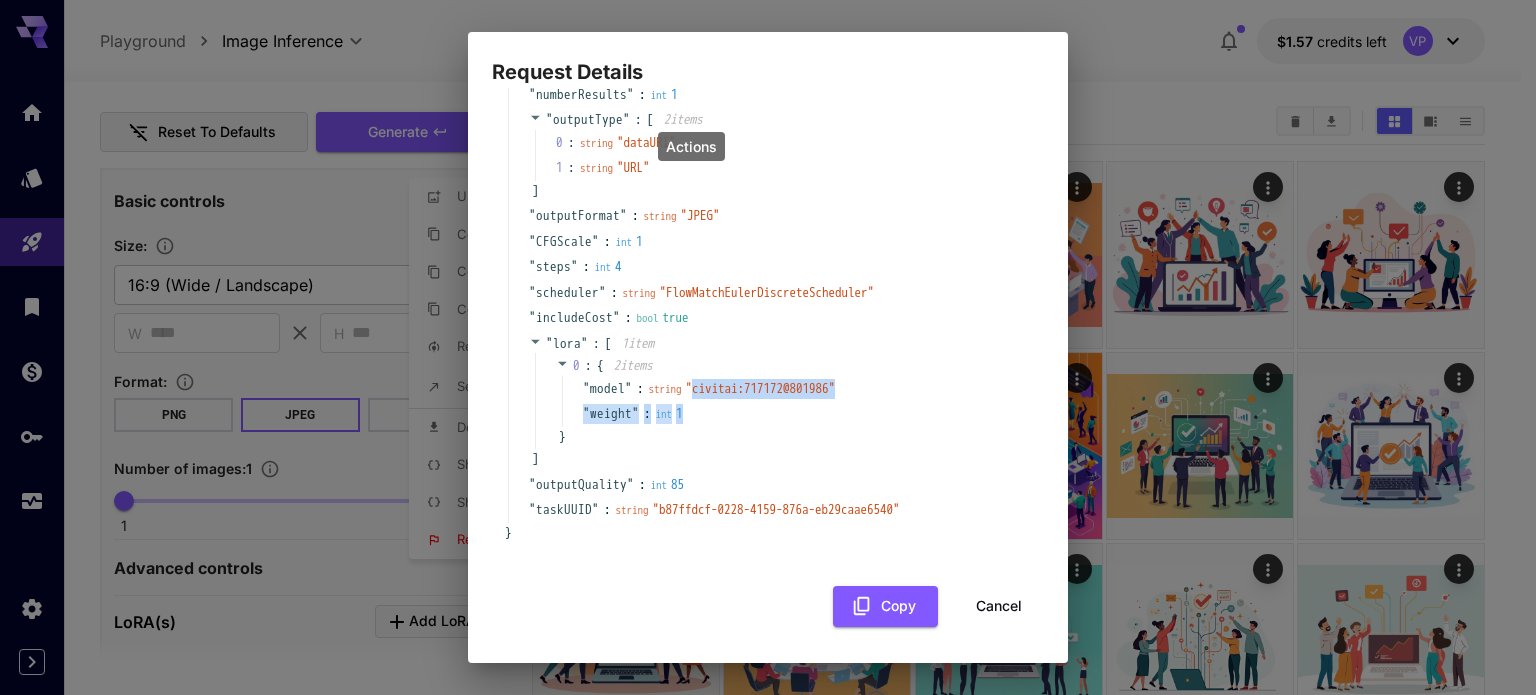 drag, startPoint x: 704, startPoint y: 391, endPoint x: 820, endPoint y: 407, distance: 117.09825 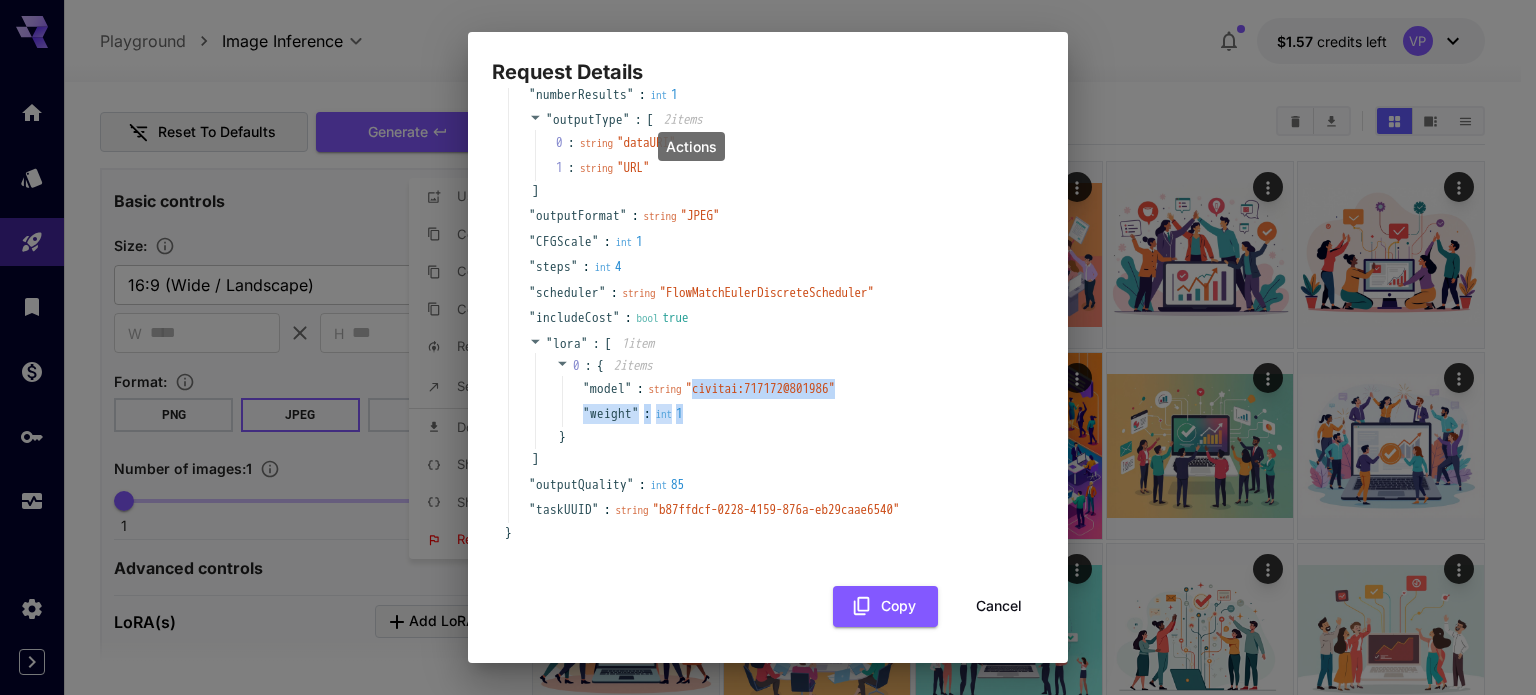 click on "" model " : string " civitai:717172@801986 " " weight " : int 1" at bounding box center [793, 401] 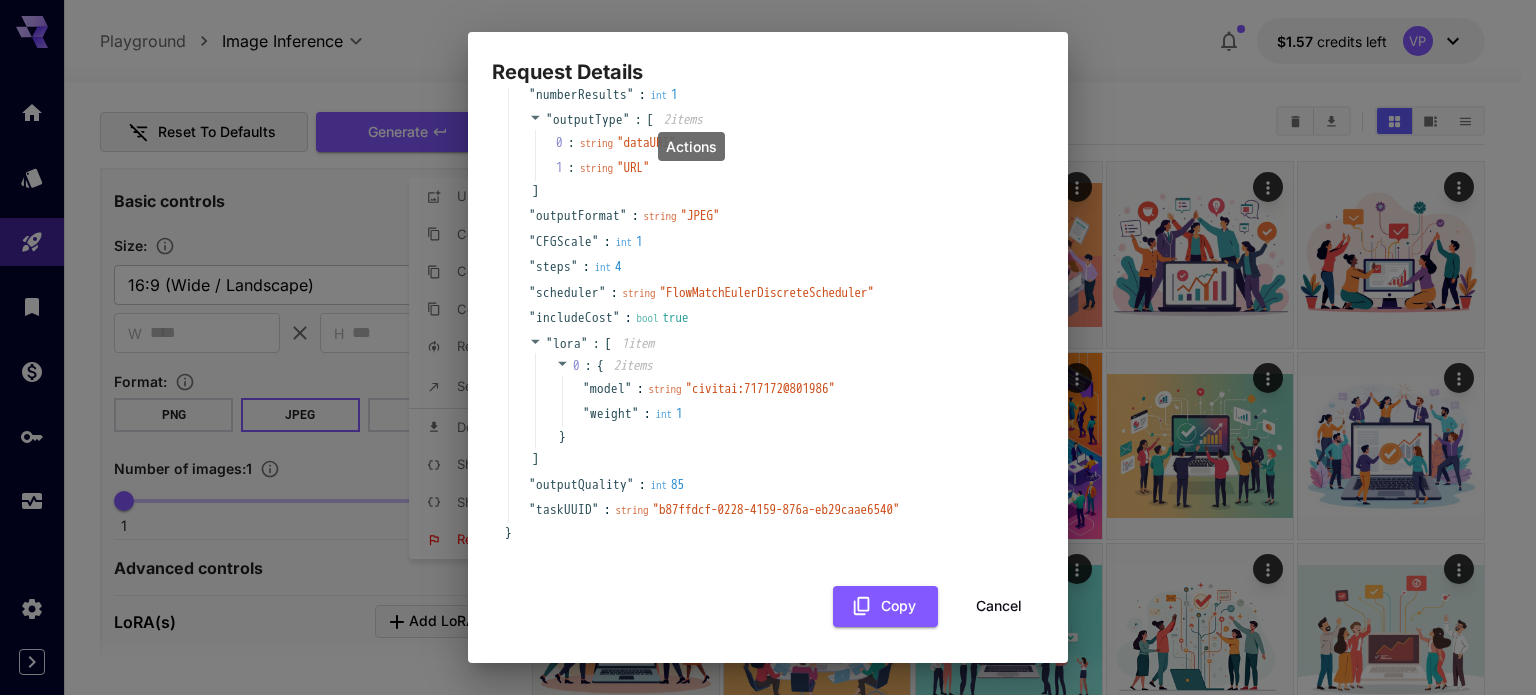 click on "" weight " : int 1" at bounding box center [793, 414] 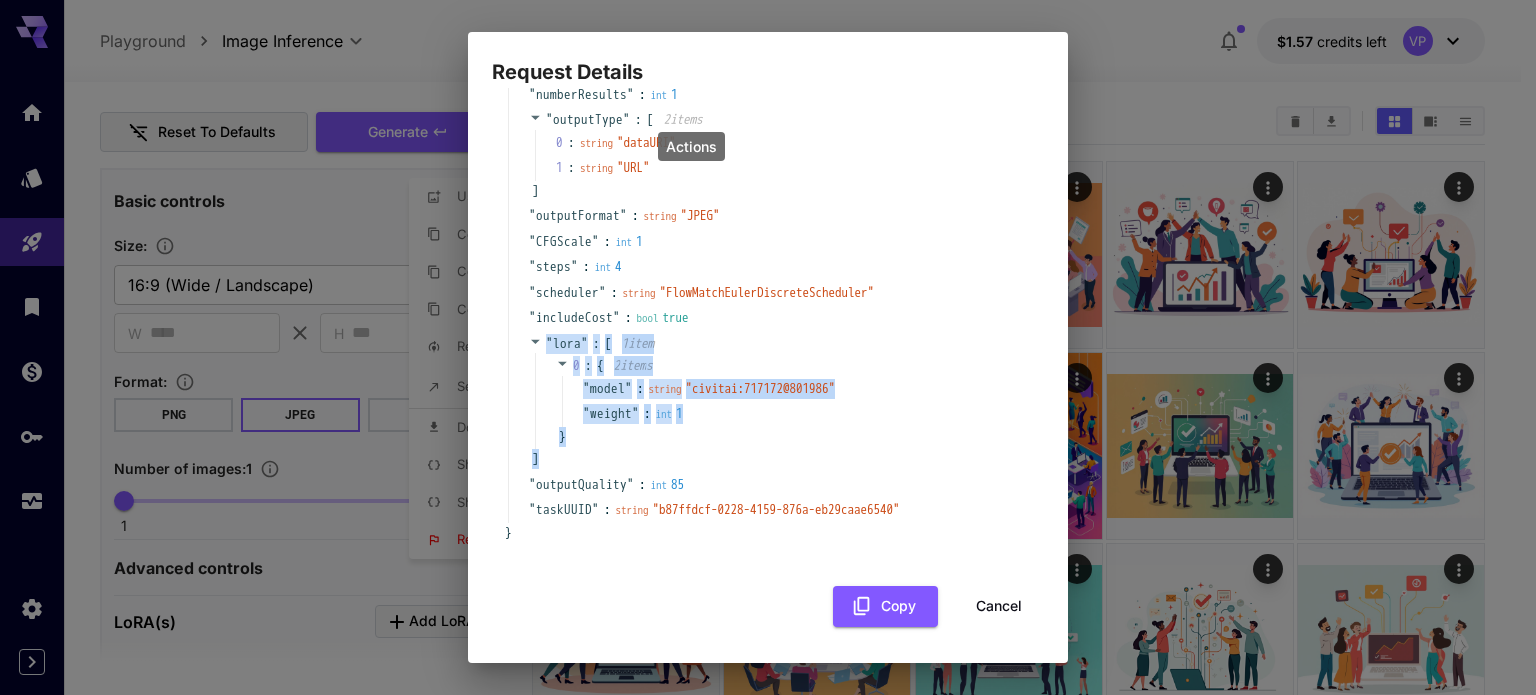 drag, startPoint x: 584, startPoint y: 459, endPoint x: 531, endPoint y: 337, distance: 133.01503 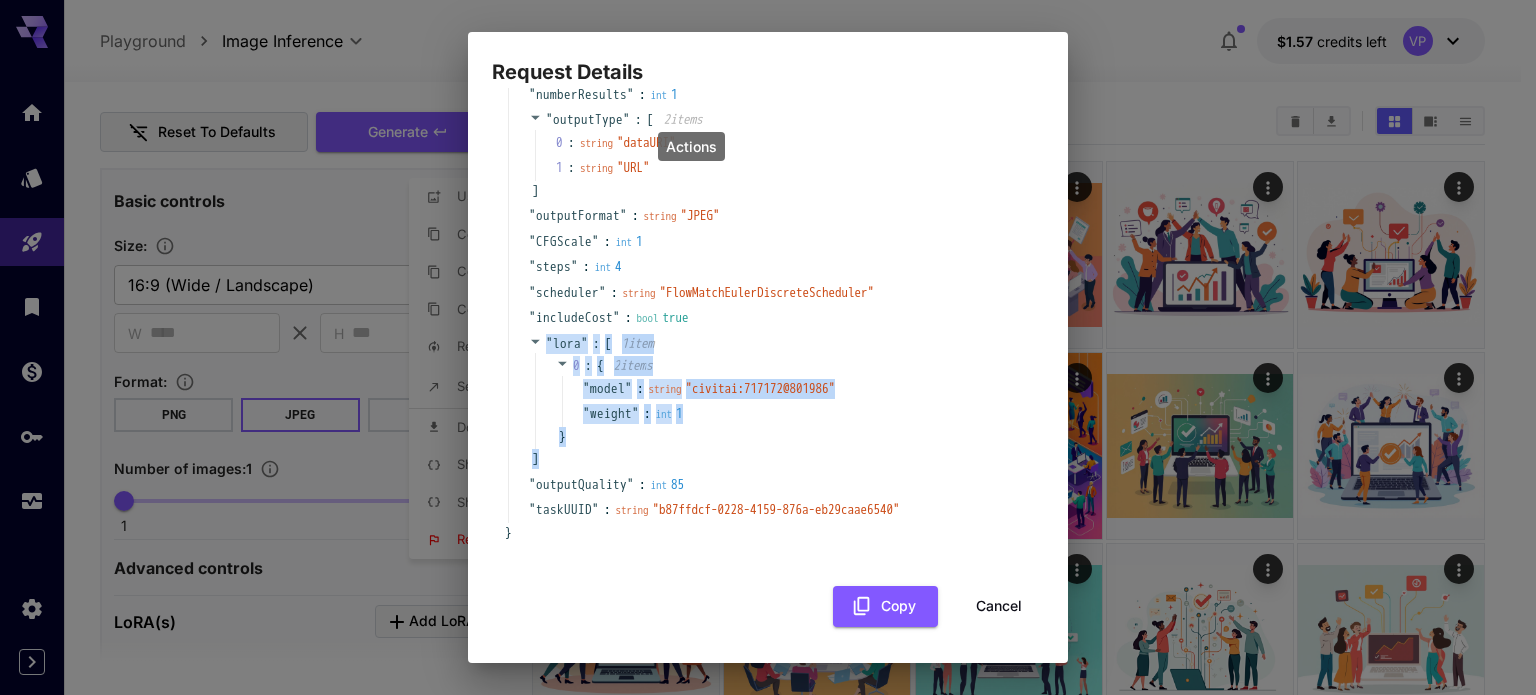 click on "" lora " : [ 1  item 0 : { 2  item s " model " : string " civitai:717172@801986 " " weight " : int 1 } ]" at bounding box center (771, 401) 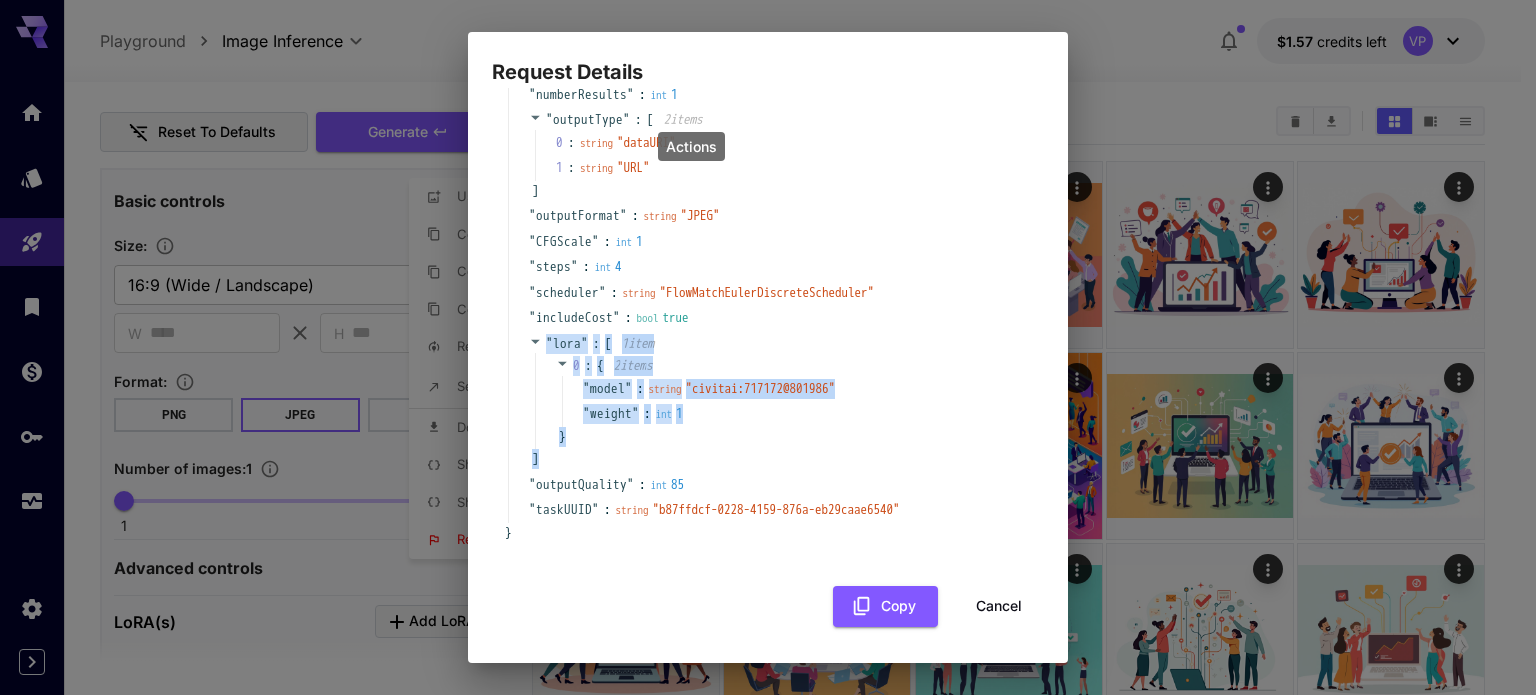 copy on "" lora " : [ 1  item 0 : { 2  item s " model " : string " civitai:717172@801986 " " weight " : int 1 } ]" 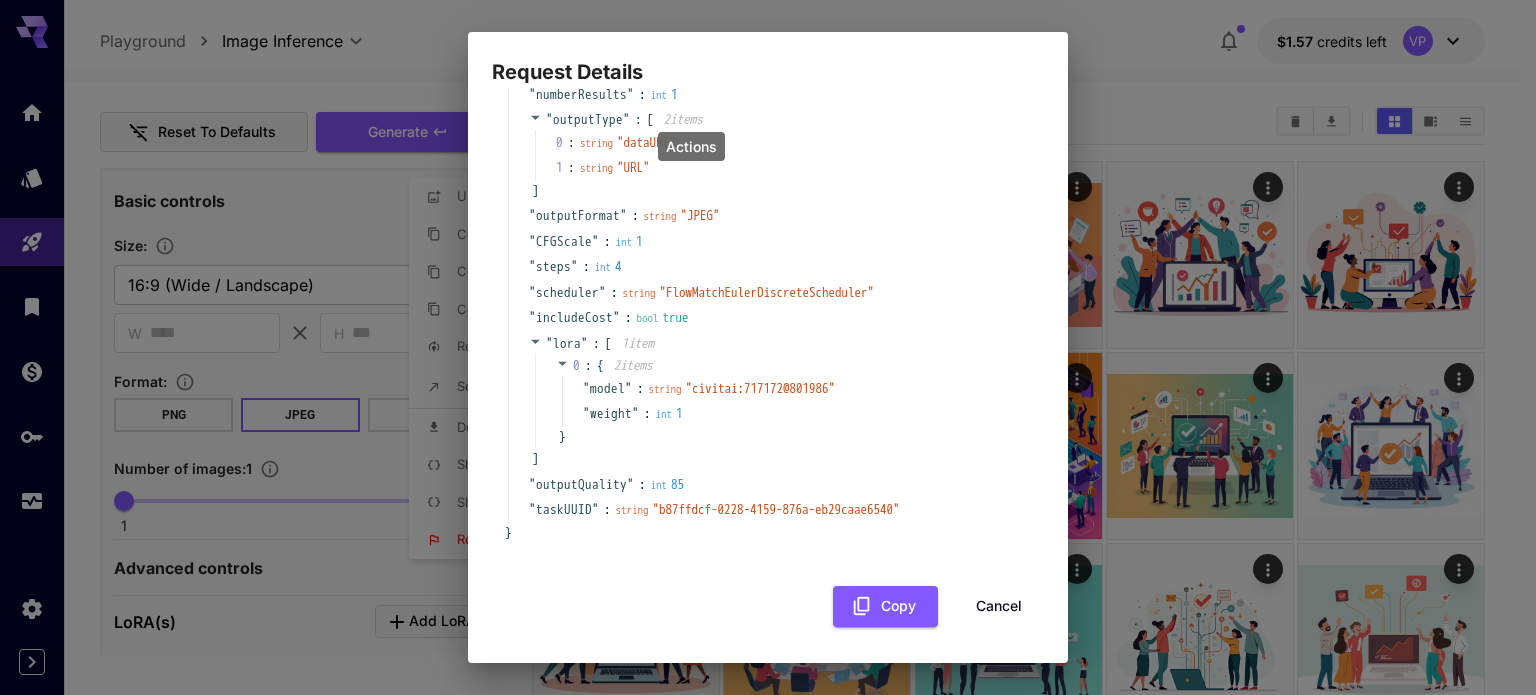 click on "Request Details { 15  item s " taskType " : string " imageInference " " model " : string " runware:100@1 " " positivePrompt " : string " " " height " : int 768 " width " : int 1344 " numberResults " : int 1 " outputType " : [ 2  item s 0 : string " dataURI " 1 : string " URL " ] " outputFormat " : string " JPEG " " CFGScale " : int 1 " steps " : int 4 " scheduler " : string " FlowMatchEulerDiscreteScheduler " " includeCost " : bool true " lora " : [ 1  item 0 : { 2  item s " model " : string " civitai:717172@801986 " " weight " : int 1 } ] " outputQuality " : int 85 " taskUUID " : string " b87ffdcf-0228-4159-876a-eb29caae6540 " } Copy Cancel" at bounding box center [768, 347] 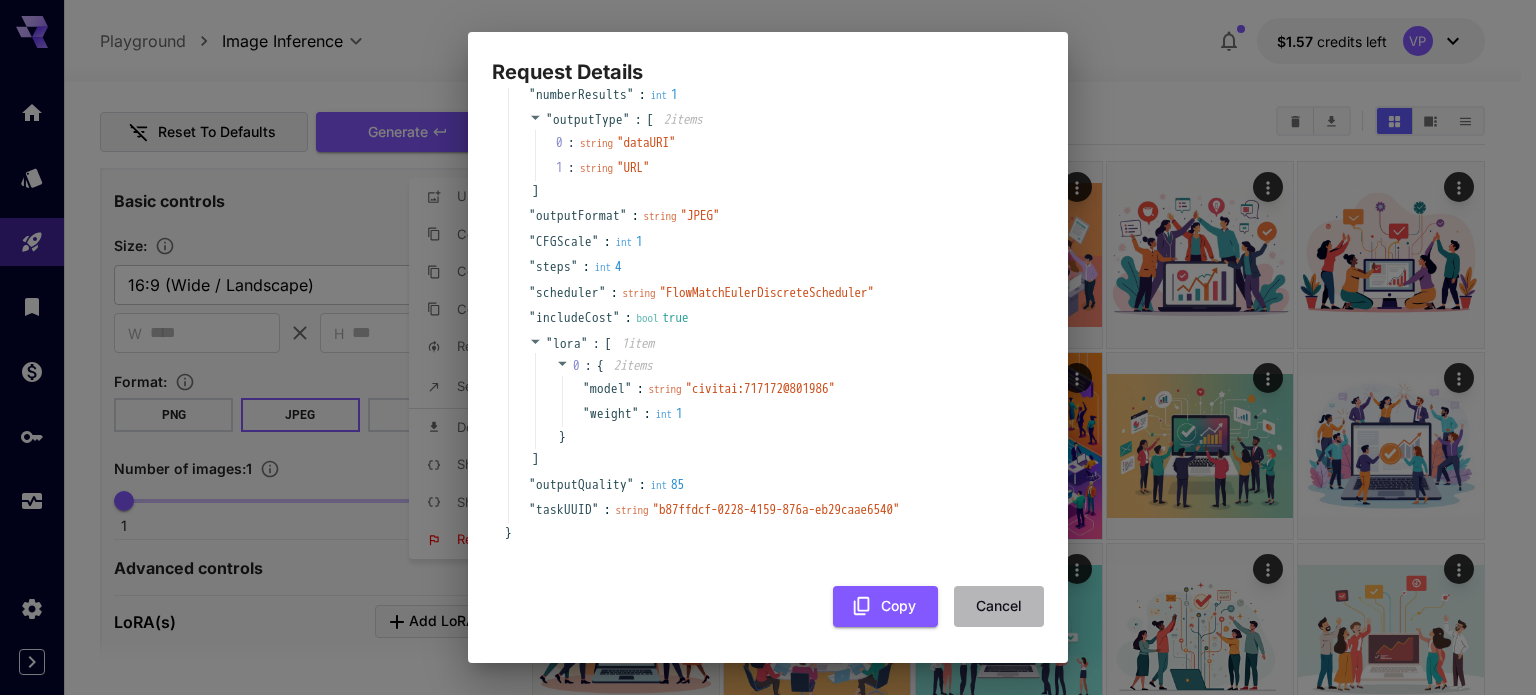 click on "Cancel" at bounding box center (999, 606) 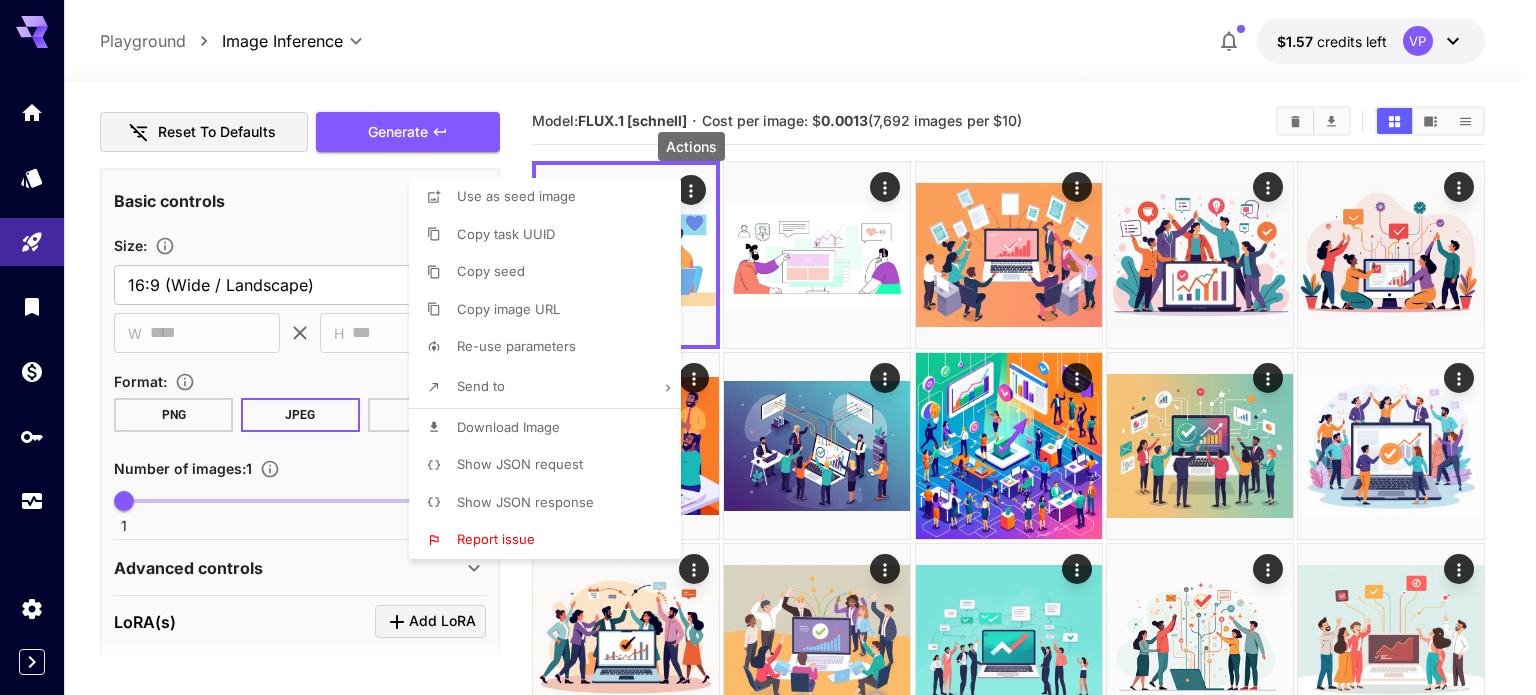 click at bounding box center (768, 347) 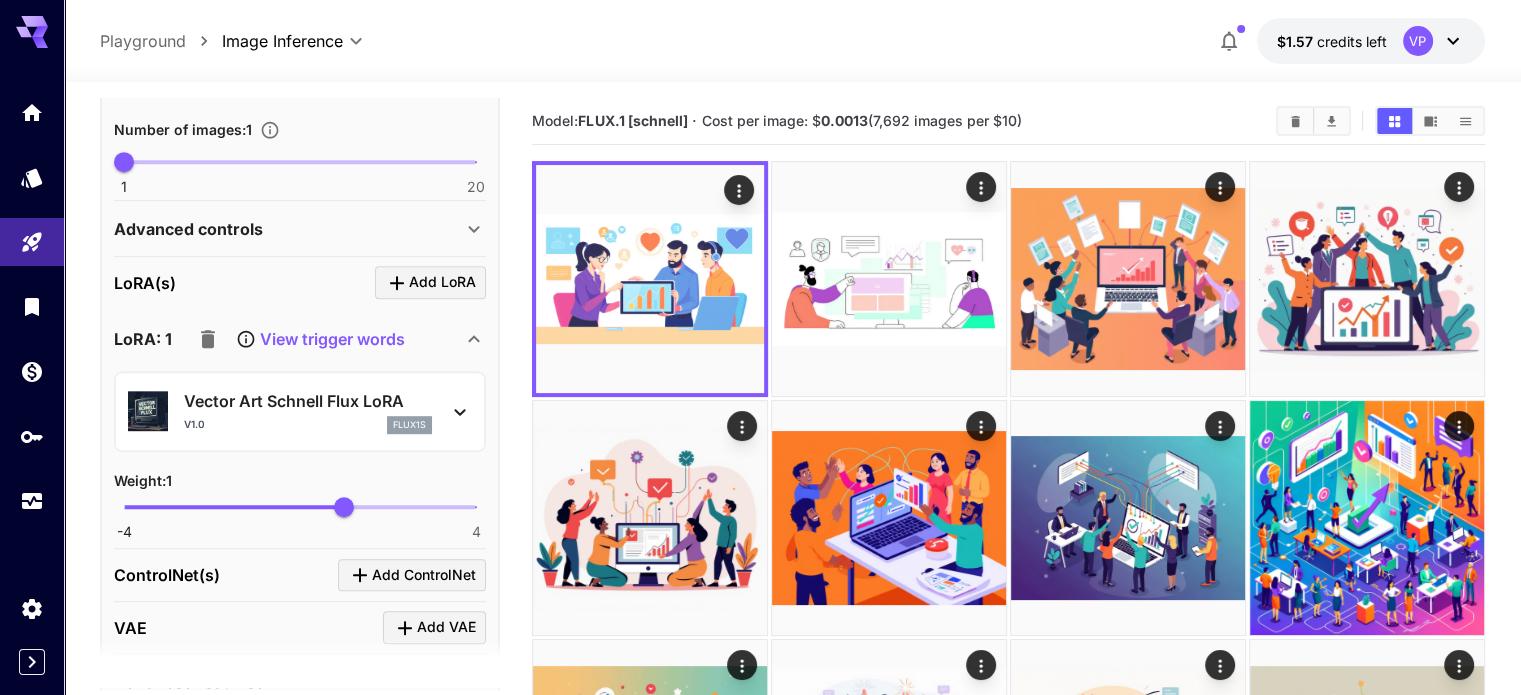 scroll, scrollTop: 1178, scrollLeft: 0, axis: vertical 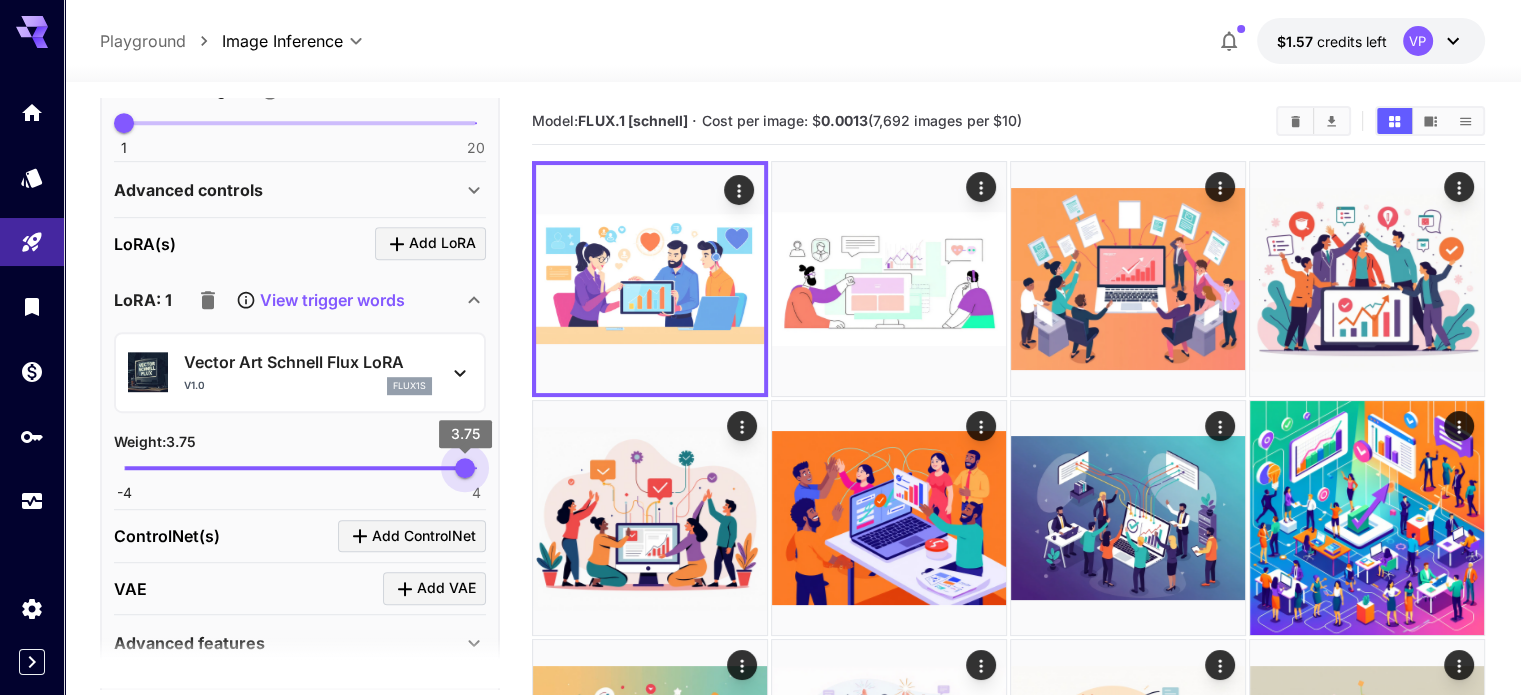drag, startPoint x: 342, startPoint y: 470, endPoint x: 471, endPoint y: 473, distance: 129.03488 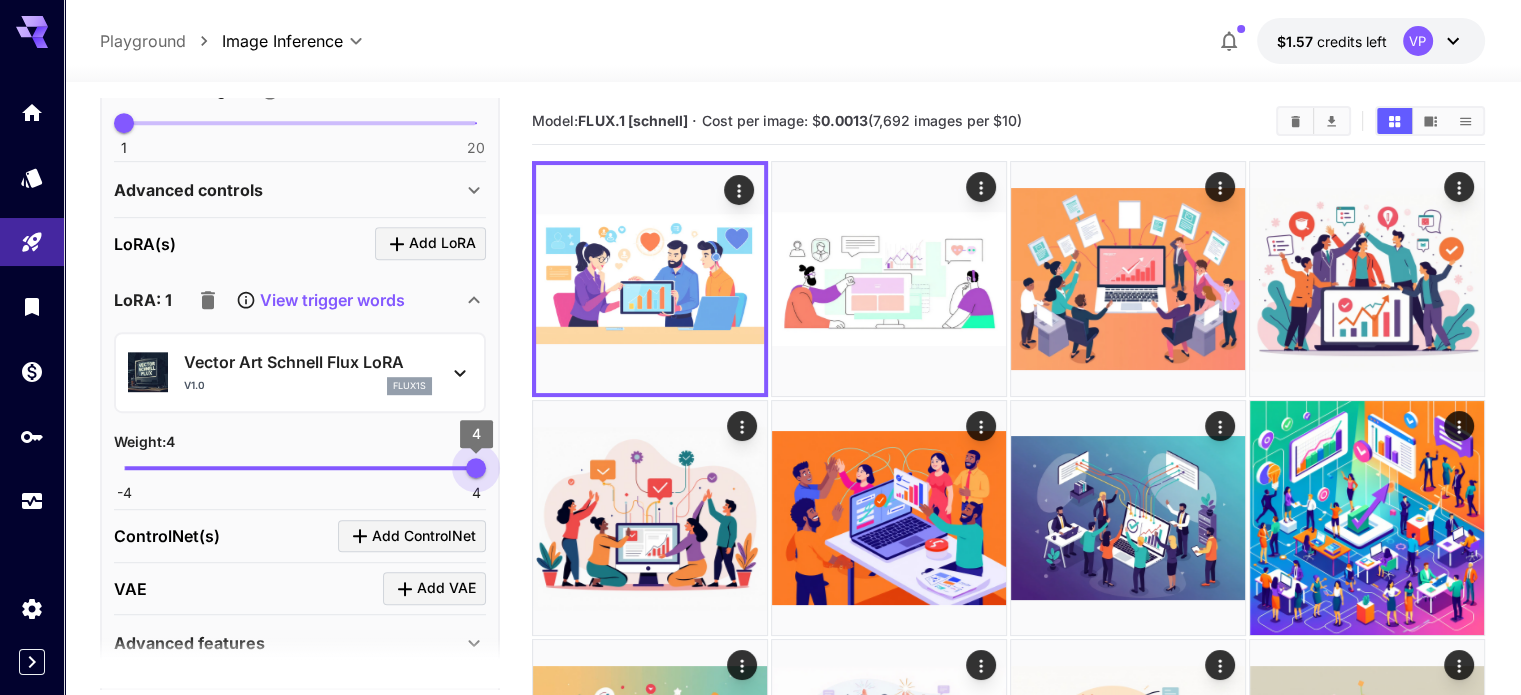 drag, startPoint x: 471, startPoint y: 473, endPoint x: 516, endPoint y: 475, distance: 45.044422 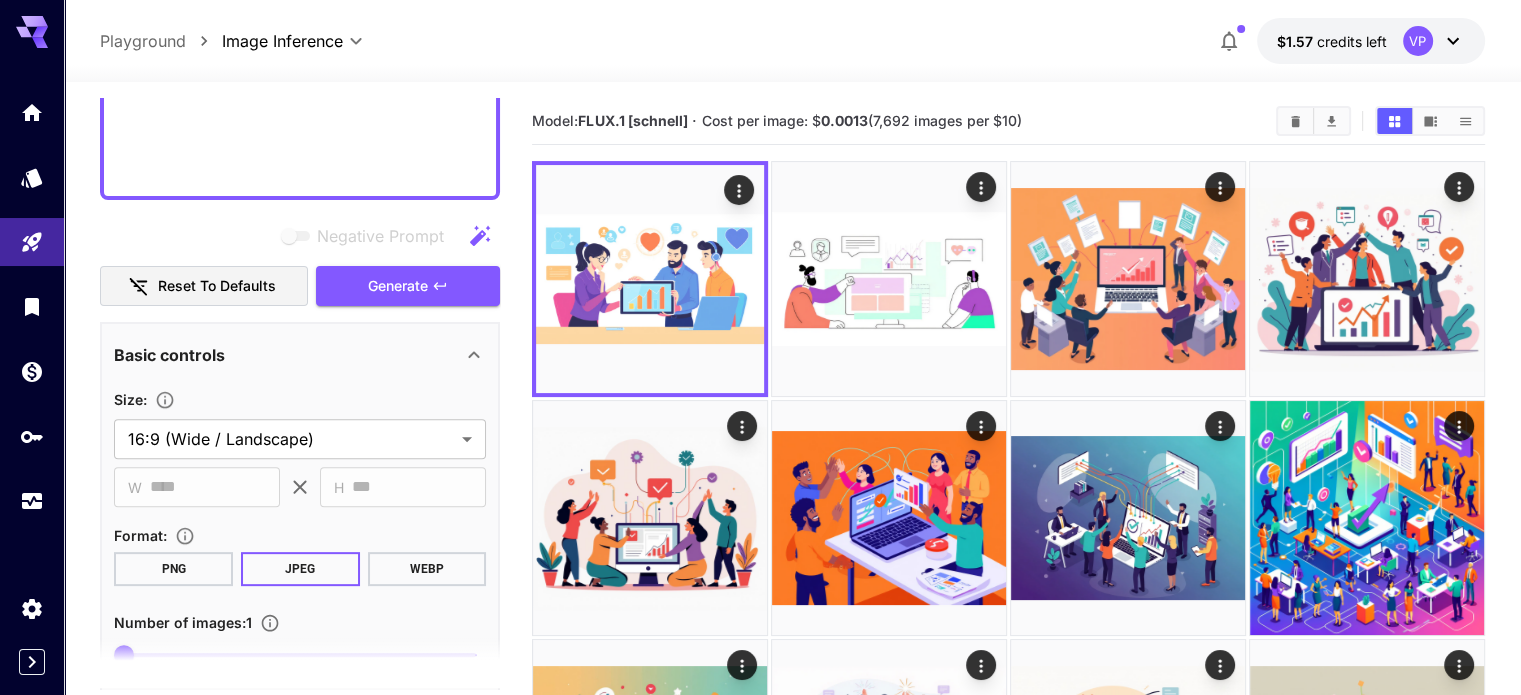 scroll, scrollTop: 641, scrollLeft: 0, axis: vertical 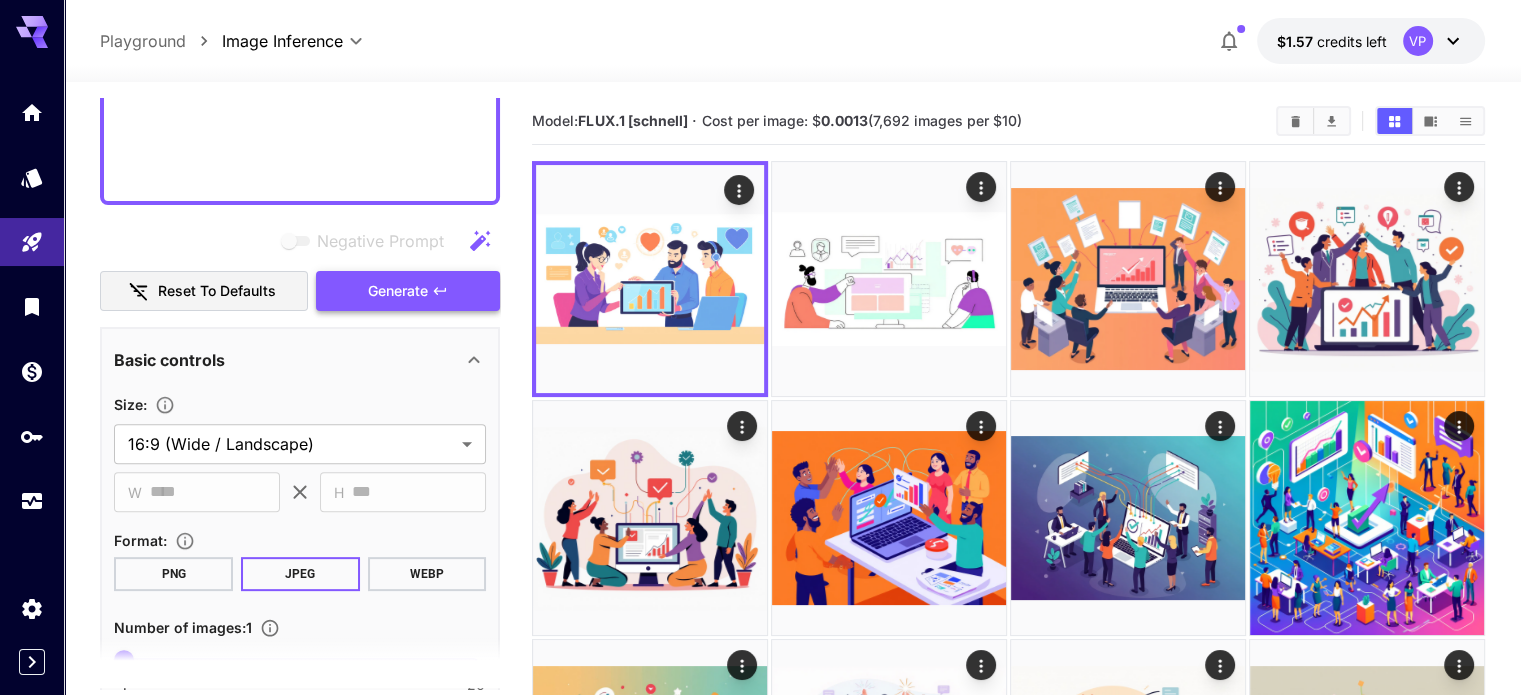 click 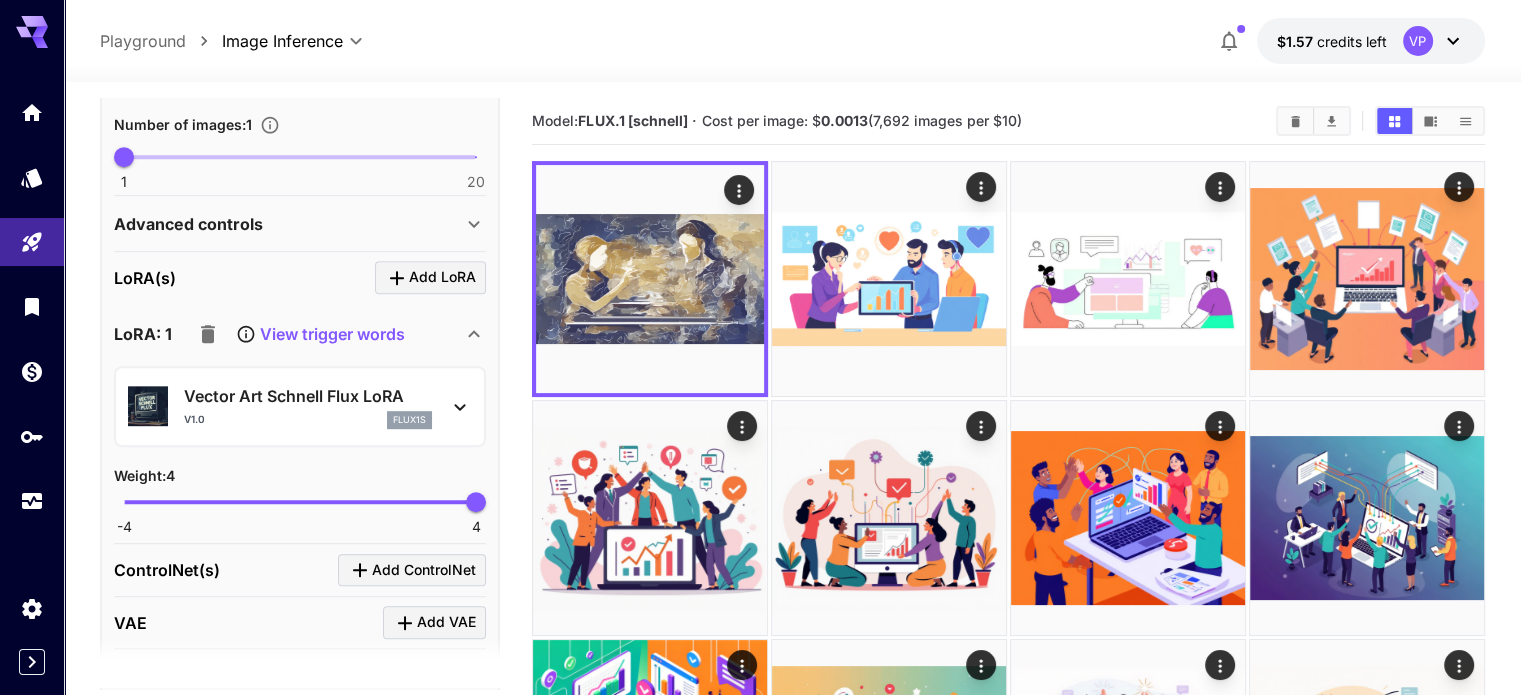 scroll, scrollTop: 1145, scrollLeft: 0, axis: vertical 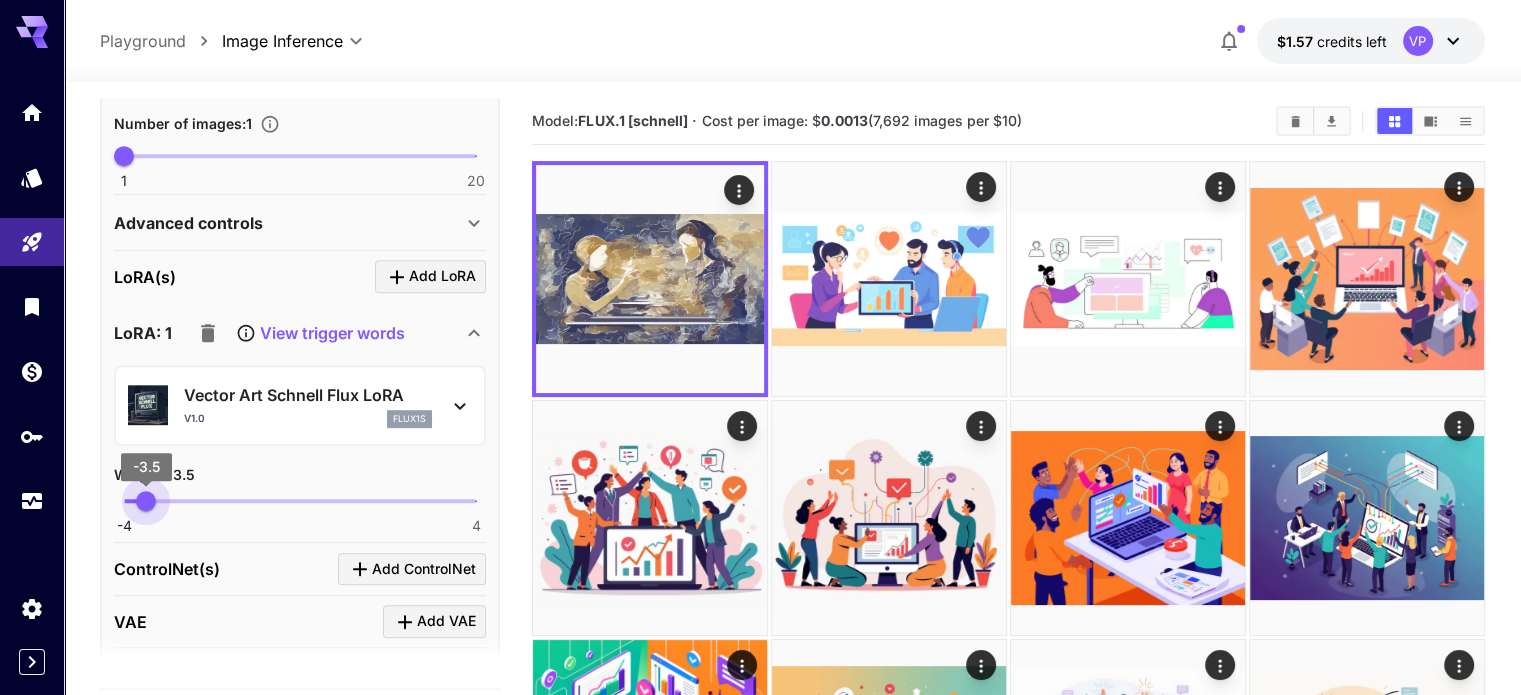 type on "*****" 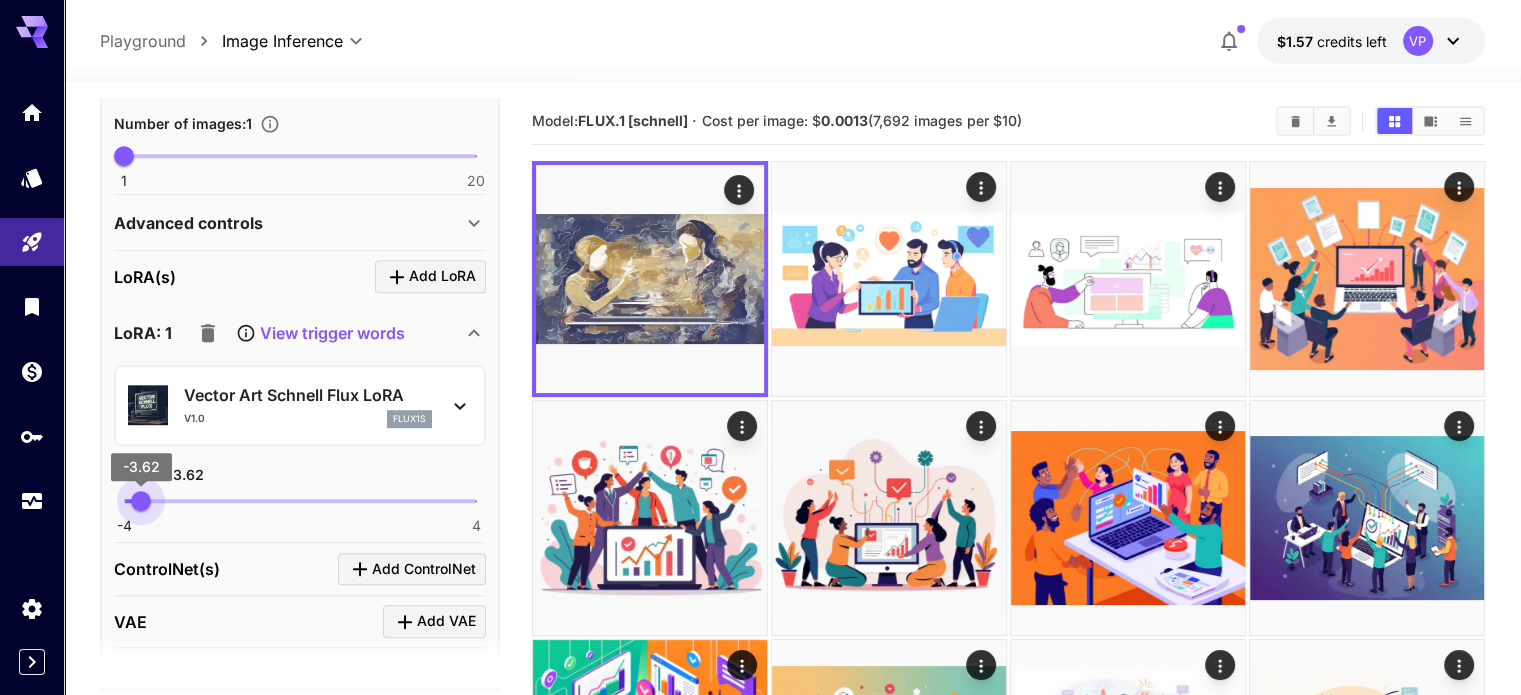 drag, startPoint x: 478, startPoint y: 492, endPoint x: 141, endPoint y: 495, distance: 337.01337 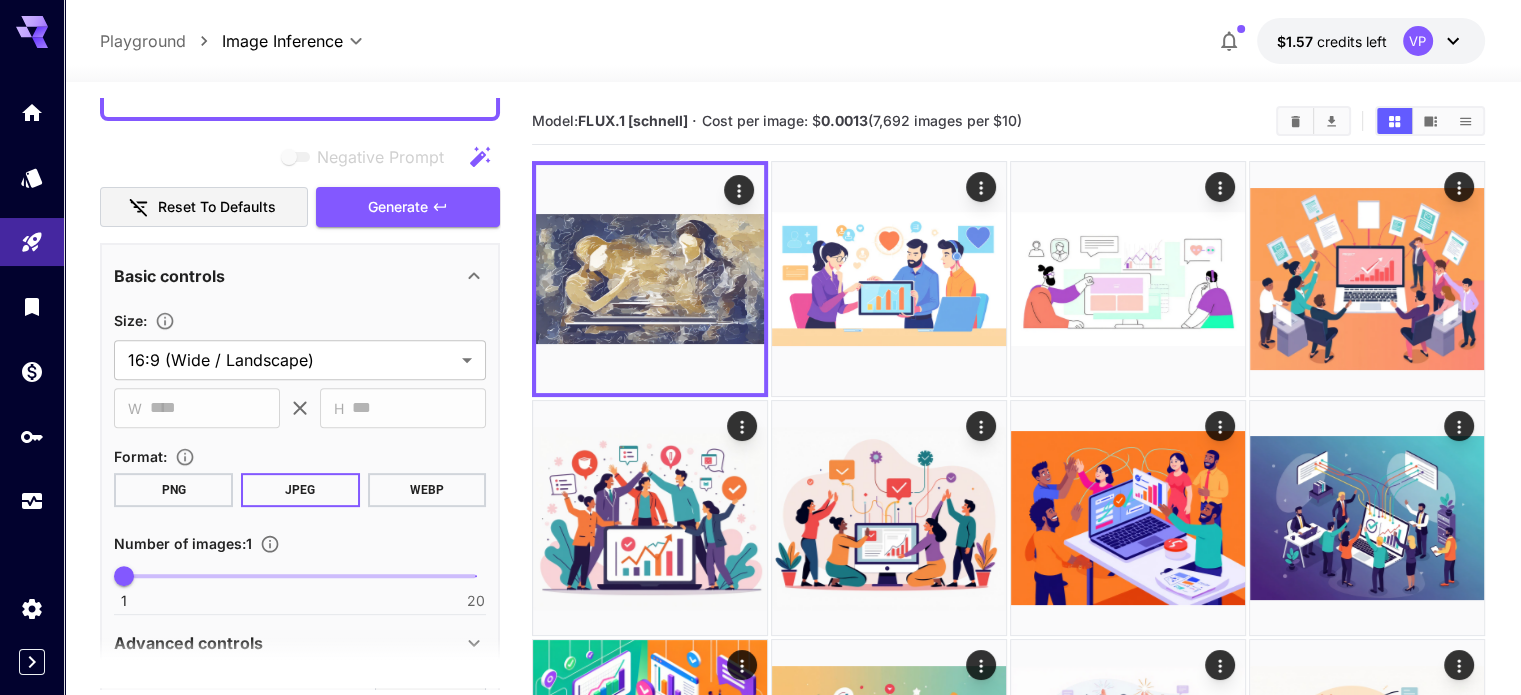 scroll, scrollTop: 696, scrollLeft: 0, axis: vertical 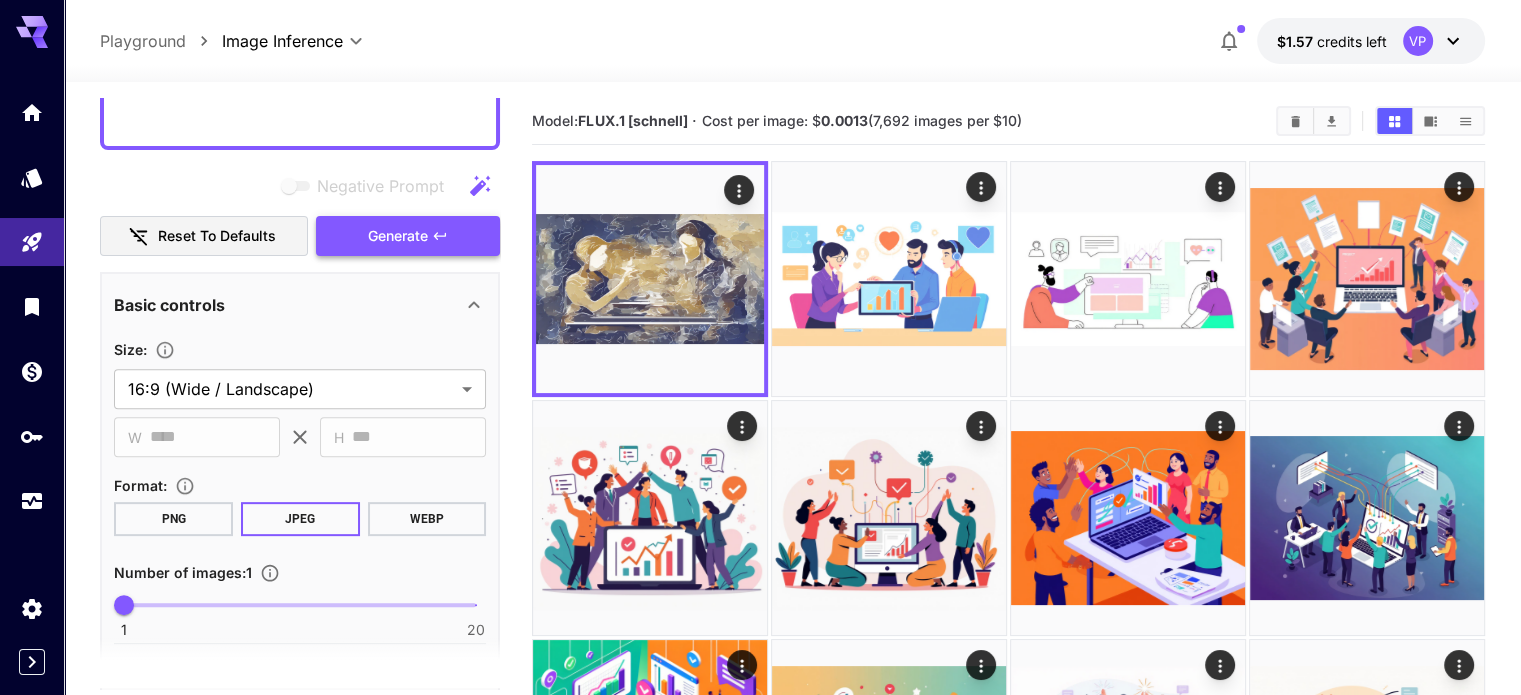 click on "Generate" at bounding box center [398, 236] 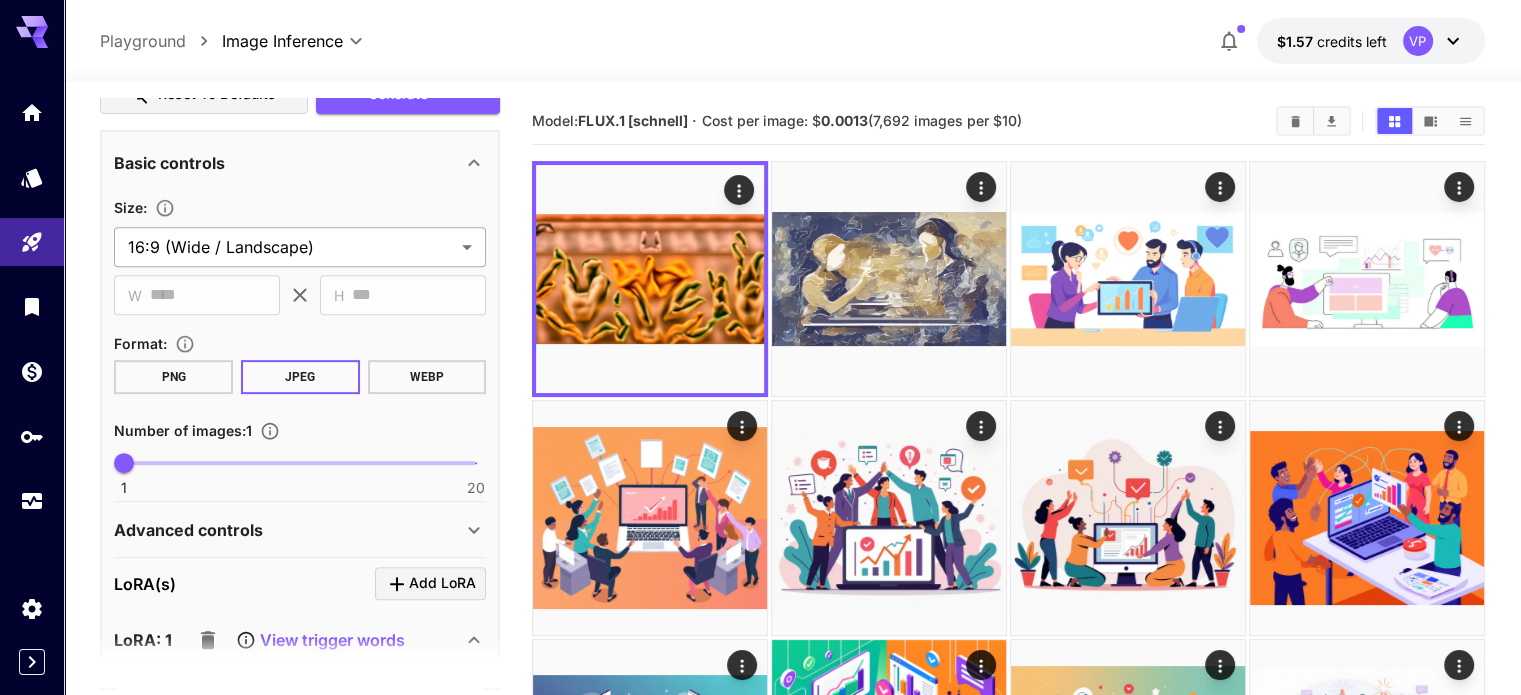 scroll, scrollTop: 866, scrollLeft: 0, axis: vertical 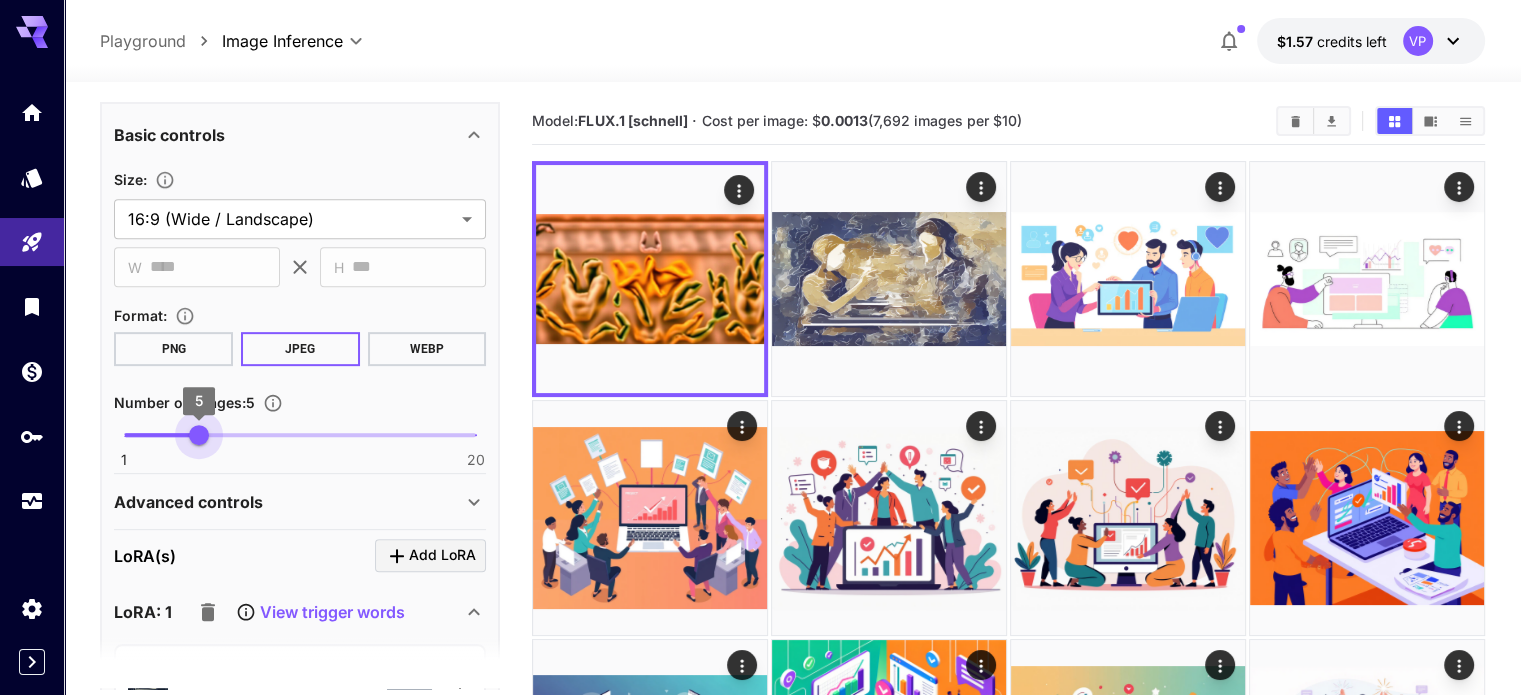 type on "*" 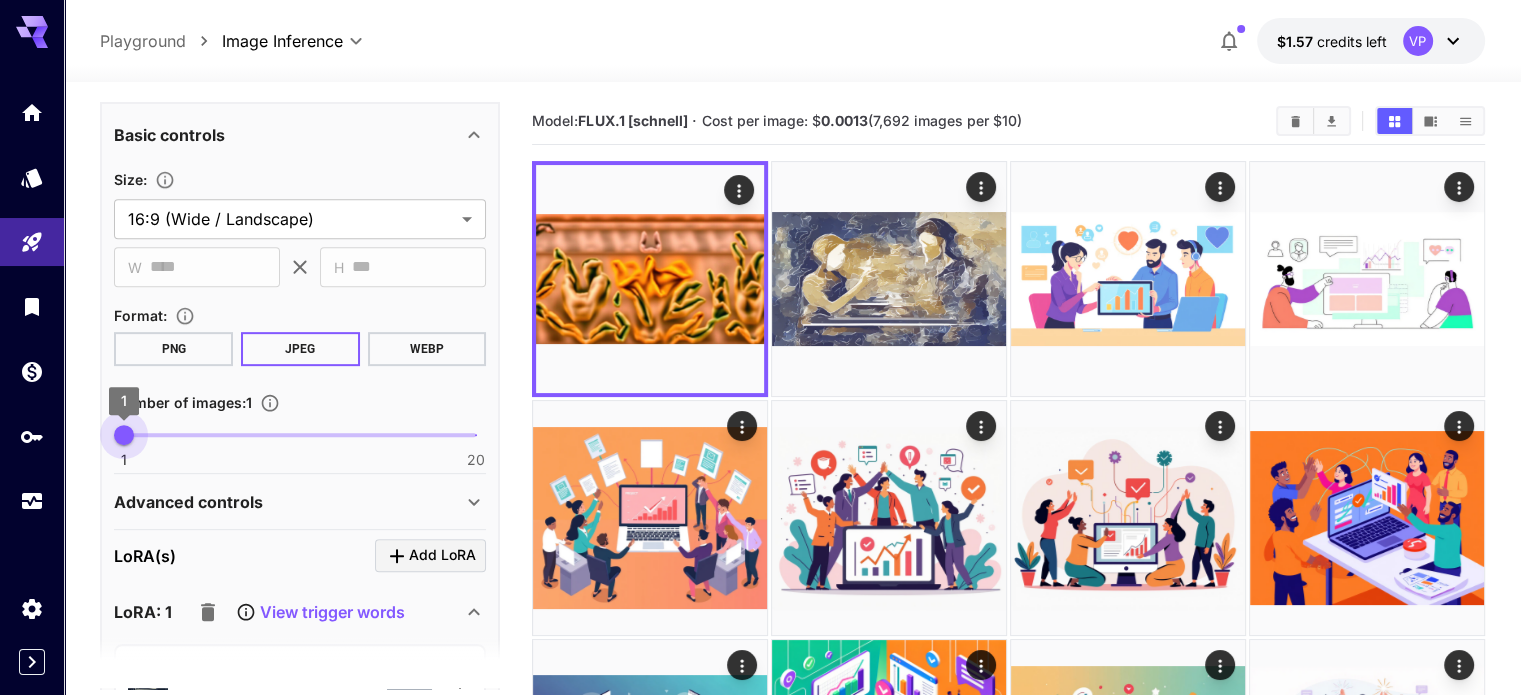 drag, startPoint x: 128, startPoint y: 433, endPoint x: 124, endPoint y: 446, distance: 13.601471 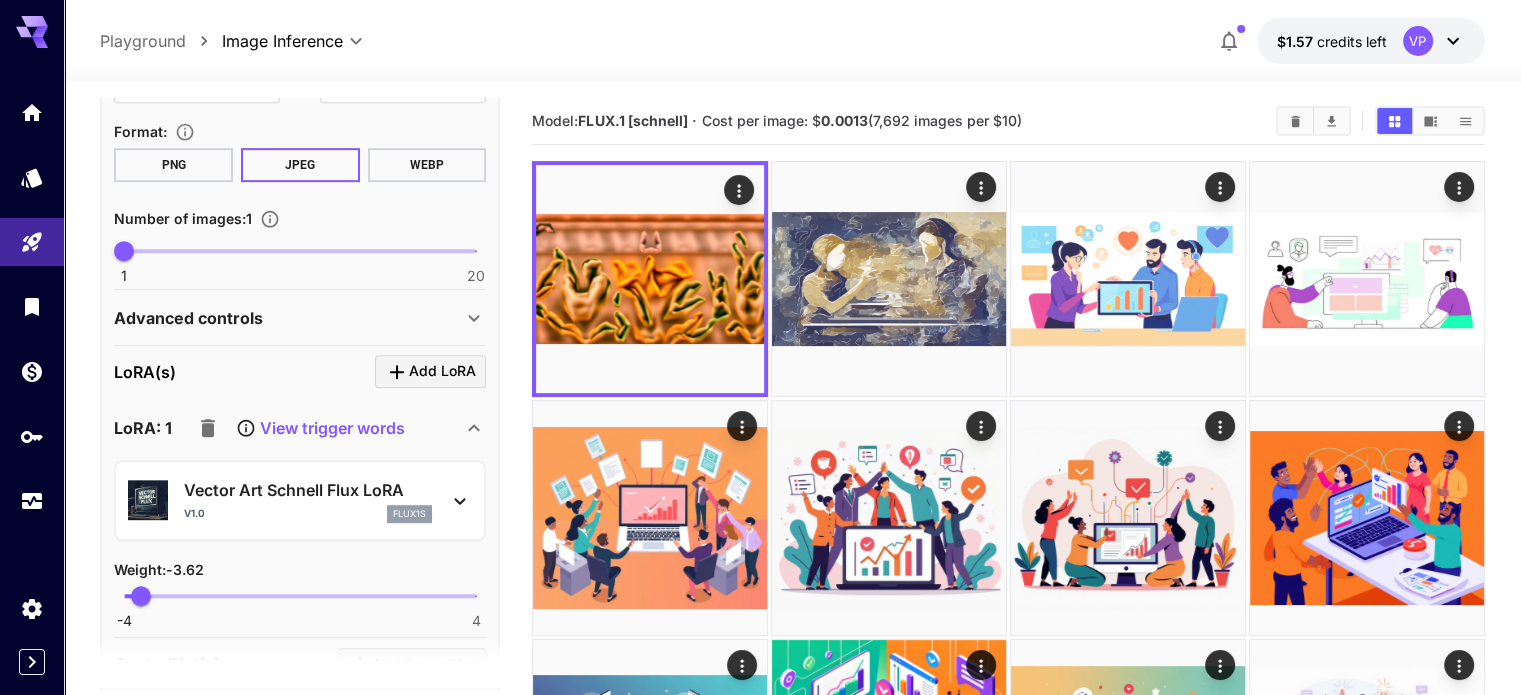 scroll, scrollTop: 1051, scrollLeft: 0, axis: vertical 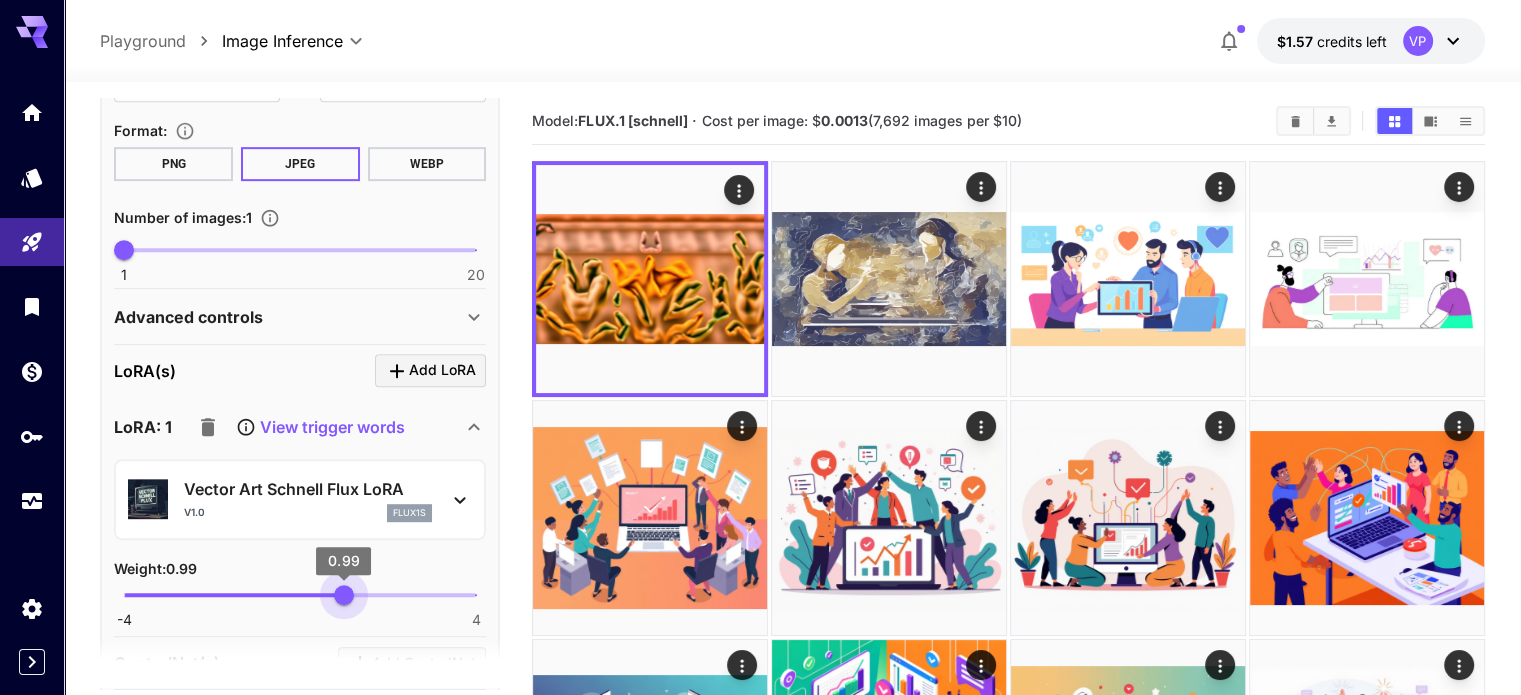 type on "****" 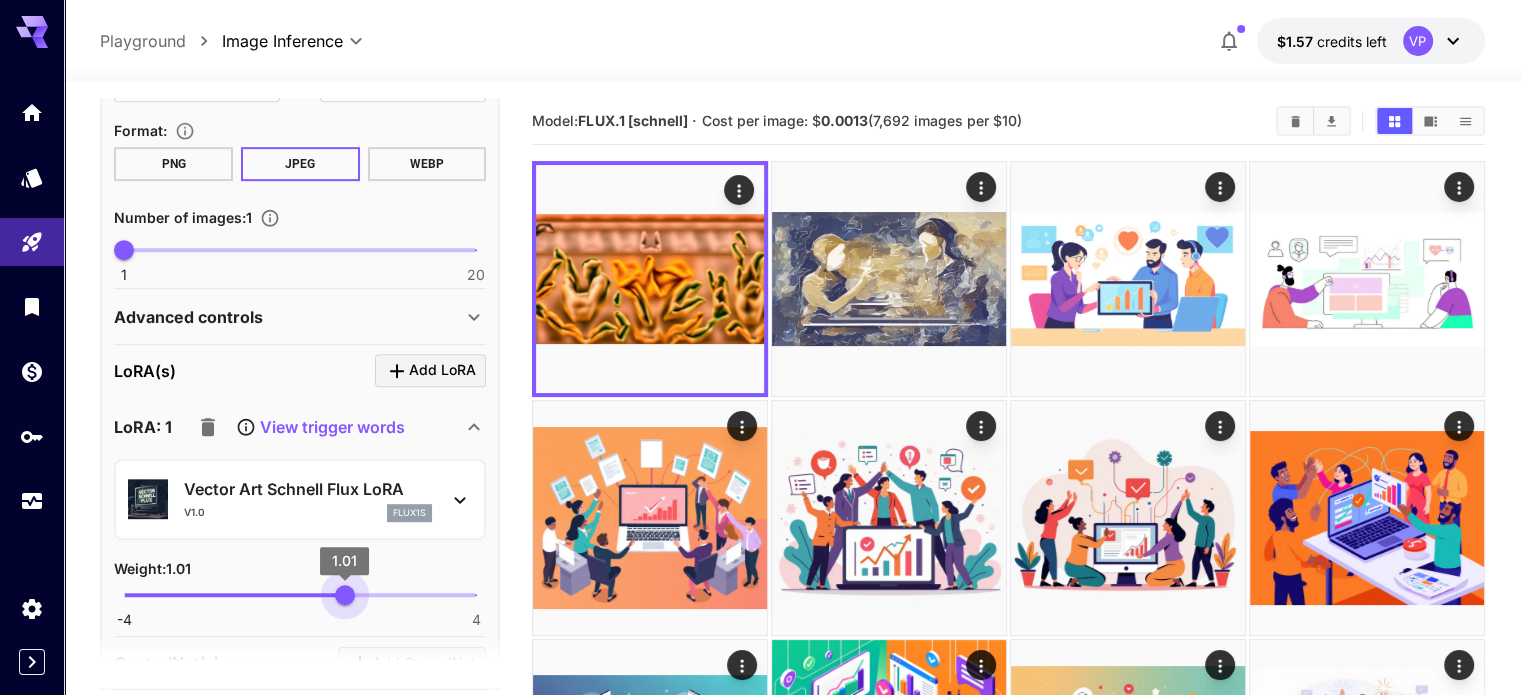 drag, startPoint x: 138, startPoint y: 584, endPoint x: 345, endPoint y: 596, distance: 207.34753 